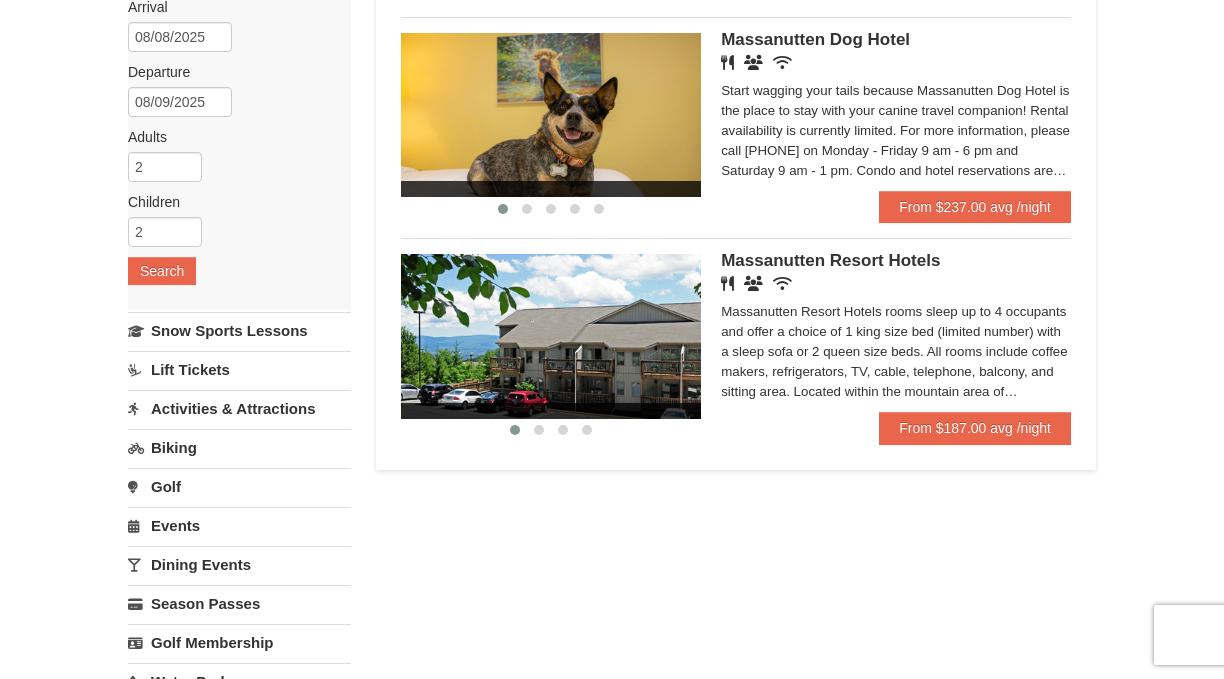 scroll, scrollTop: 145, scrollLeft: 0, axis: vertical 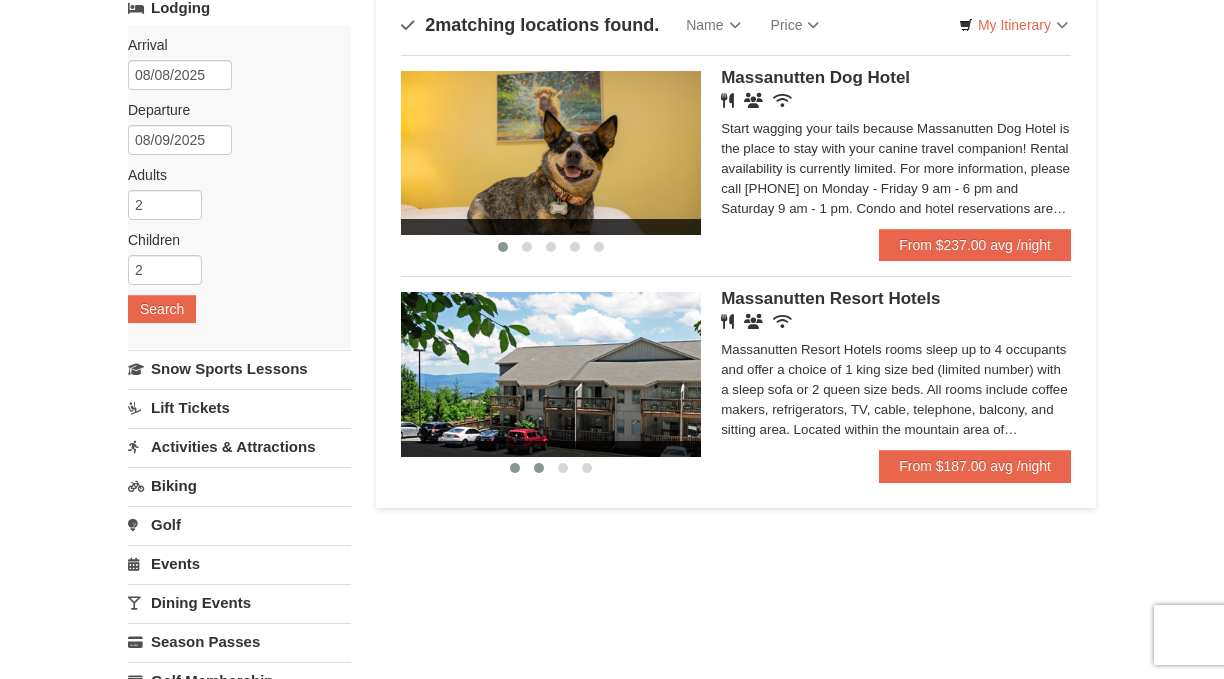 click at bounding box center (539, 468) 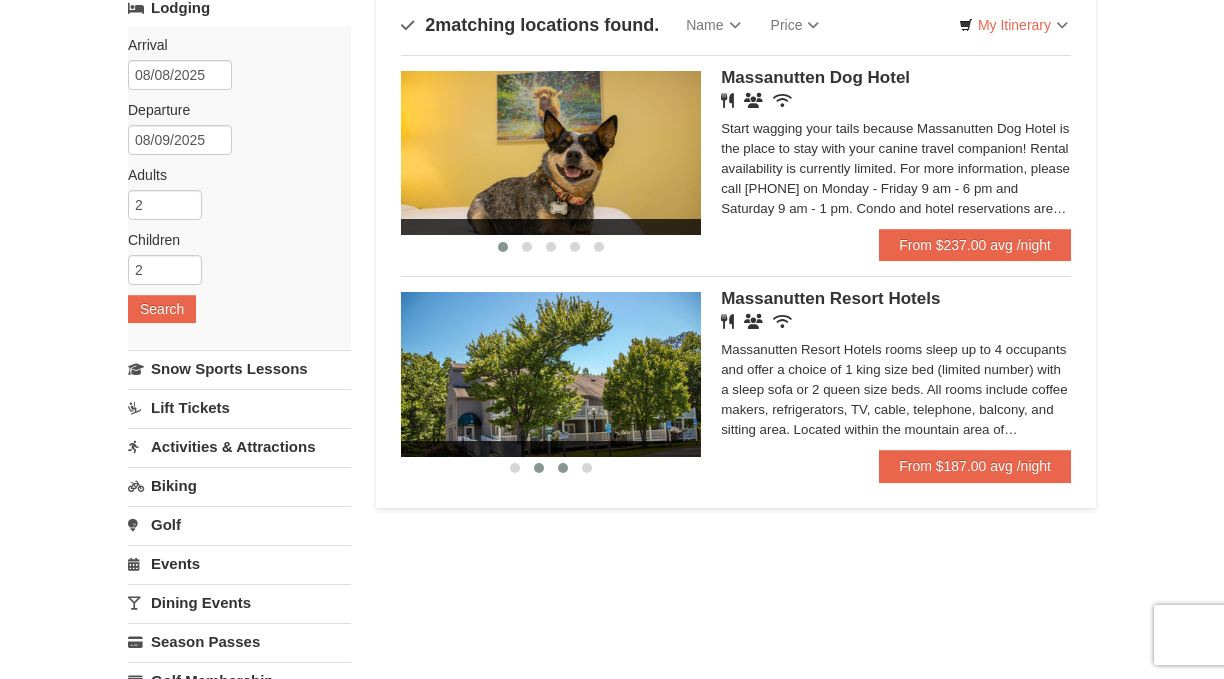 click at bounding box center (563, 468) 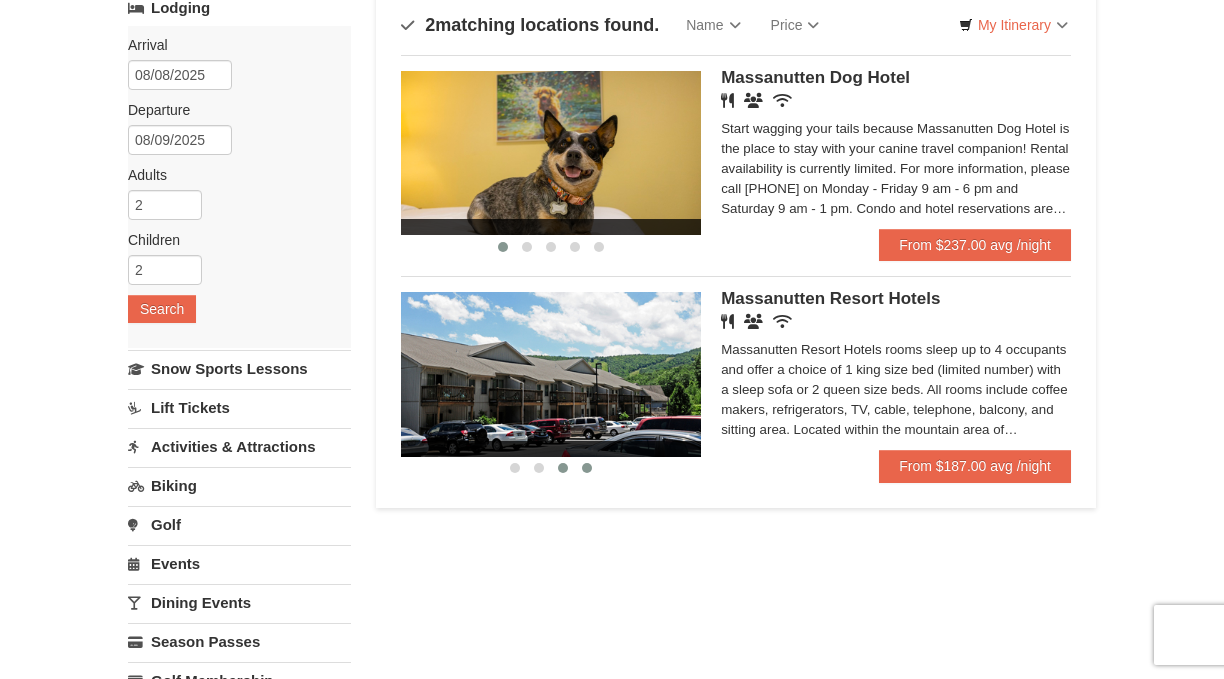 click at bounding box center [587, 468] 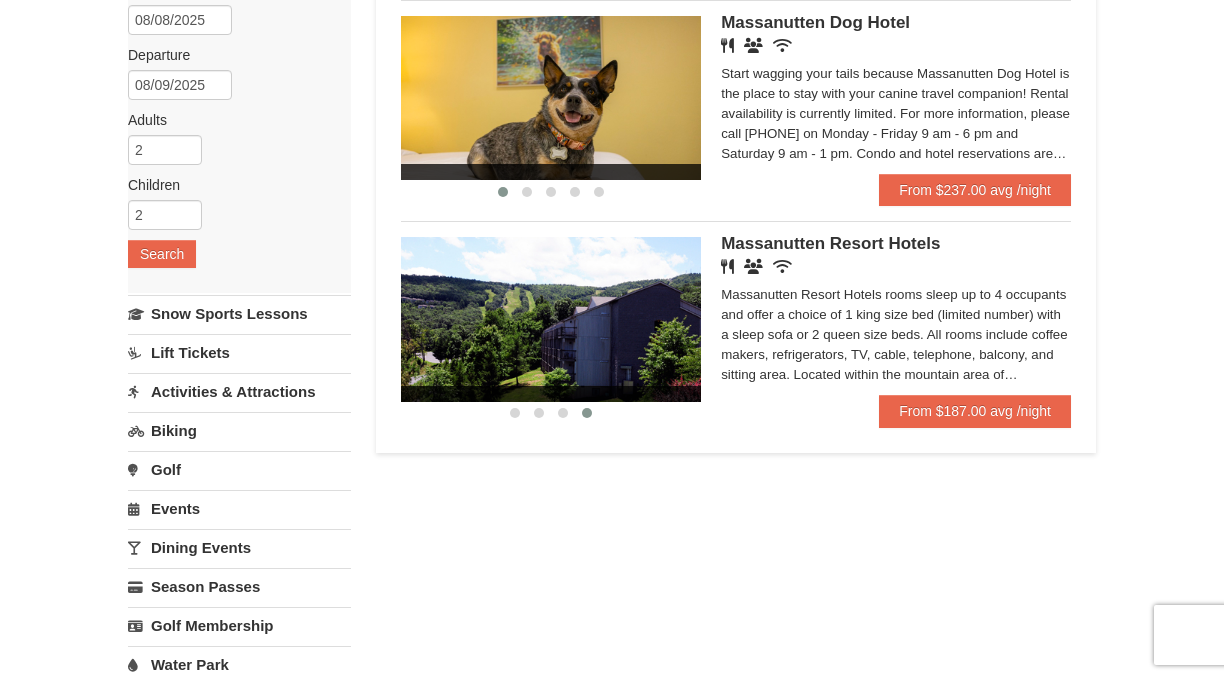 scroll, scrollTop: 198, scrollLeft: 0, axis: vertical 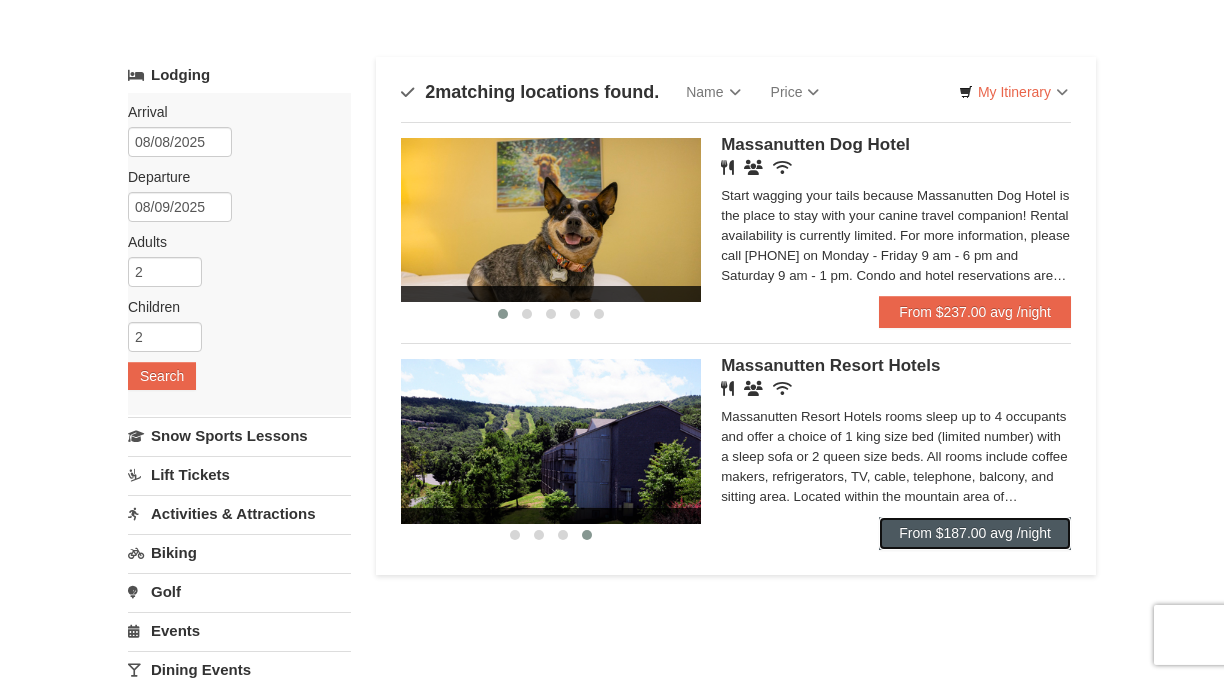 click on "From $187.00 avg /night" at bounding box center (975, 533) 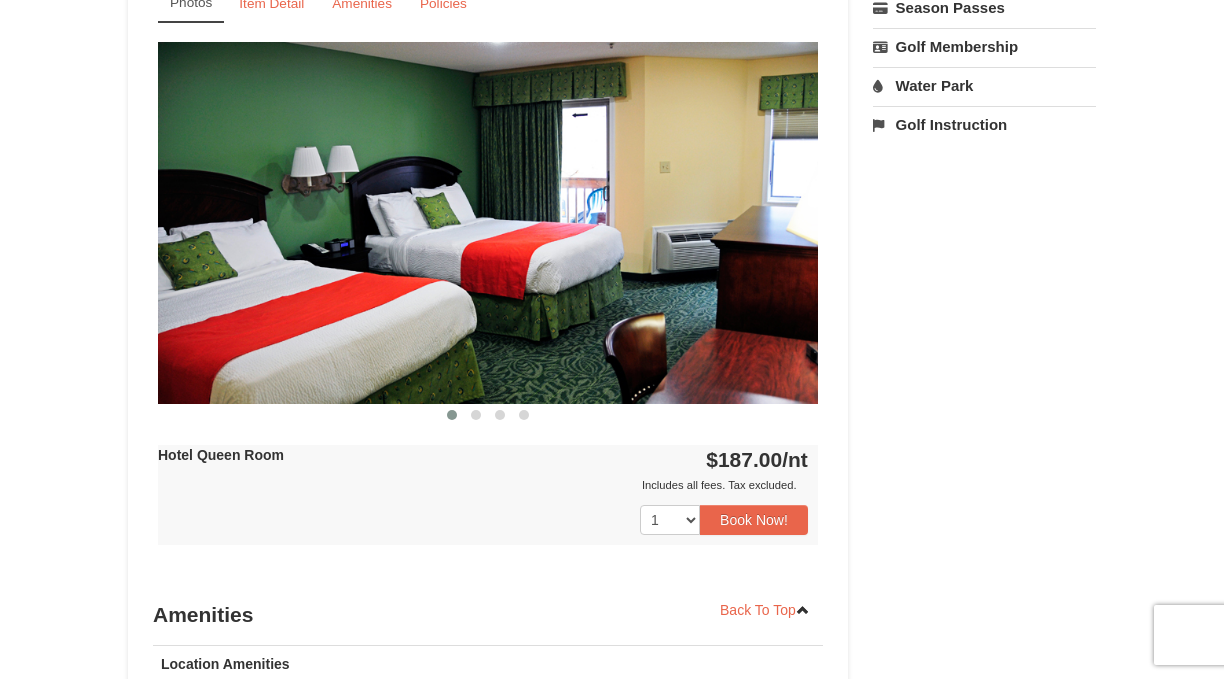 scroll, scrollTop: 839, scrollLeft: 0, axis: vertical 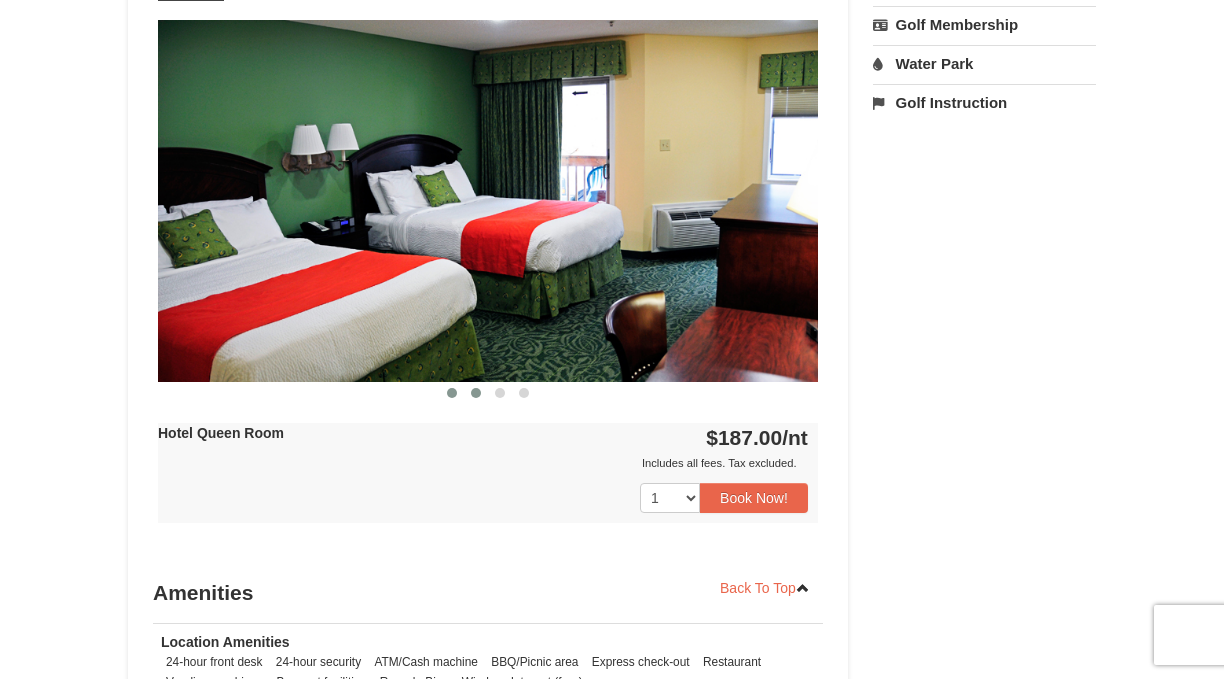 click at bounding box center (476, 393) 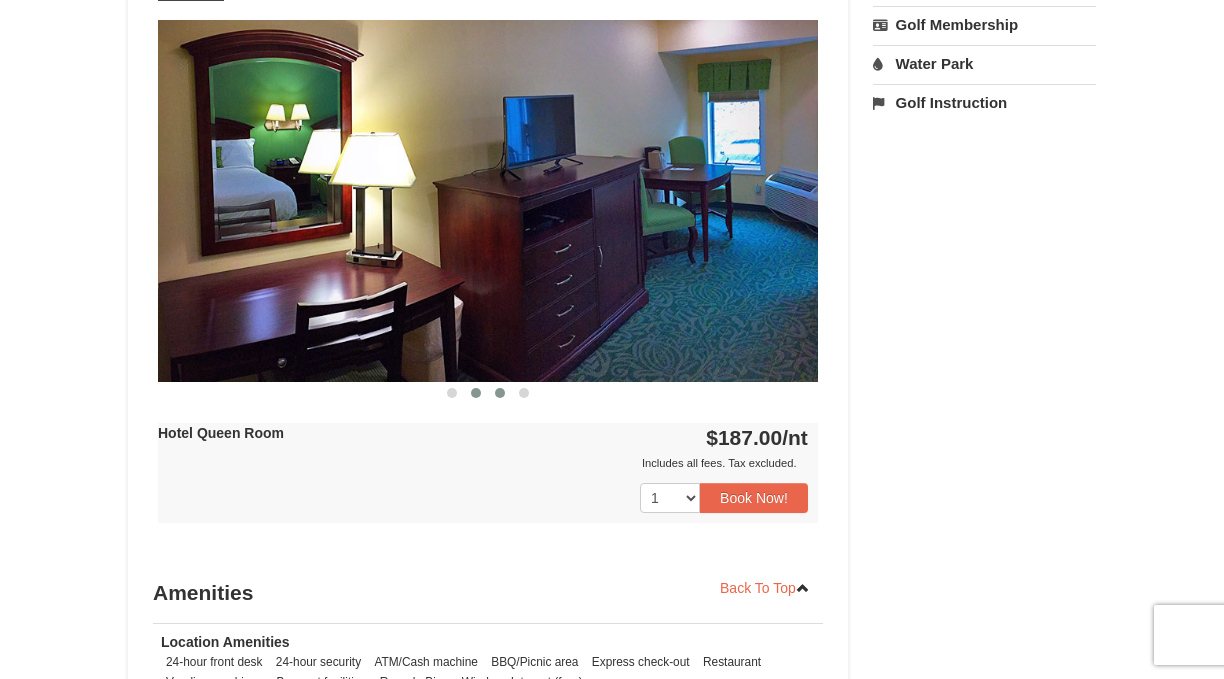 click at bounding box center [500, 393] 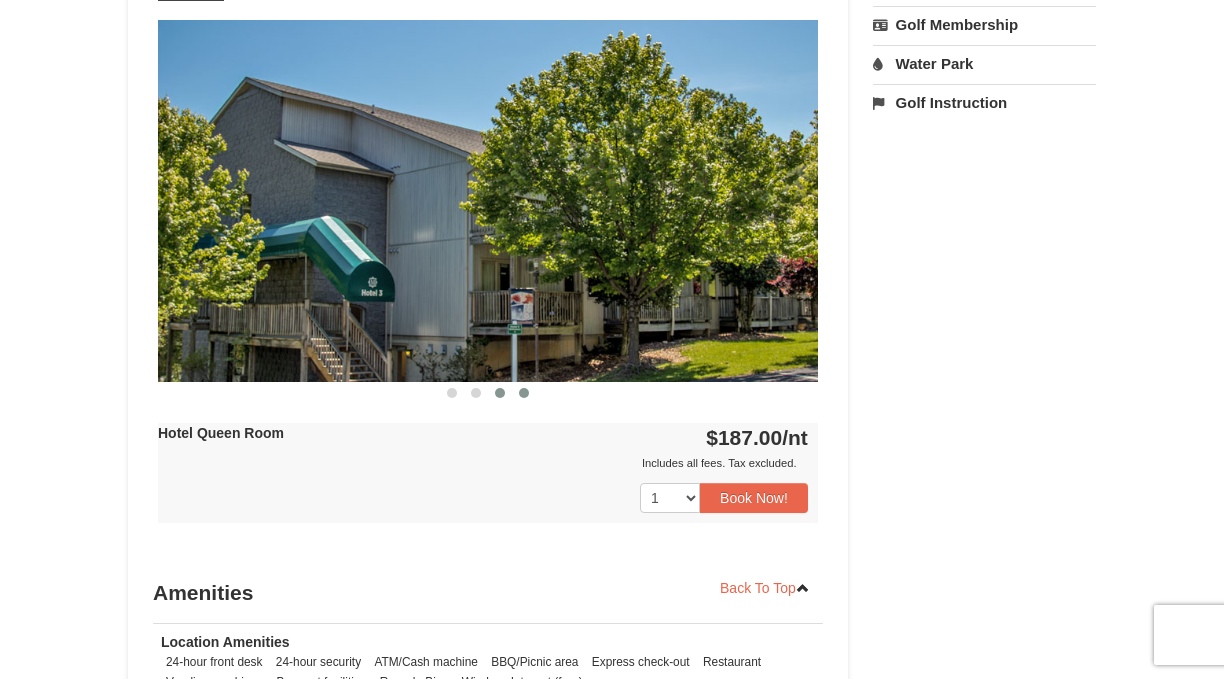 click at bounding box center (524, 393) 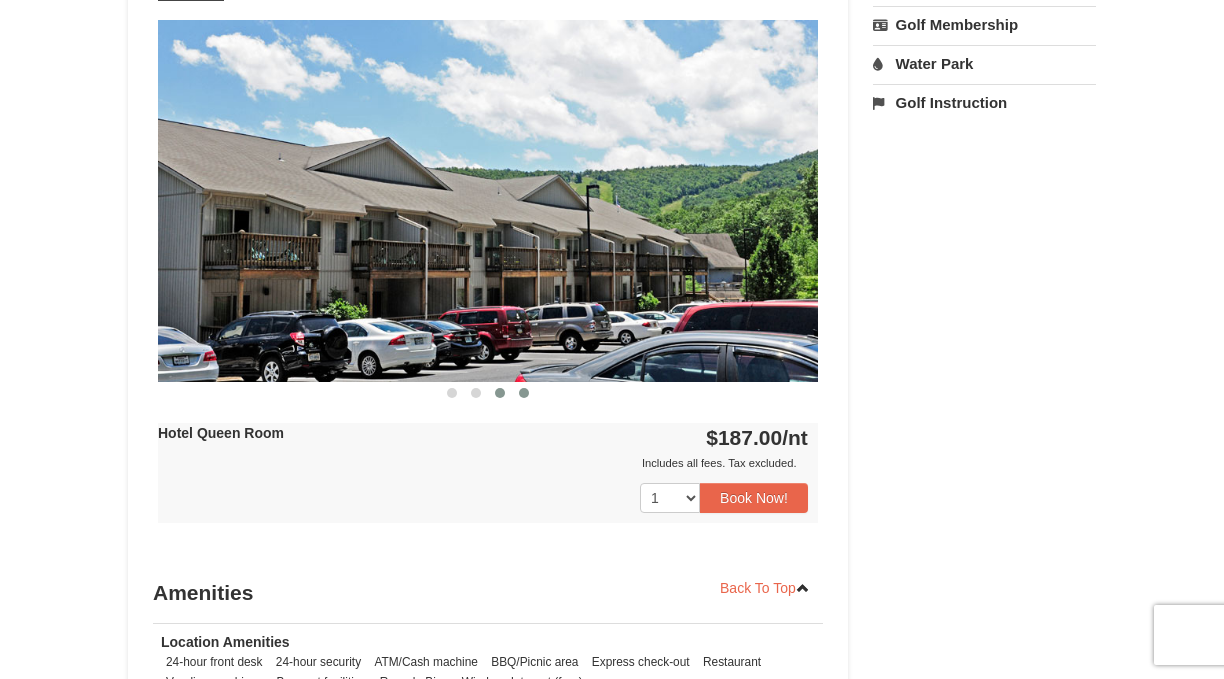 click at bounding box center (500, 393) 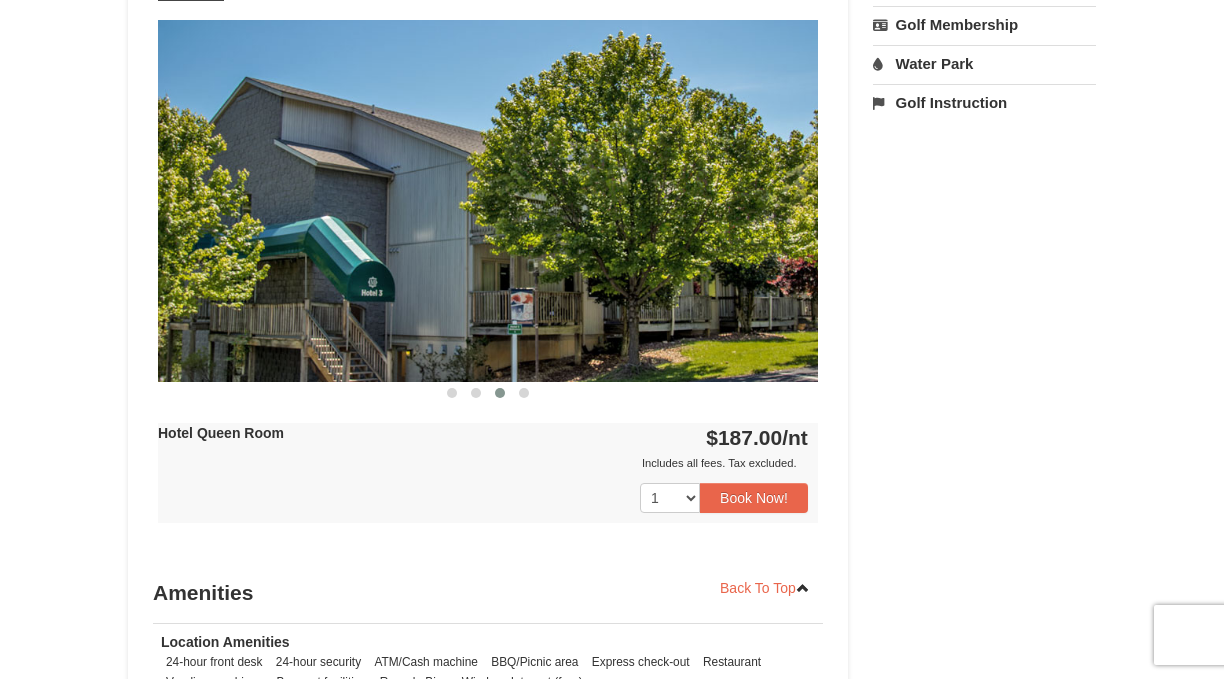 click on "Book from $187.00!
1822 Resort Drive,
Massanutten,
VA
Availability
Amenities
Policies
‹ ›
Back To Top
Adults:" at bounding box center (612, 150) 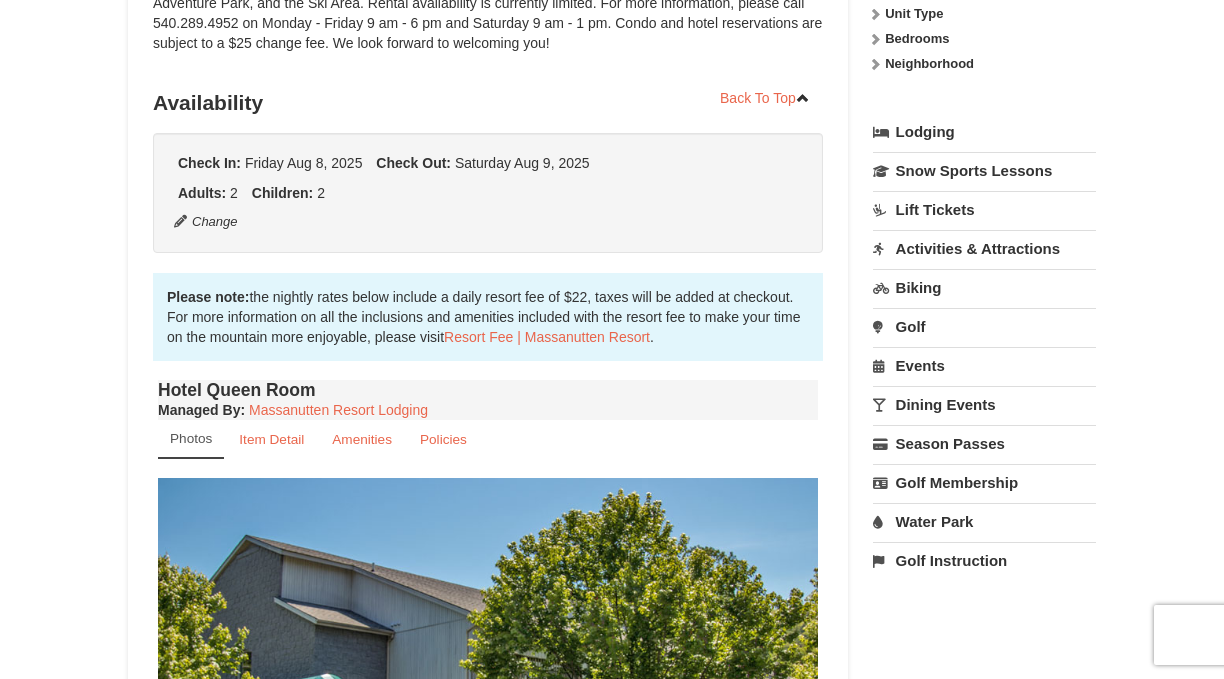 scroll, scrollTop: 373, scrollLeft: 0, axis: vertical 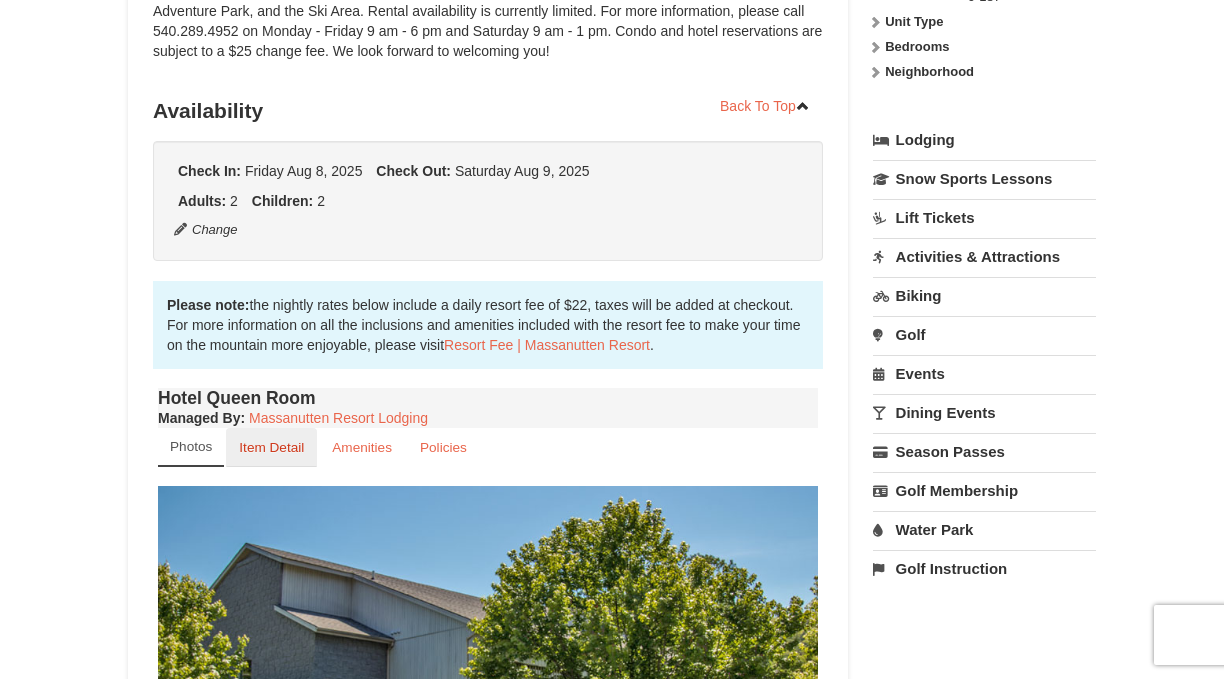 click on "Item Detail" at bounding box center [271, 447] 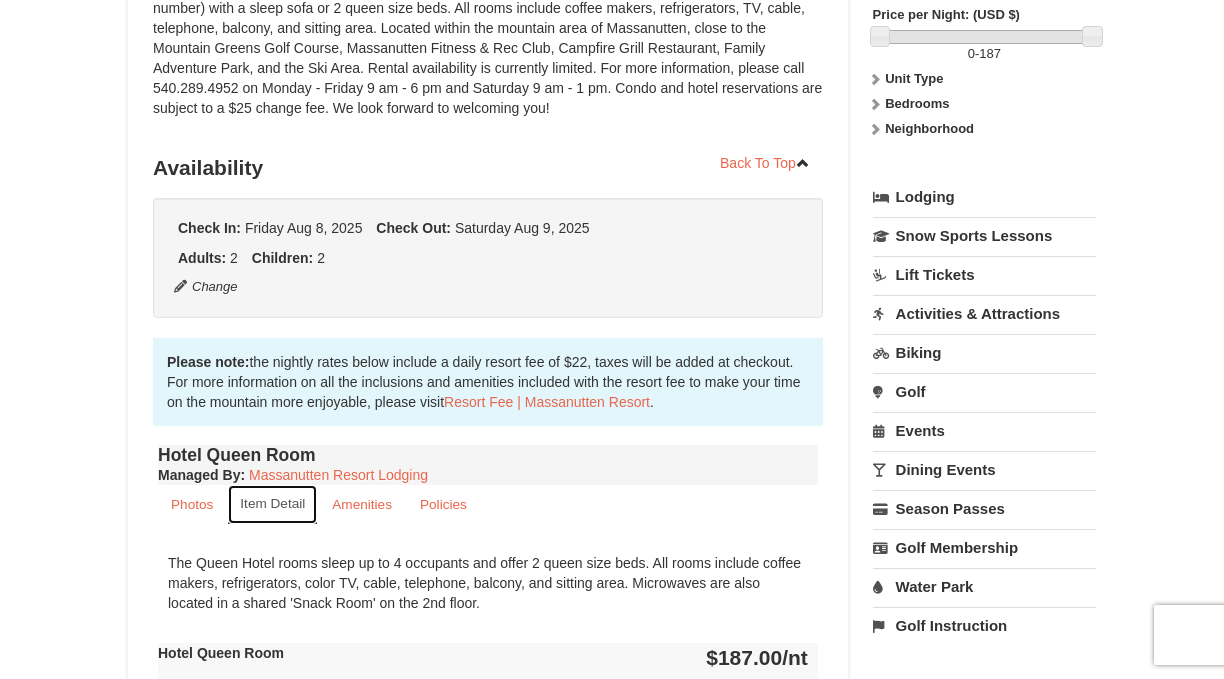 scroll, scrollTop: 315, scrollLeft: 0, axis: vertical 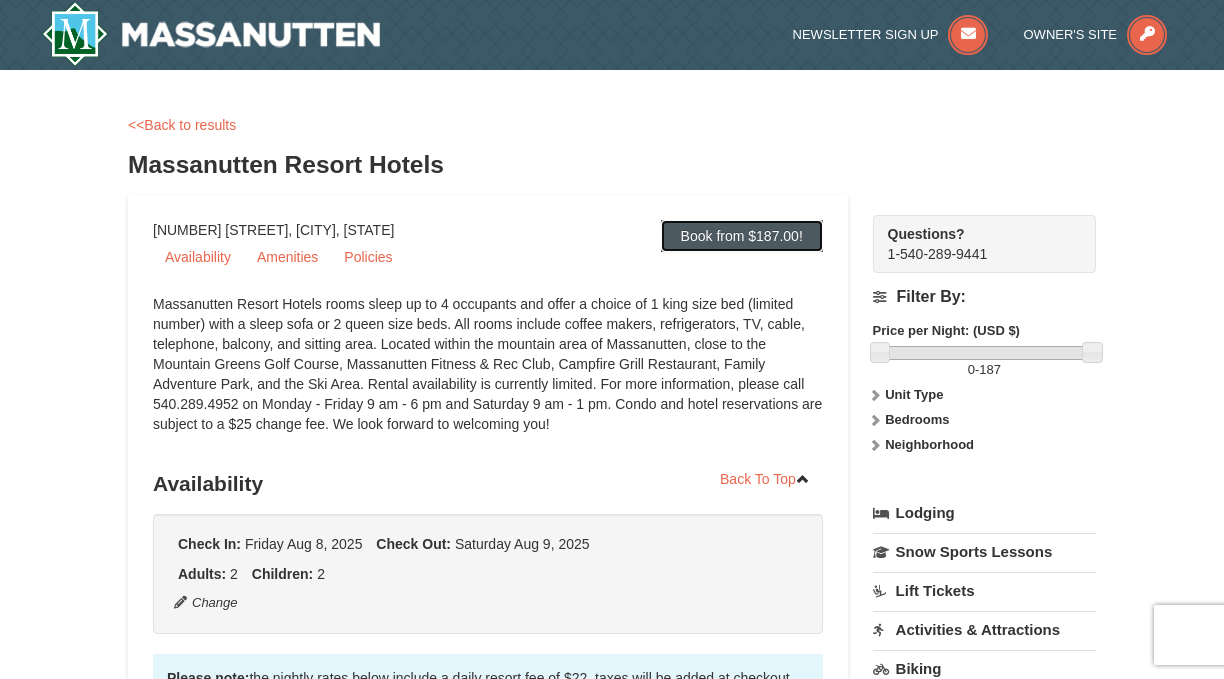 click on "Book from $187.00!" at bounding box center [742, 236] 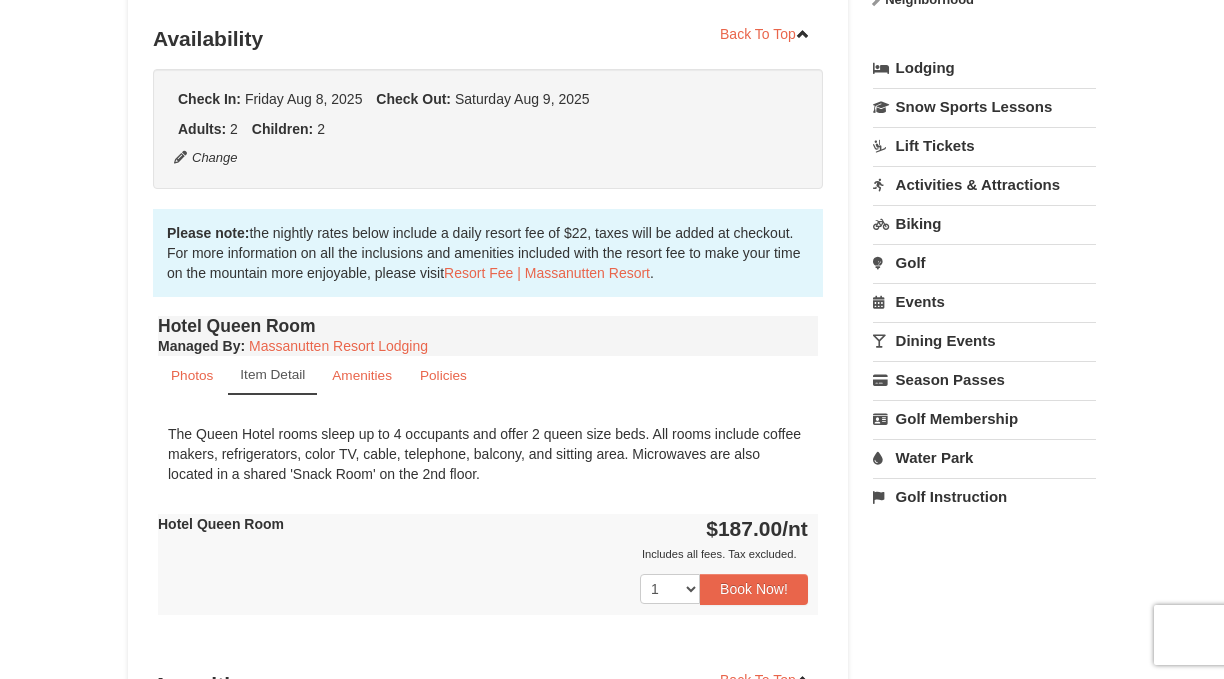 scroll, scrollTop: 464, scrollLeft: 0, axis: vertical 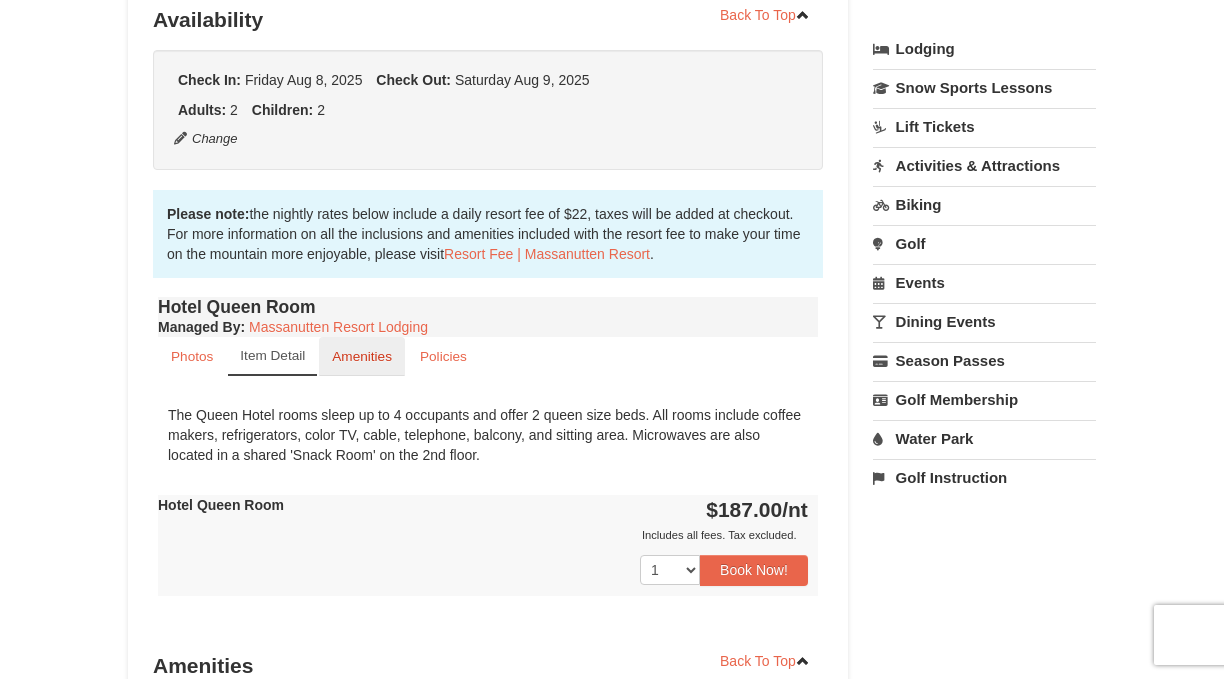 click on "Amenities" at bounding box center (362, 356) 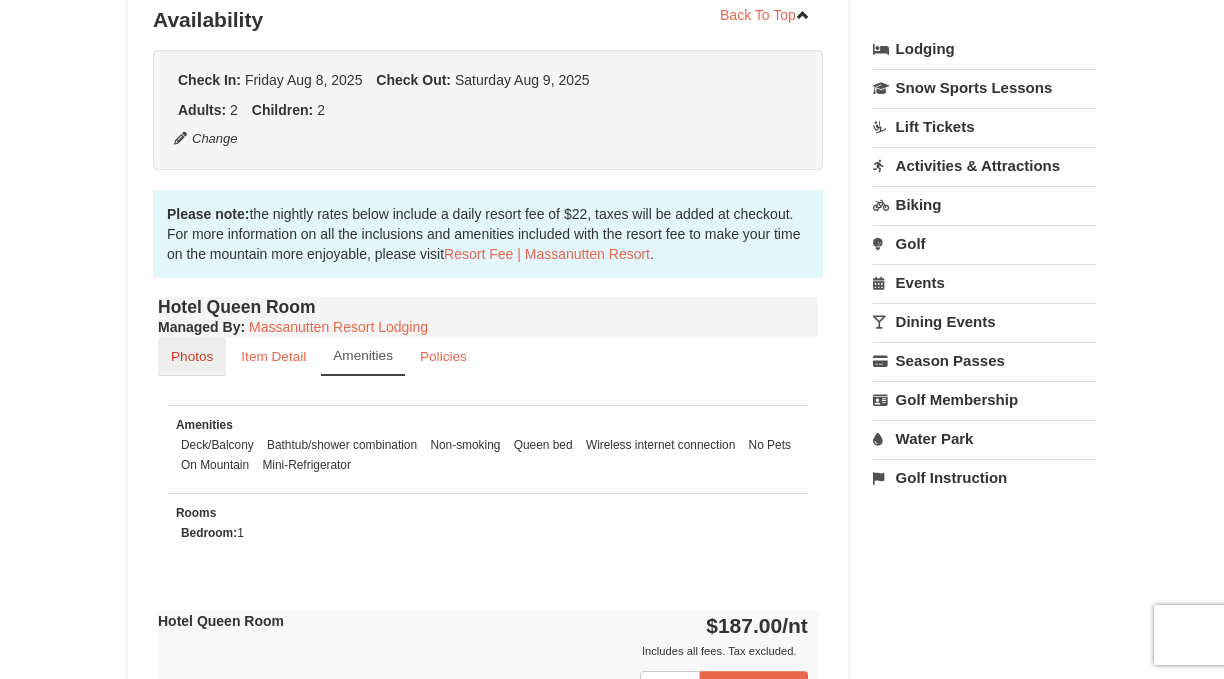 click on "Photos" at bounding box center [192, 356] 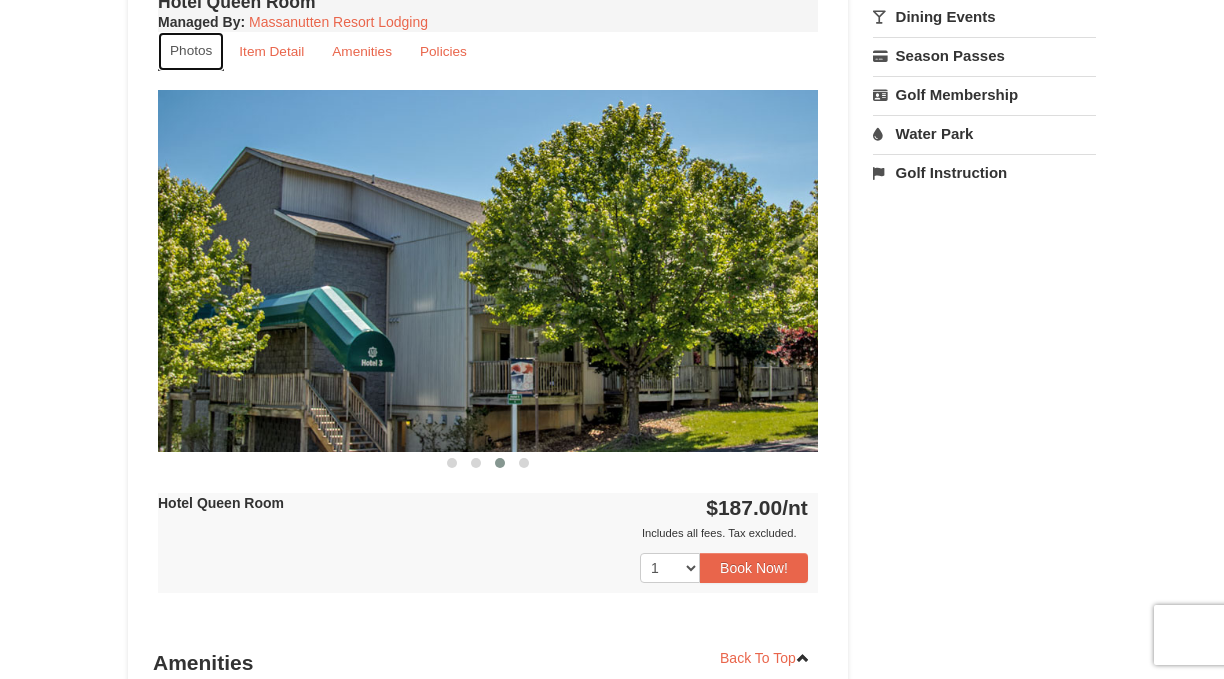 scroll, scrollTop: 796, scrollLeft: 0, axis: vertical 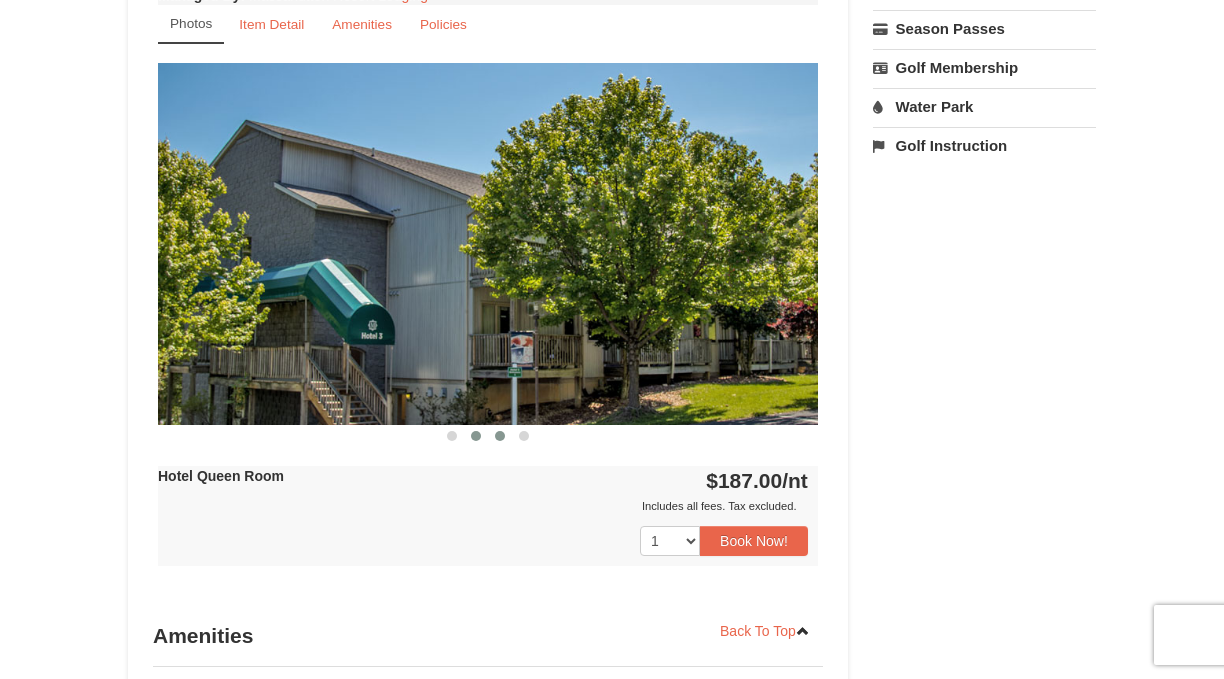 click at bounding box center (476, 436) 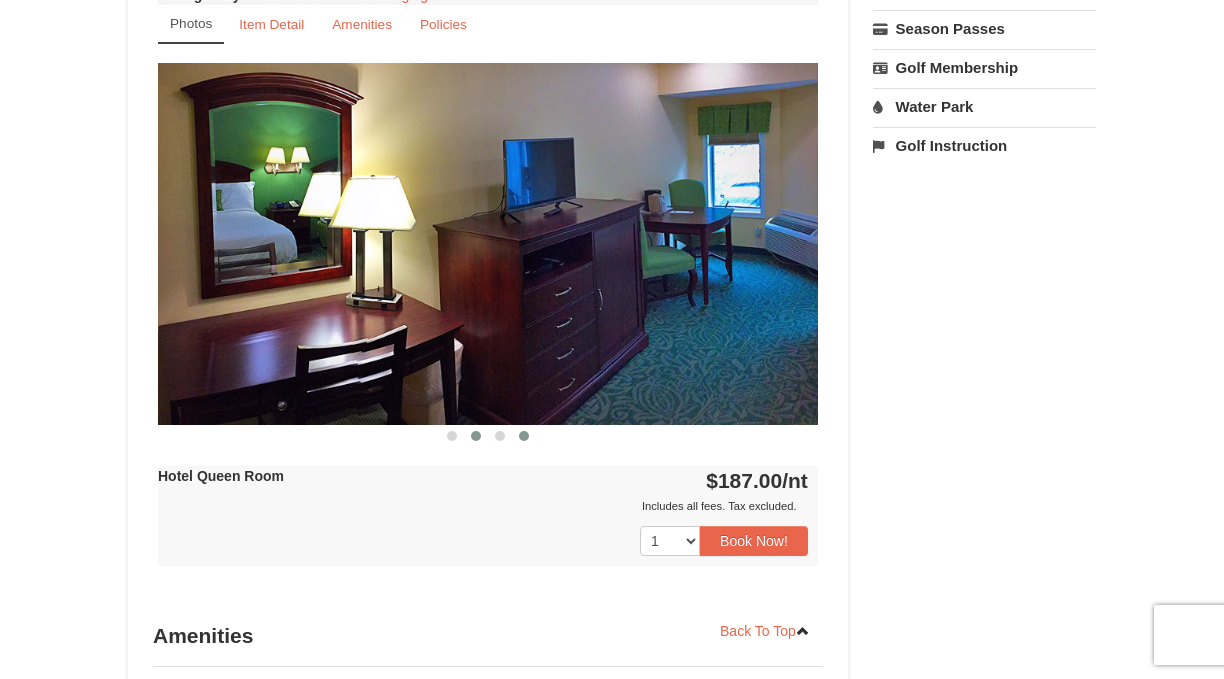 click at bounding box center [524, 436] 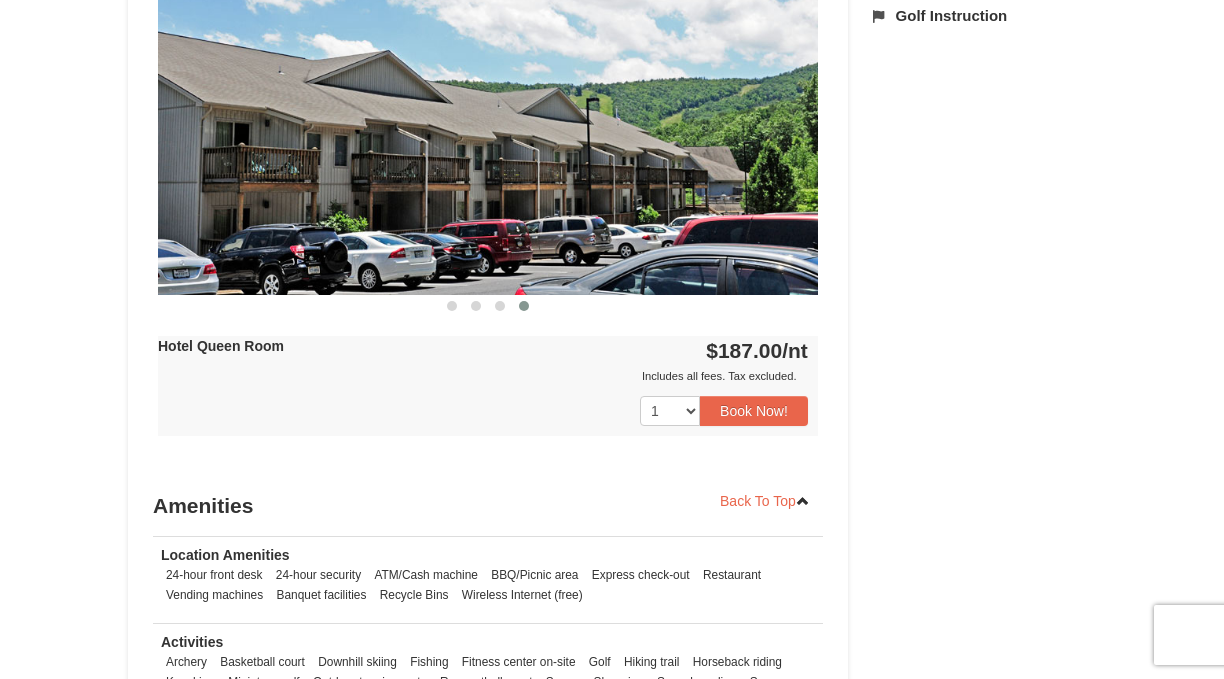 scroll, scrollTop: 972, scrollLeft: 0, axis: vertical 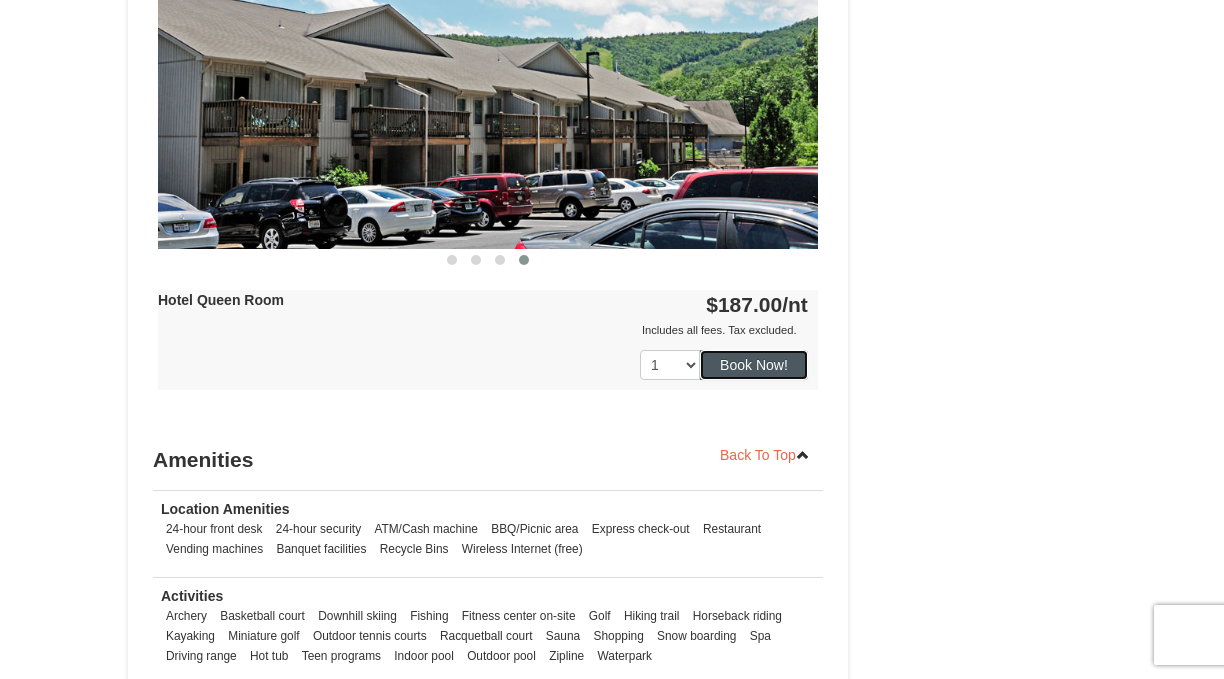 click on "Book Now!" at bounding box center (754, 365) 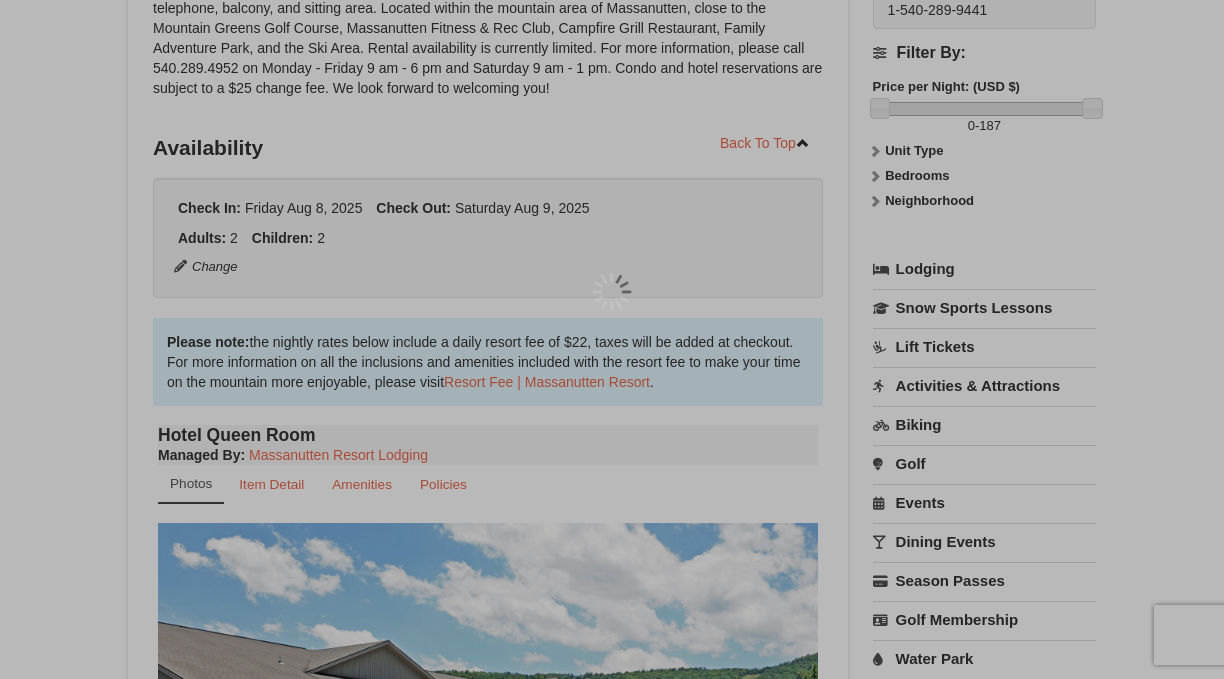 scroll, scrollTop: 195, scrollLeft: 0, axis: vertical 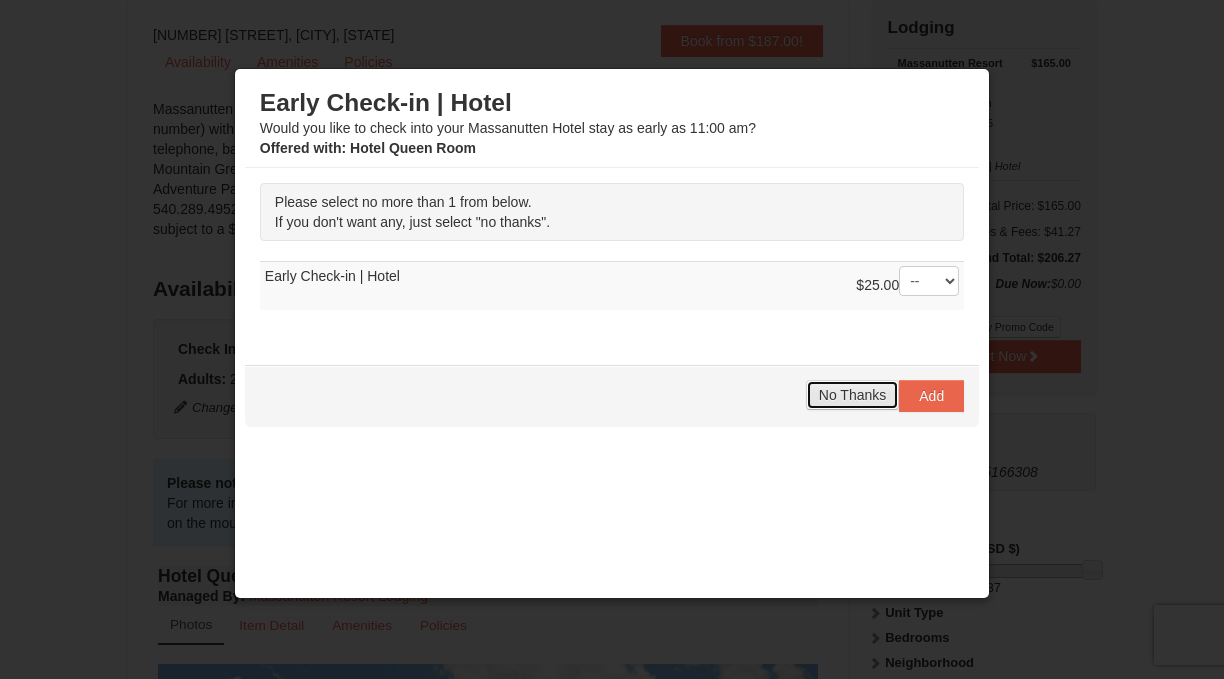 click on "No Thanks" at bounding box center [852, 395] 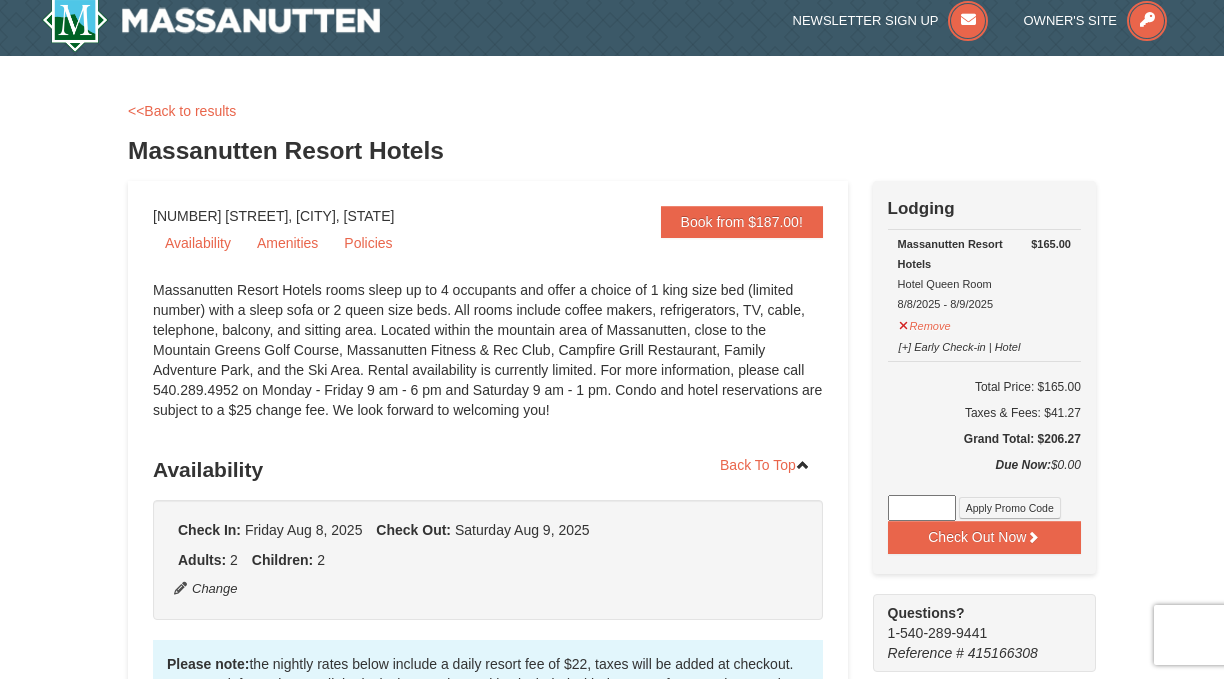 scroll, scrollTop: 17, scrollLeft: 0, axis: vertical 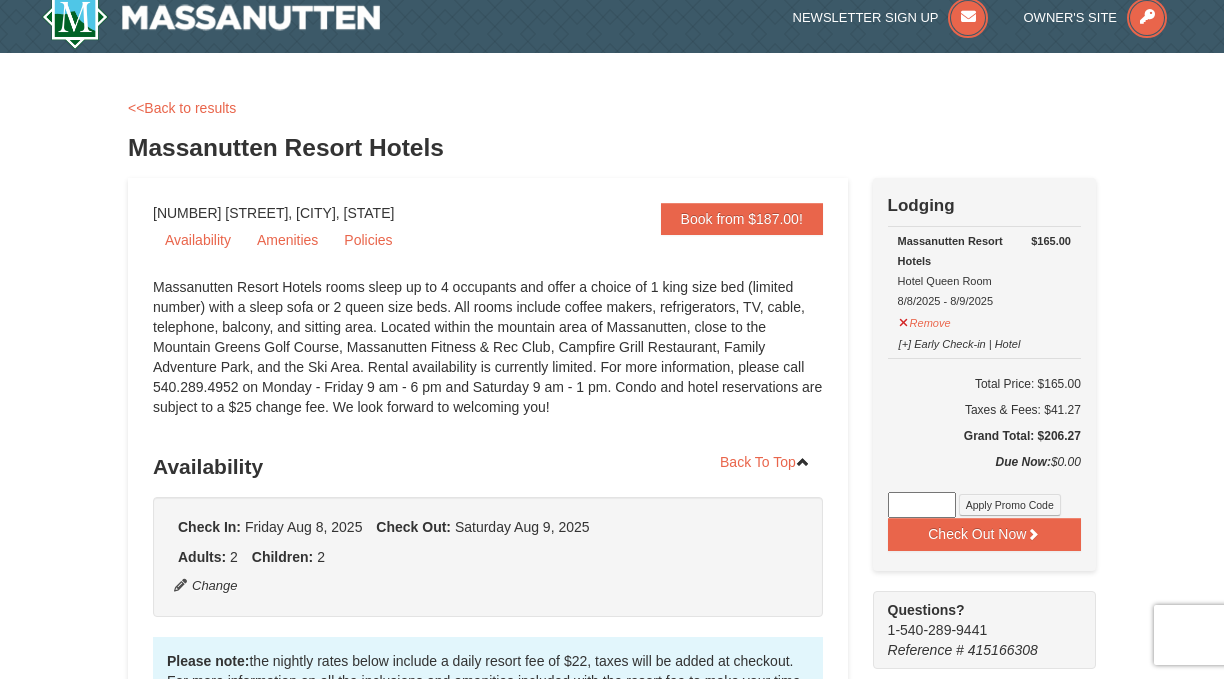 click on "<<Back to results" at bounding box center (612, 108) 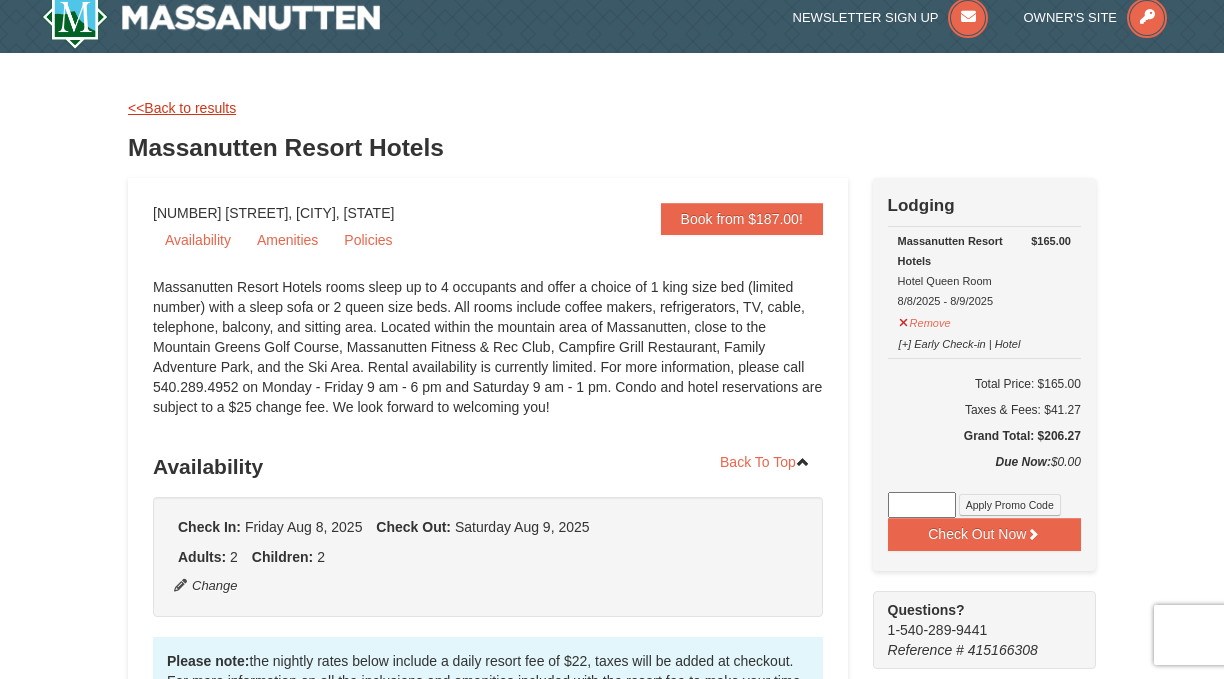 click on "<<Back to results" at bounding box center (182, 108) 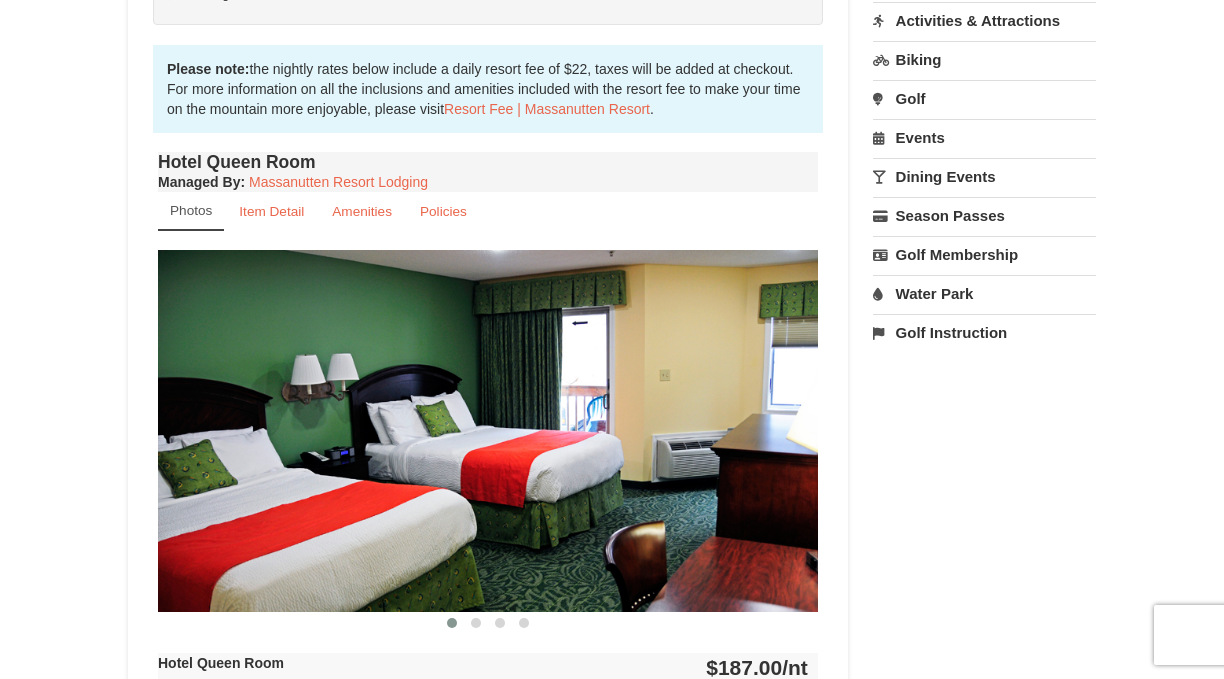 scroll, scrollTop: 589, scrollLeft: 0, axis: vertical 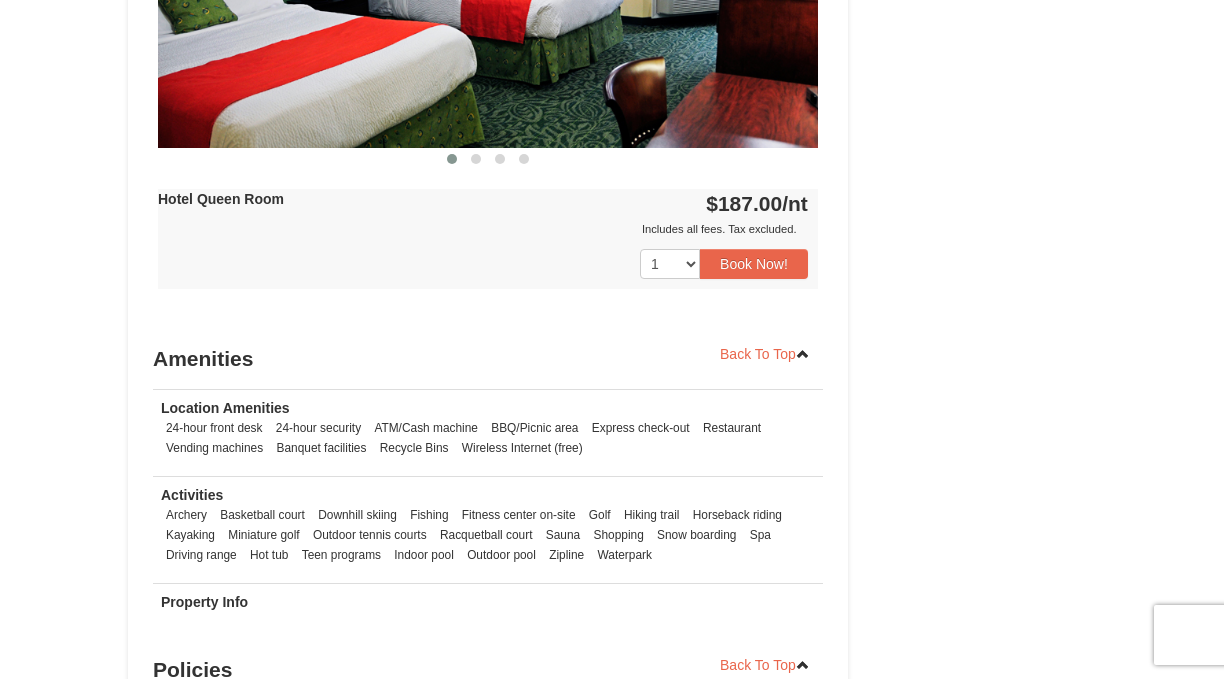click on "Location Amenities" at bounding box center [225, 408] 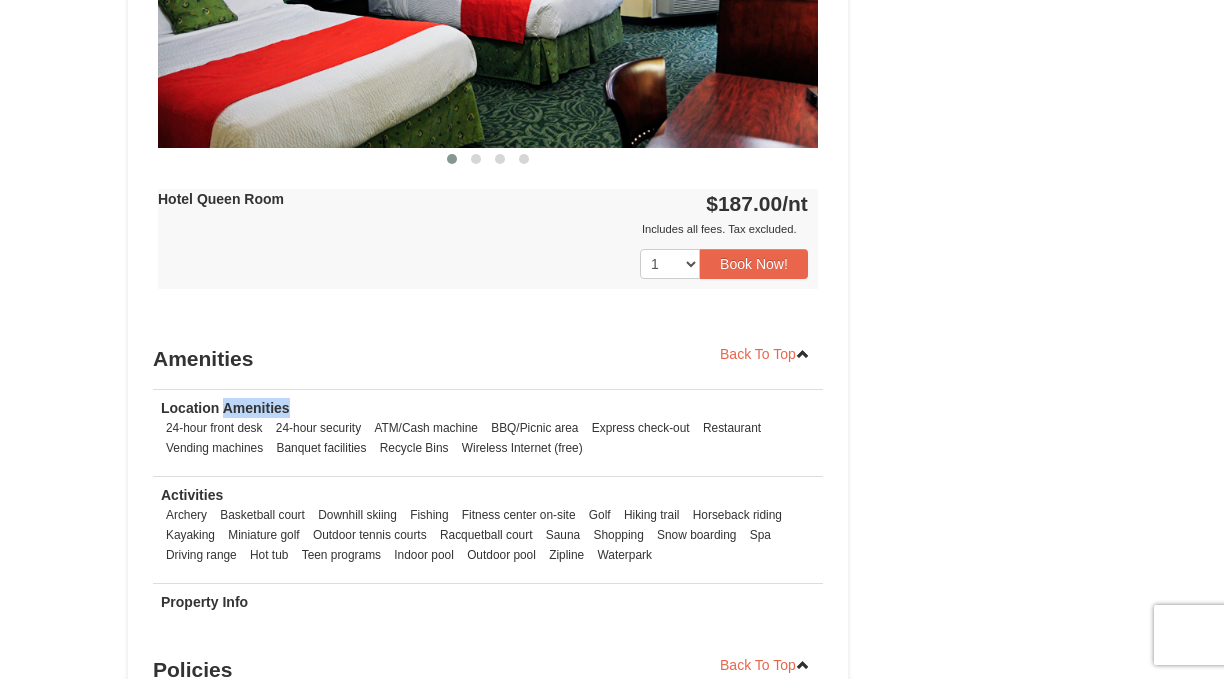click on "Location Amenities" at bounding box center (225, 408) 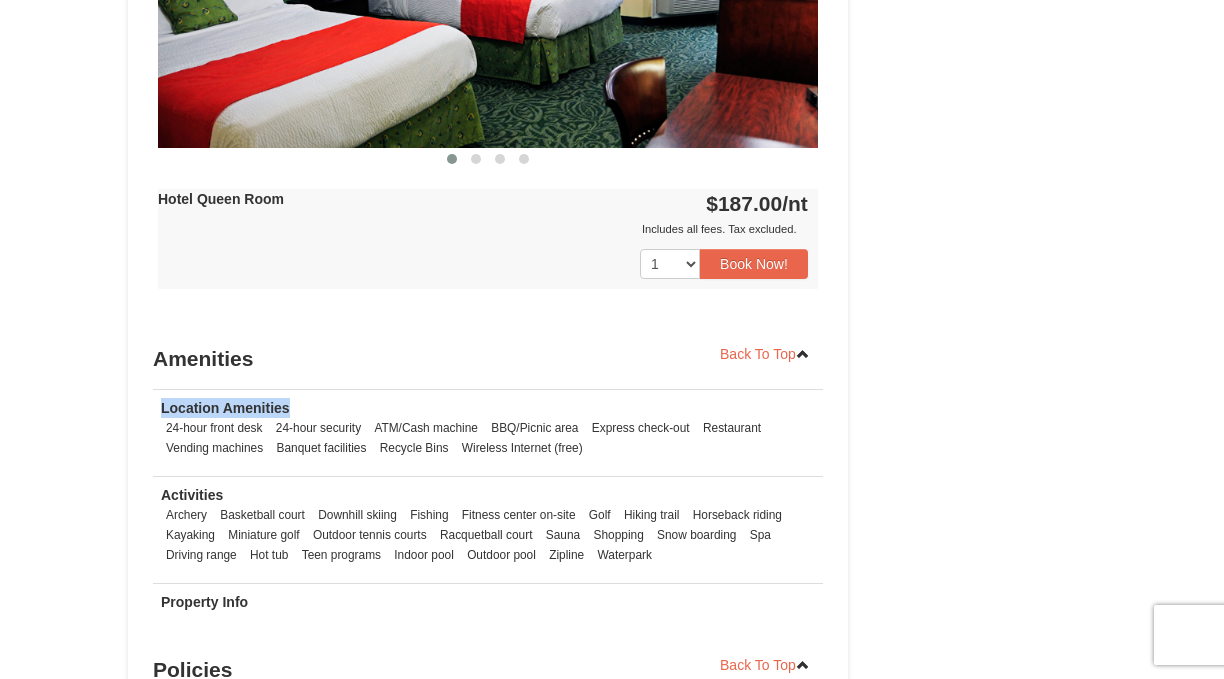 click on "Location Amenities" at bounding box center (225, 408) 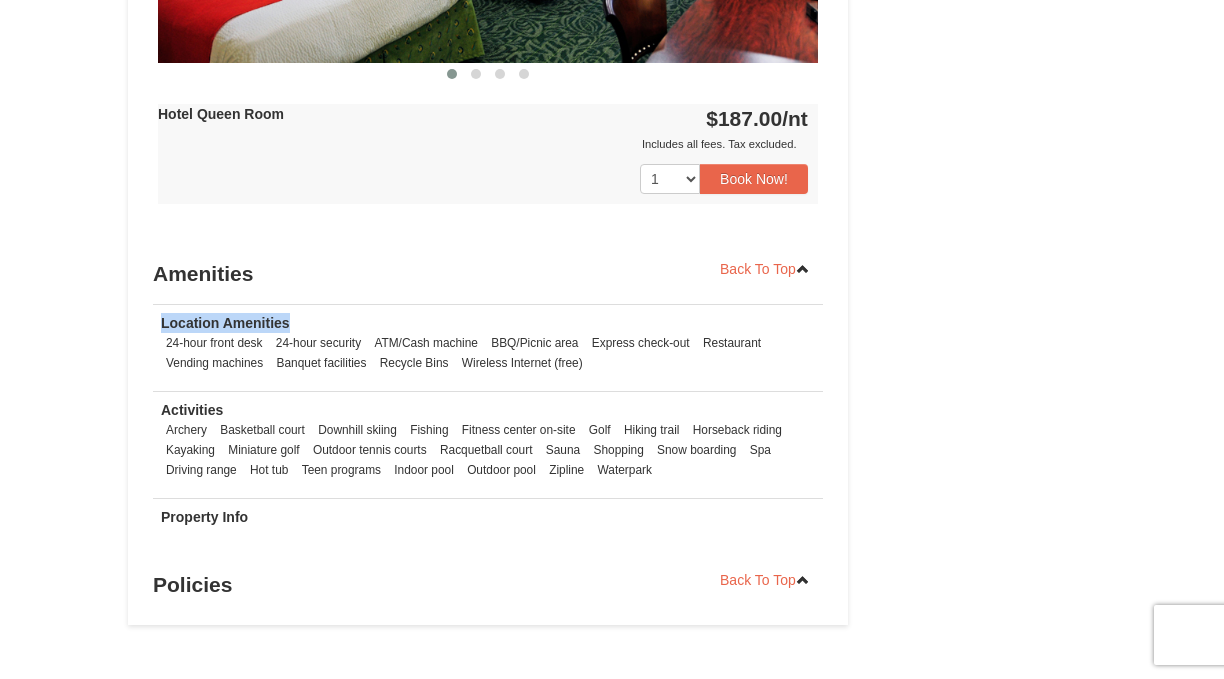scroll, scrollTop: 1196, scrollLeft: 0, axis: vertical 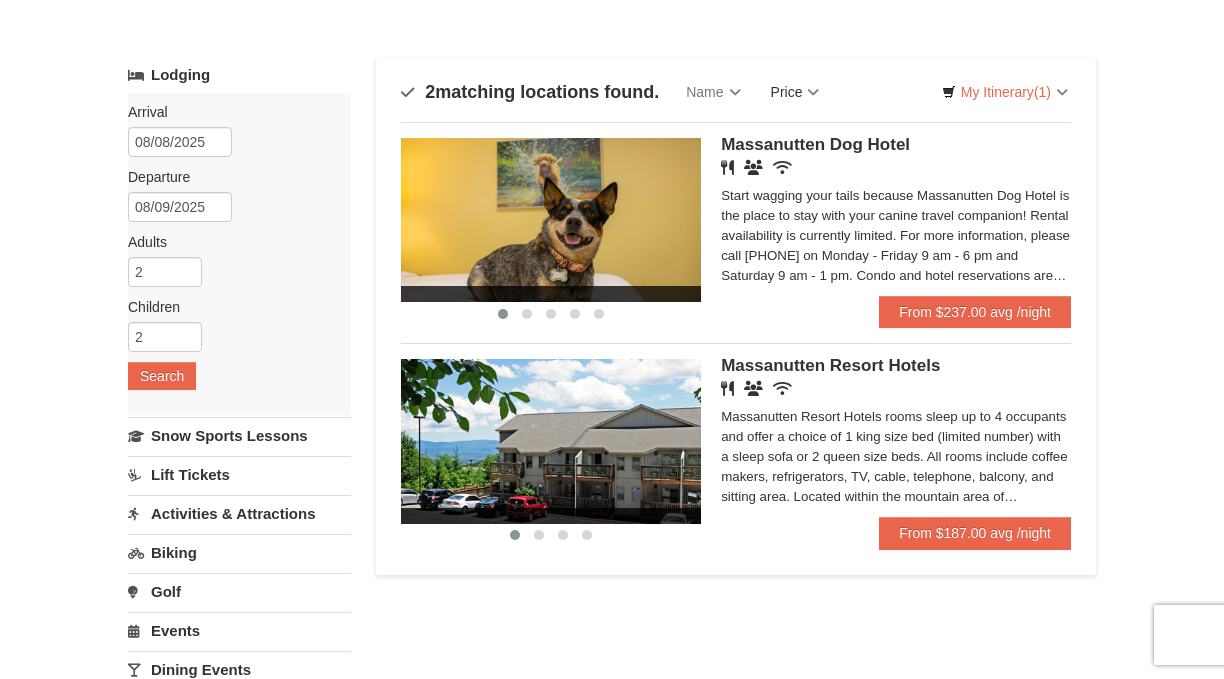 click on "Price" at bounding box center [795, 92] 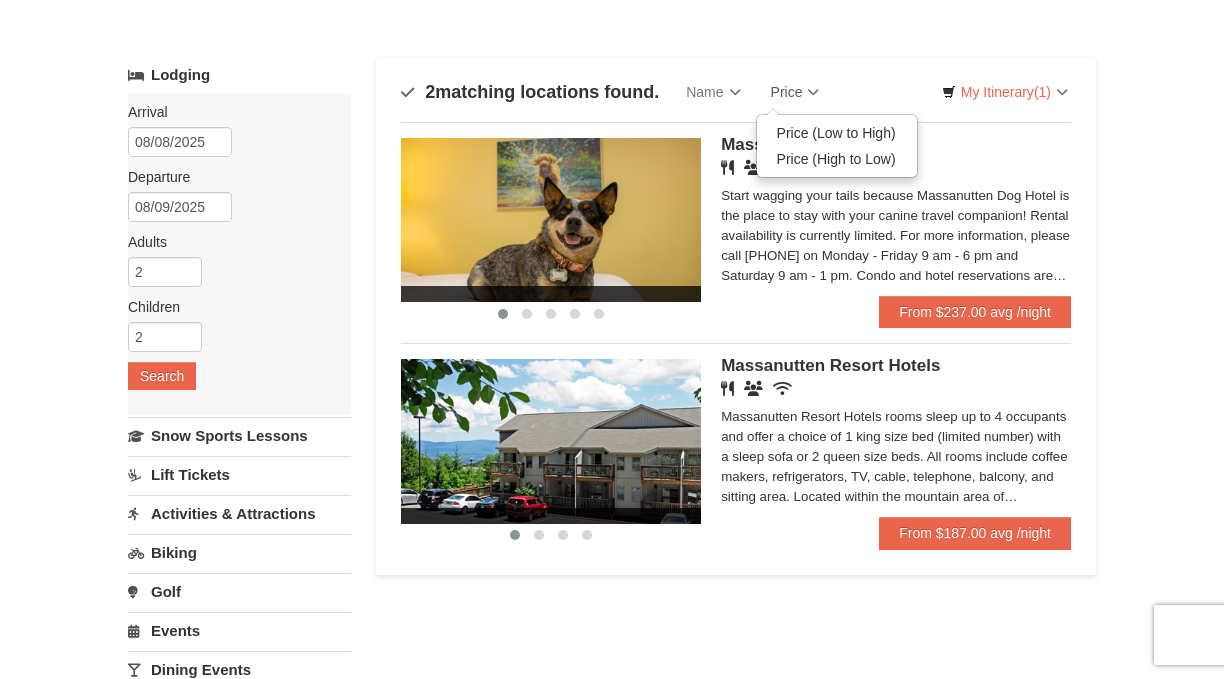 click on "Price" at bounding box center (795, 92) 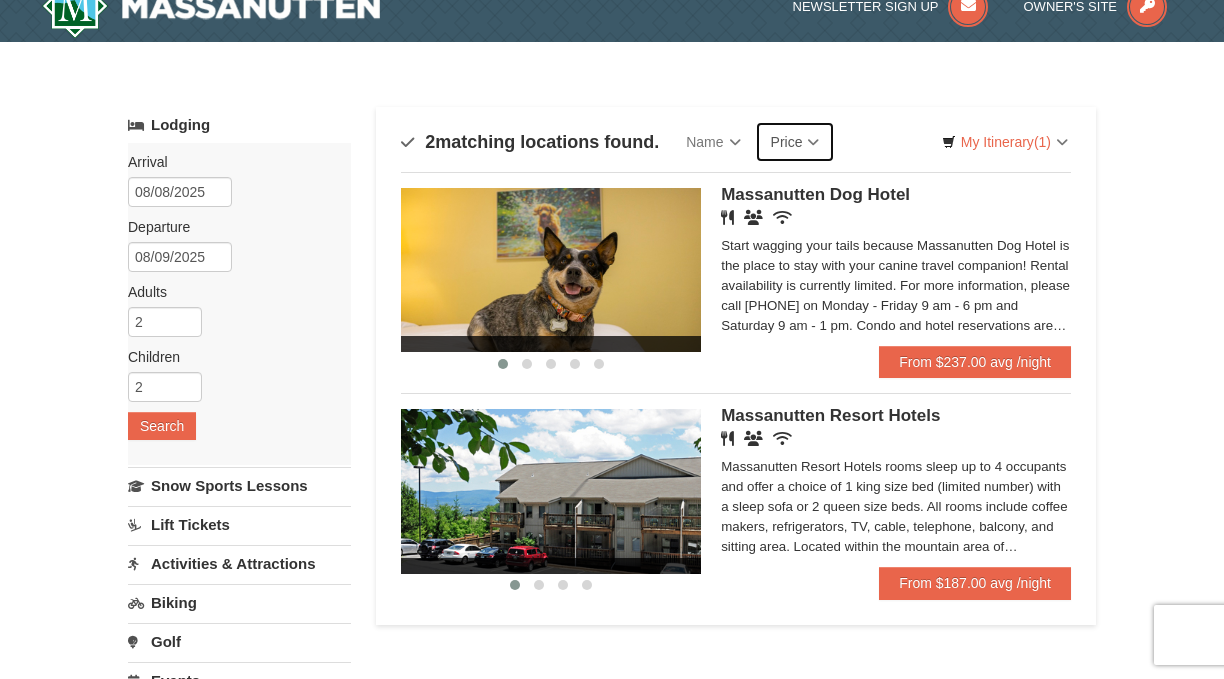 scroll, scrollTop: 27, scrollLeft: 0, axis: vertical 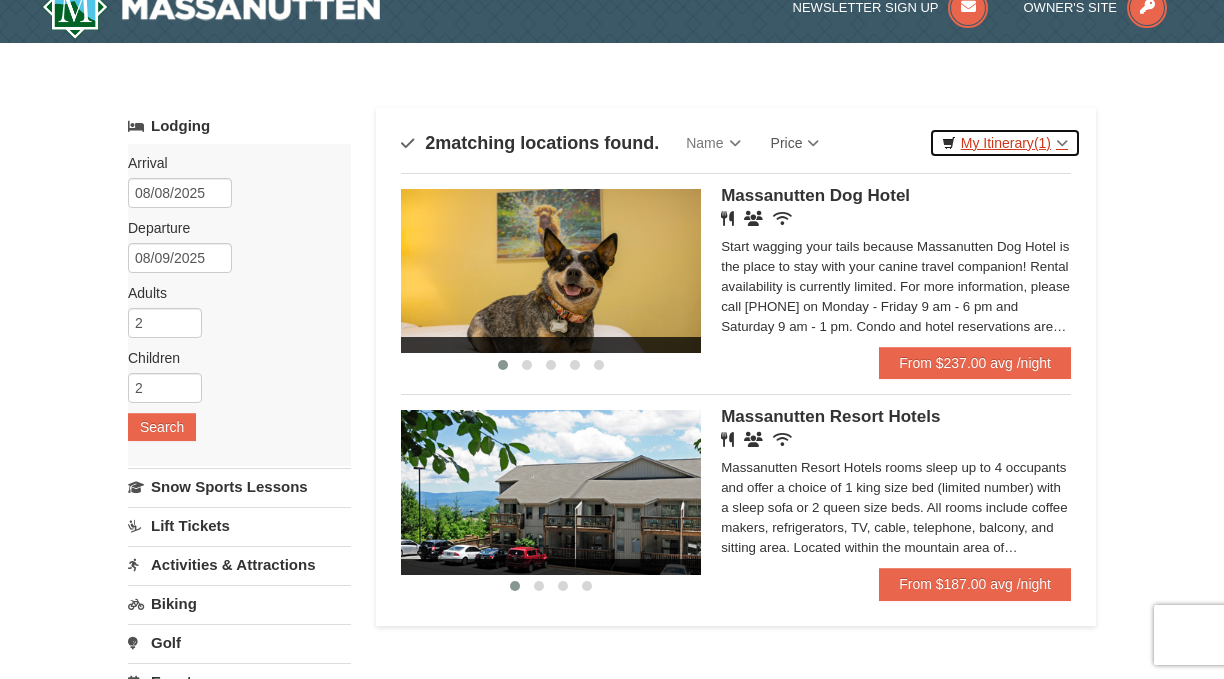 click on "My Itinerary (1)" at bounding box center [1005, 143] 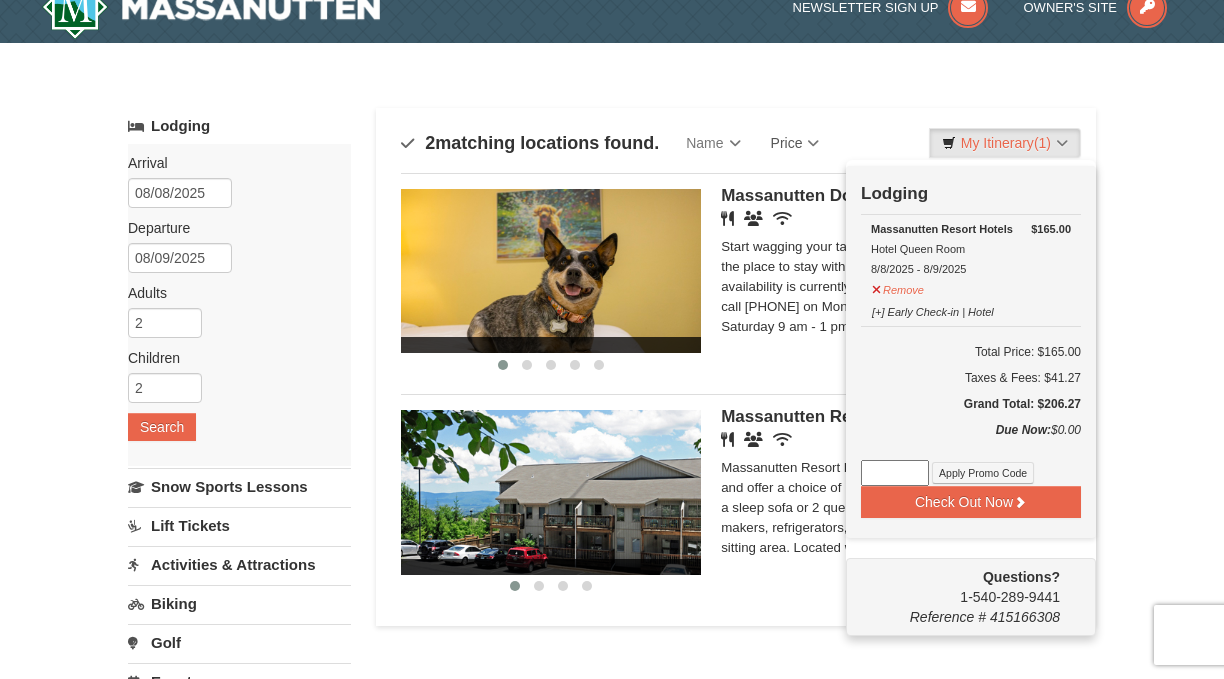 click on "‹ ›
Massanutten Dog Hotel
Restaurant Banquet Facilities Wireless Internet (free)
Start wagging your tails because Massanutten Dog Hotel is the place to stay with your canine travel companion!
Rental availability is currently limited. For more information, please call 540.289.4952 on Monday - Friday 9 am - 6 pm and Saturday 9 am - 1 pm. Condo and hotel reservations are subject to a $25 change fee.
Activities may be limited and advance sign-ups and ticket purchases required. For more information please visit https://www.massresort.com. Thank you for your patience and understanding. We look forward to welcoming you!" at bounding box center (736, 267) 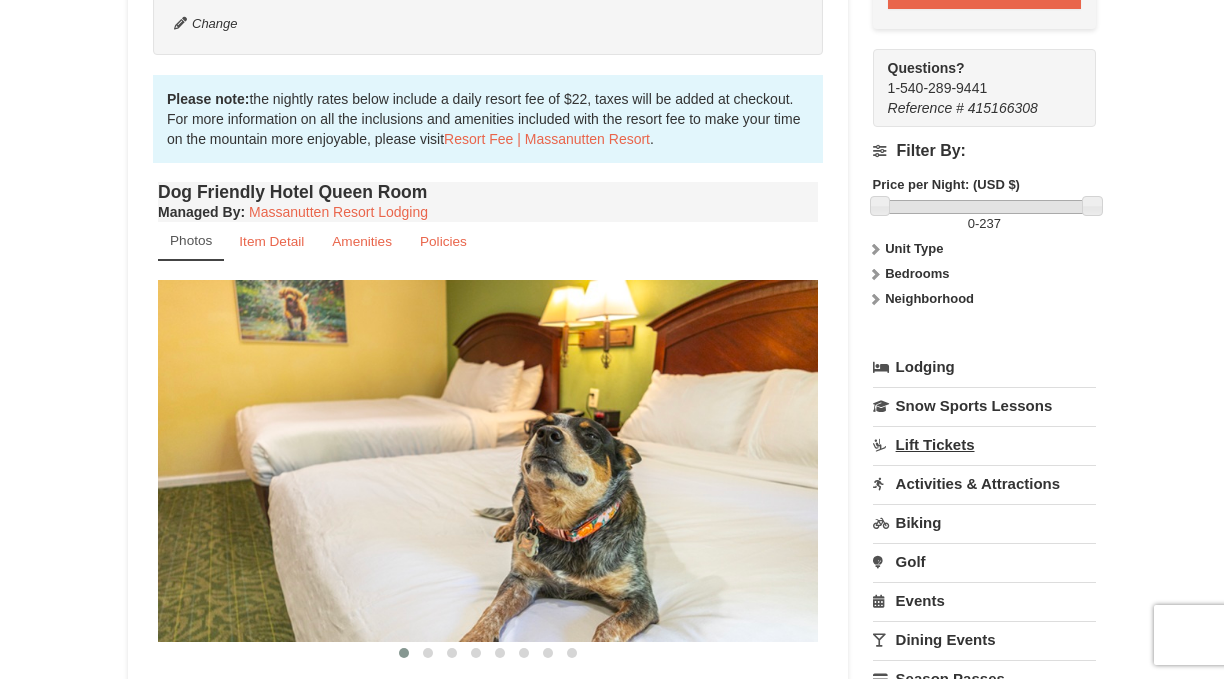 scroll, scrollTop: 561, scrollLeft: 0, axis: vertical 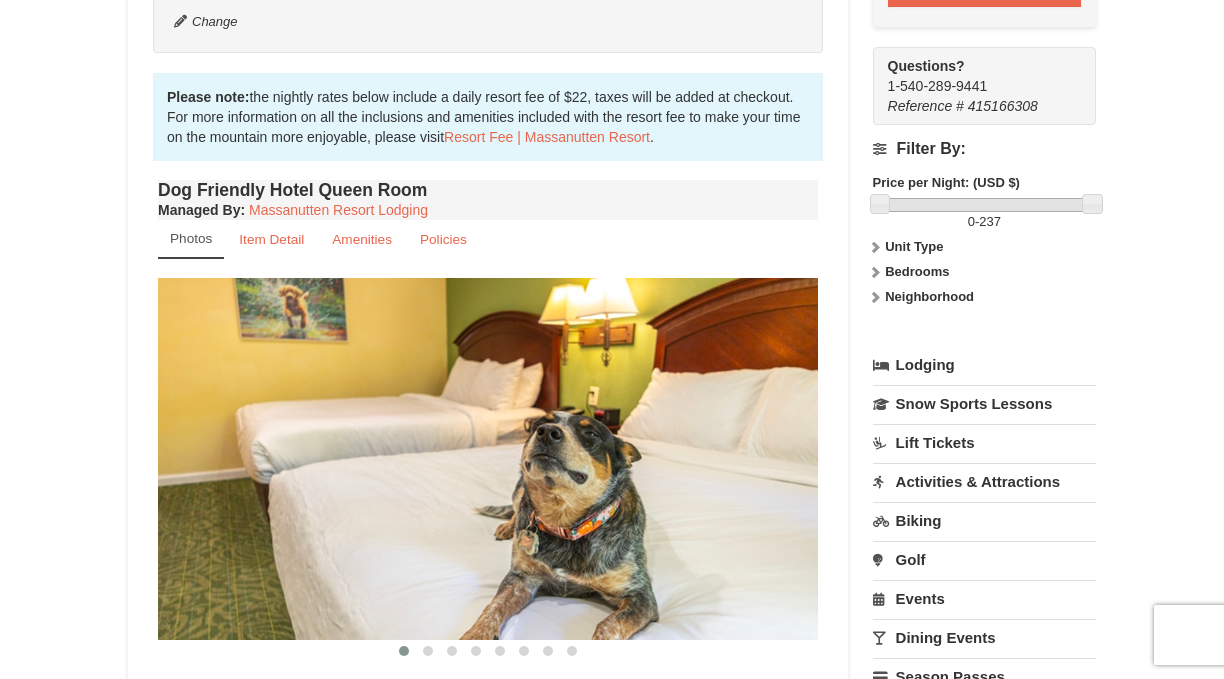 click on "Lift Tickets" at bounding box center (984, 442) 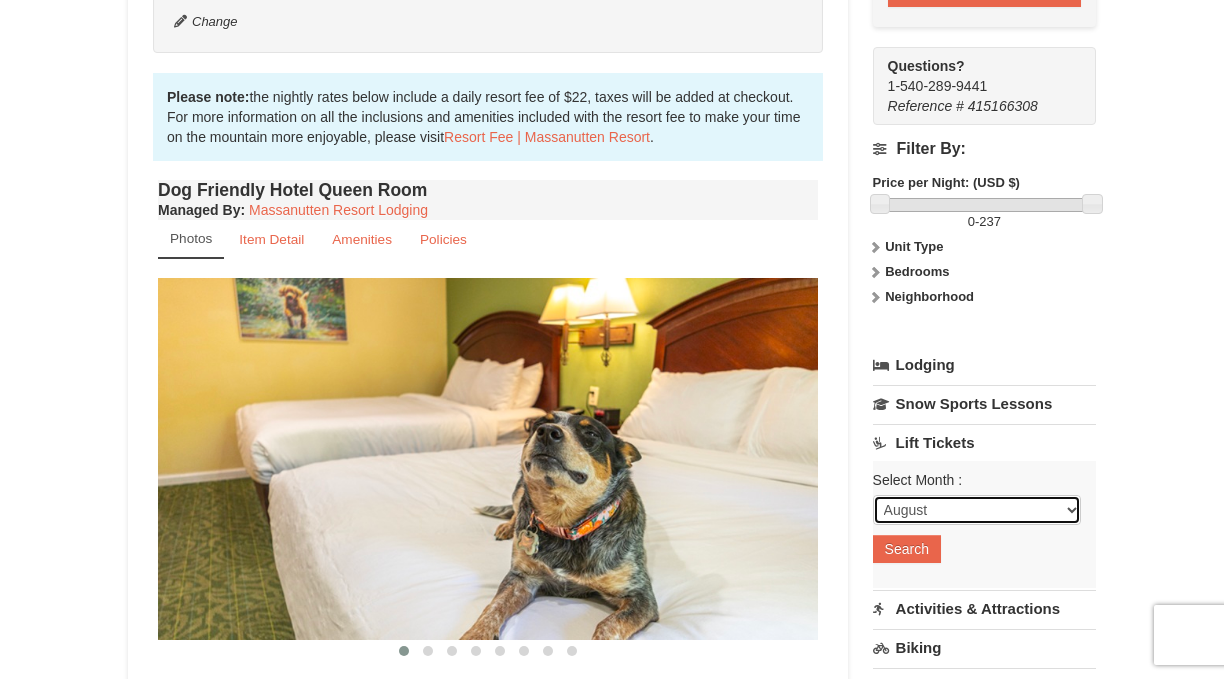 click on "August  September  October  November  December  January  February  March  April  May  June  July" at bounding box center [977, 510] 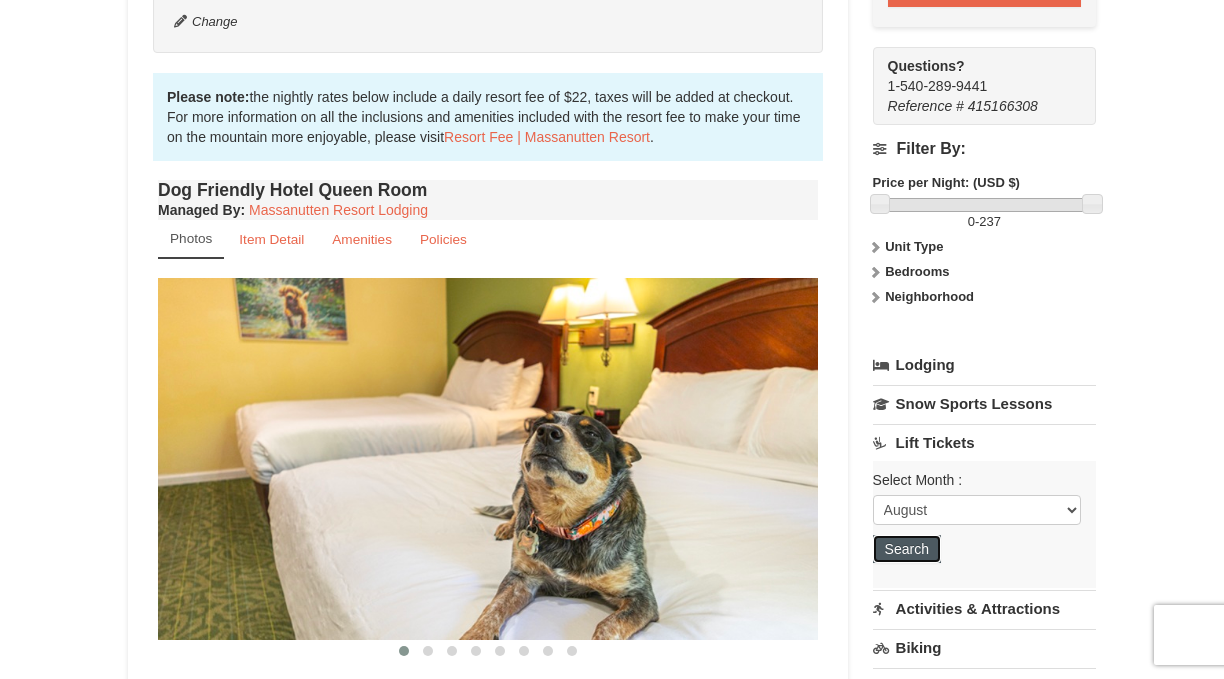 click on "Search" at bounding box center [907, 549] 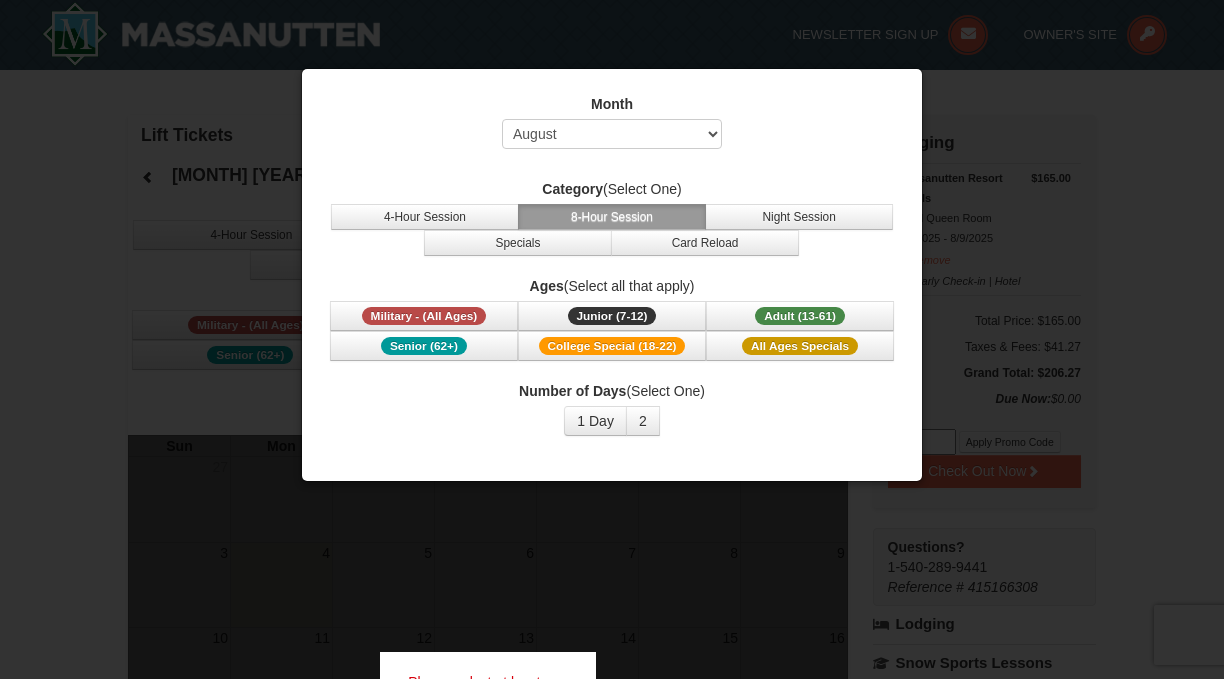 select on "8" 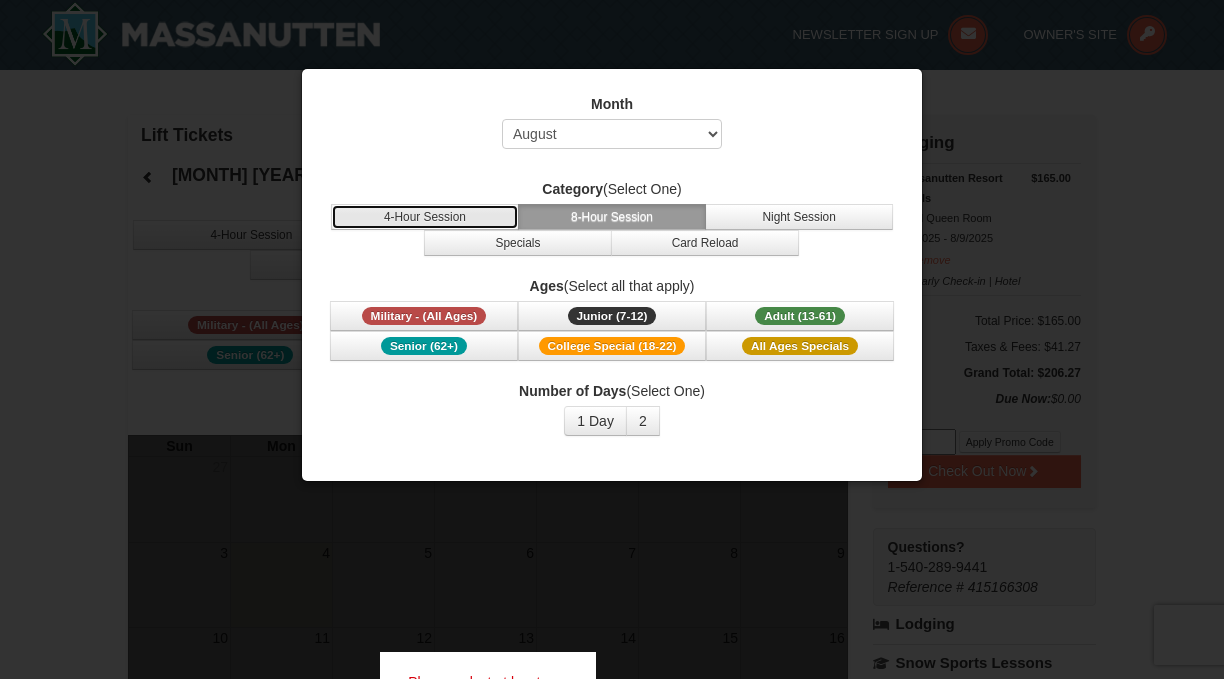 click on "4-Hour Session" at bounding box center (425, 217) 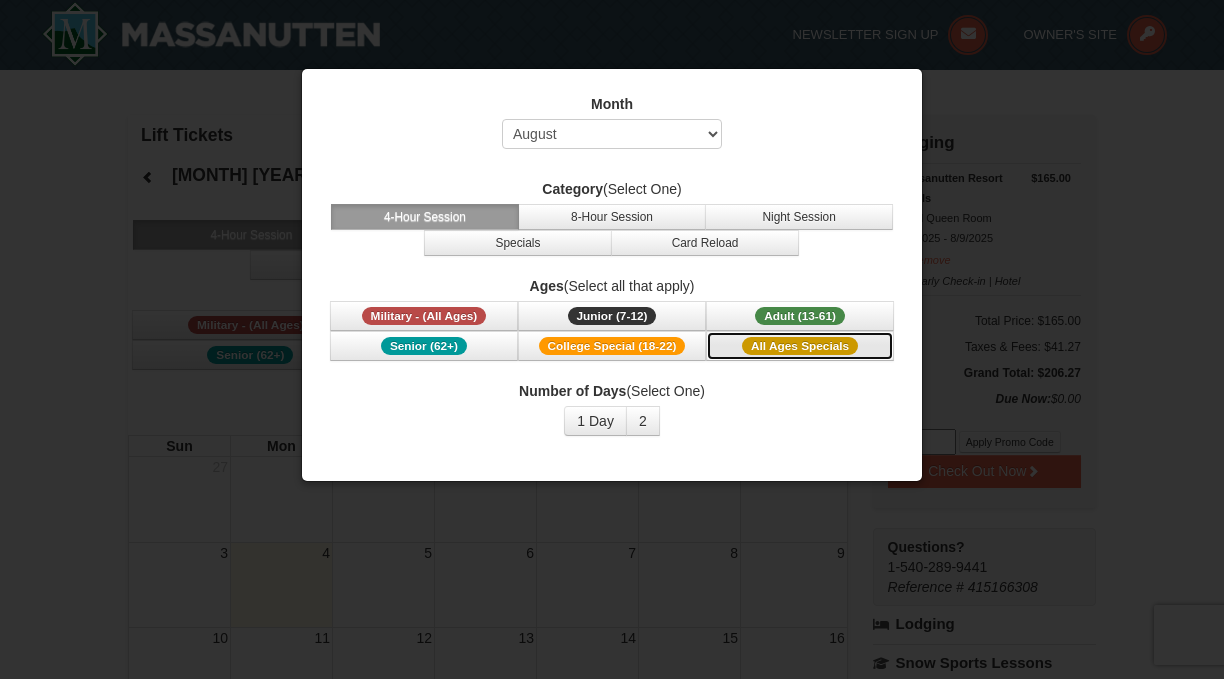 click on "All Ages Specials" at bounding box center [800, 346] 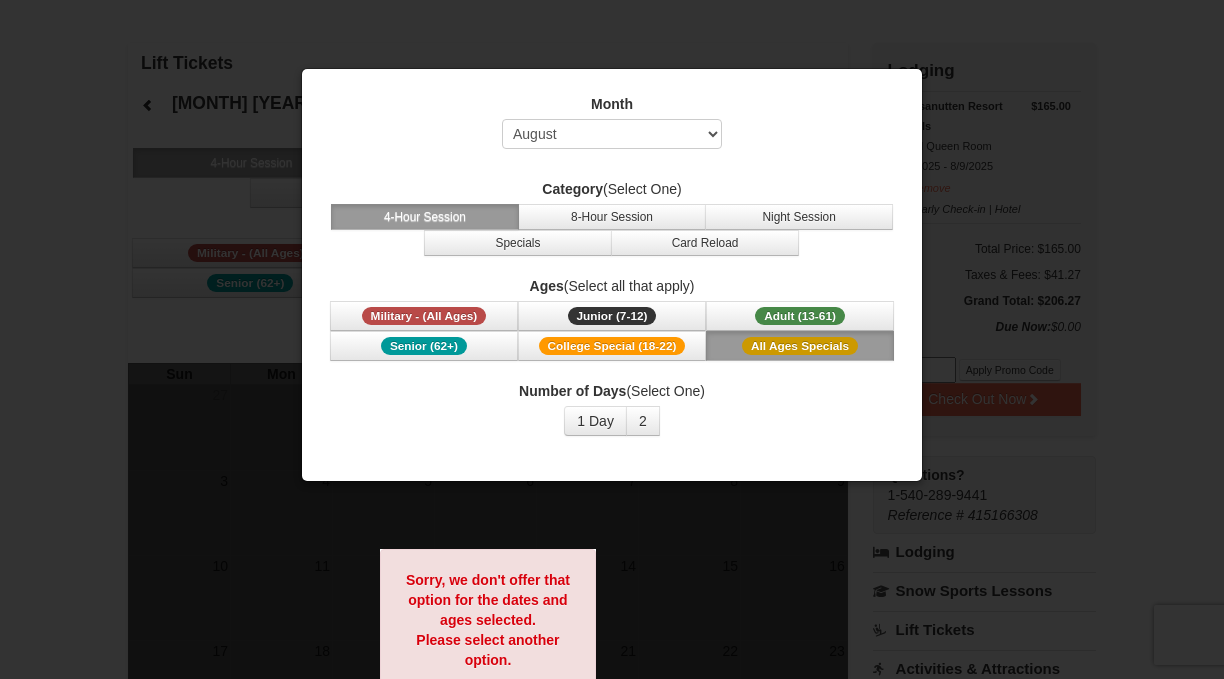 scroll, scrollTop: 74, scrollLeft: 0, axis: vertical 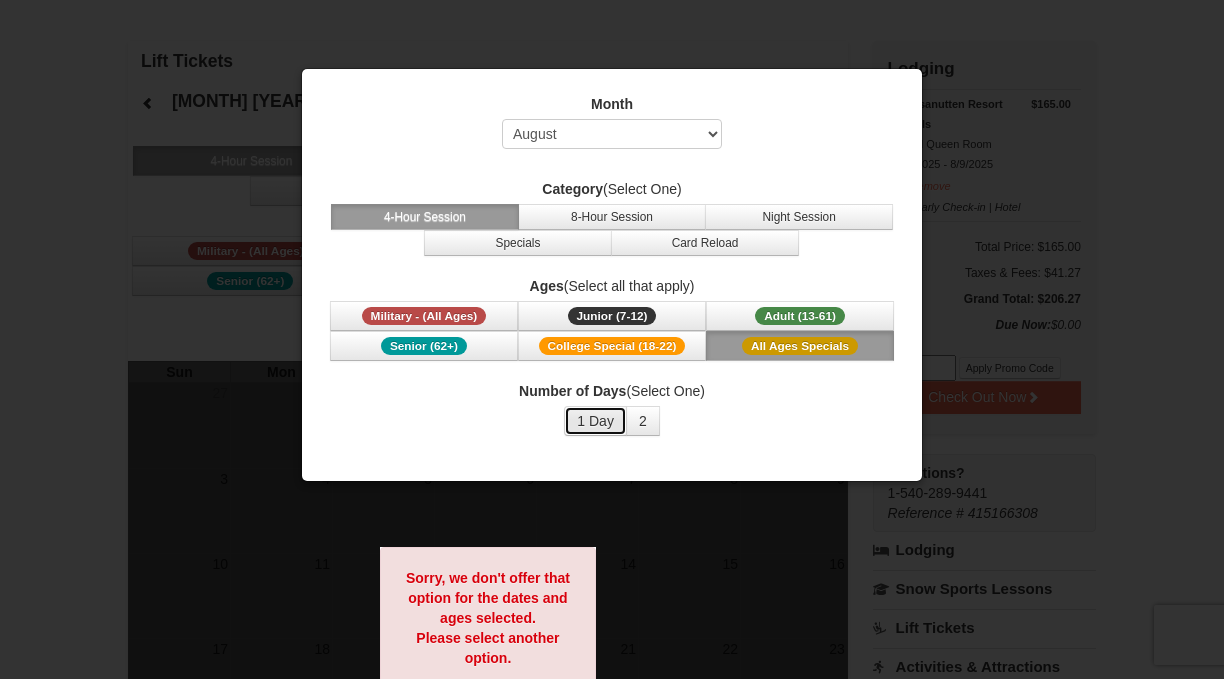 click on "1 Day" at bounding box center [595, 421] 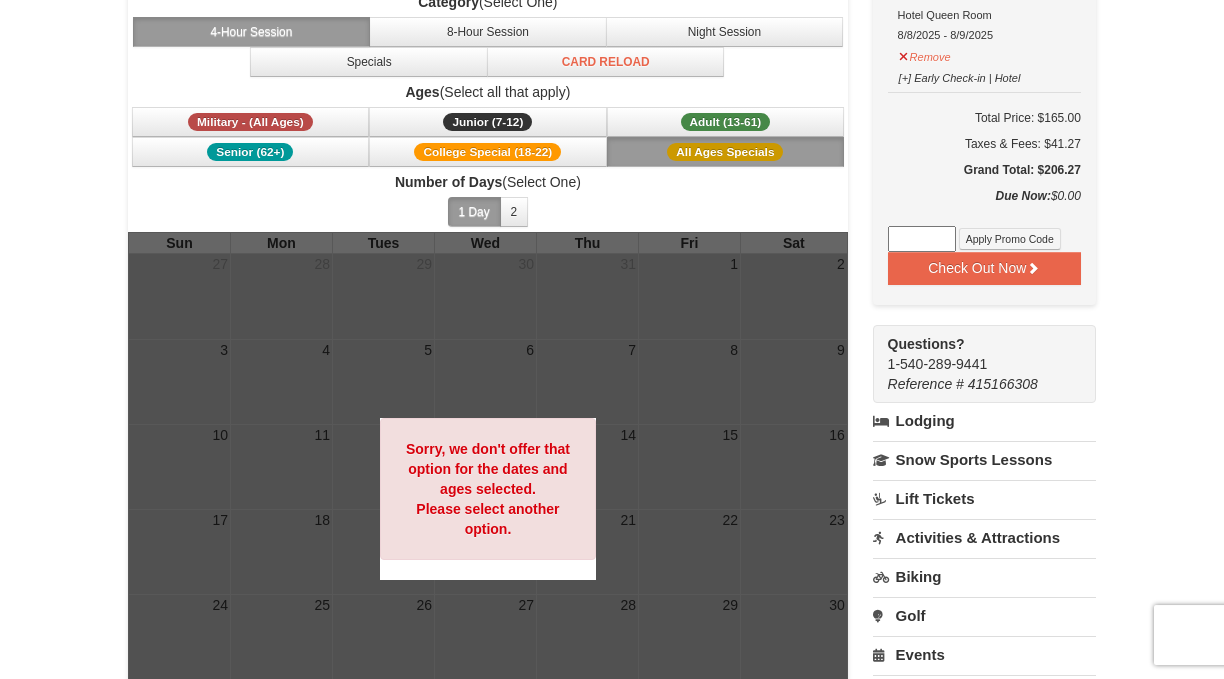 scroll, scrollTop: 220, scrollLeft: 0, axis: vertical 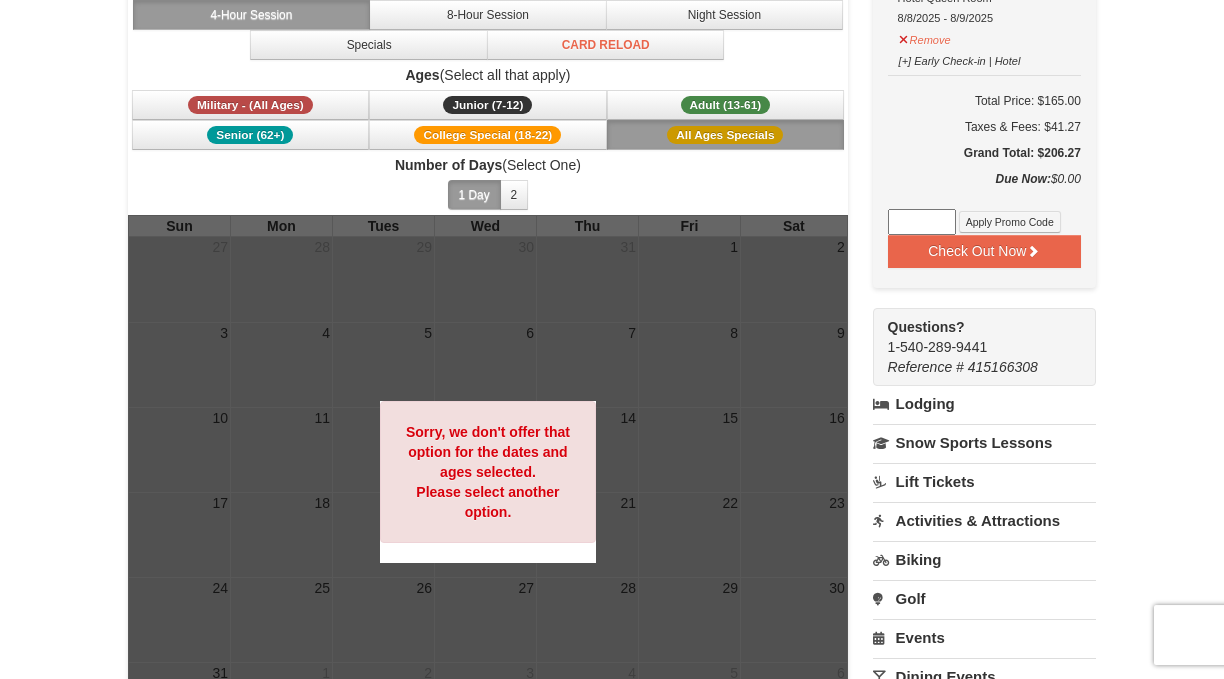 click on "Activities & Attractions" at bounding box center [984, 520] 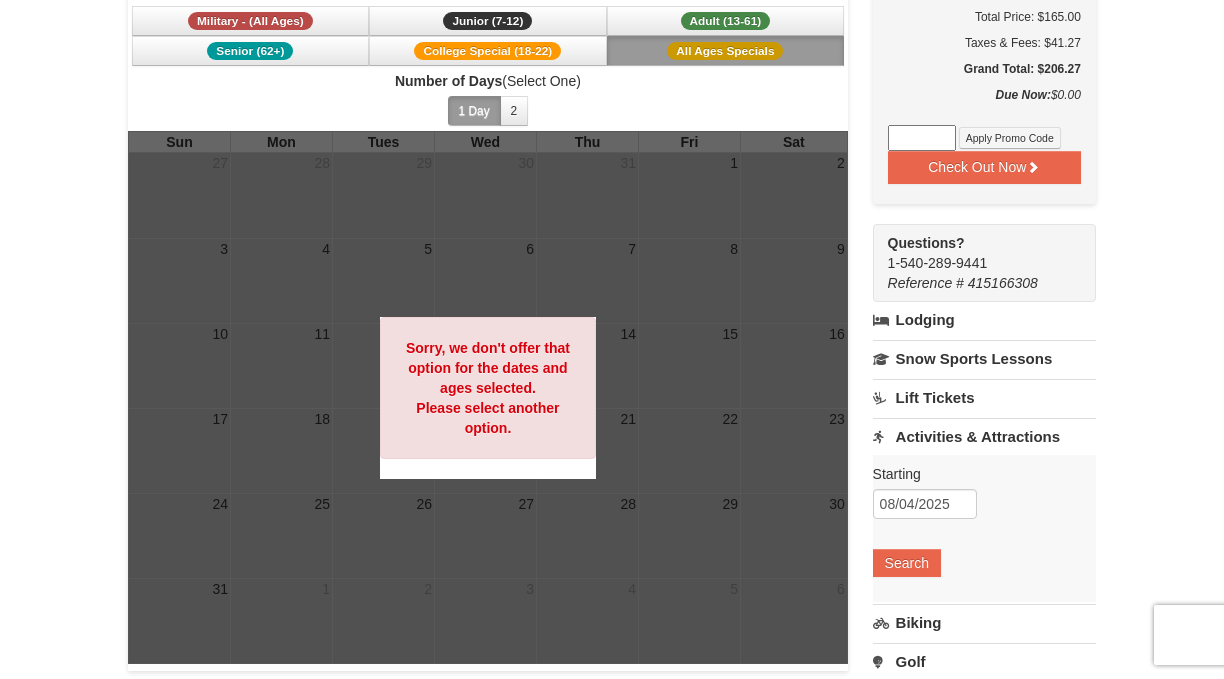 scroll, scrollTop: 313, scrollLeft: 0, axis: vertical 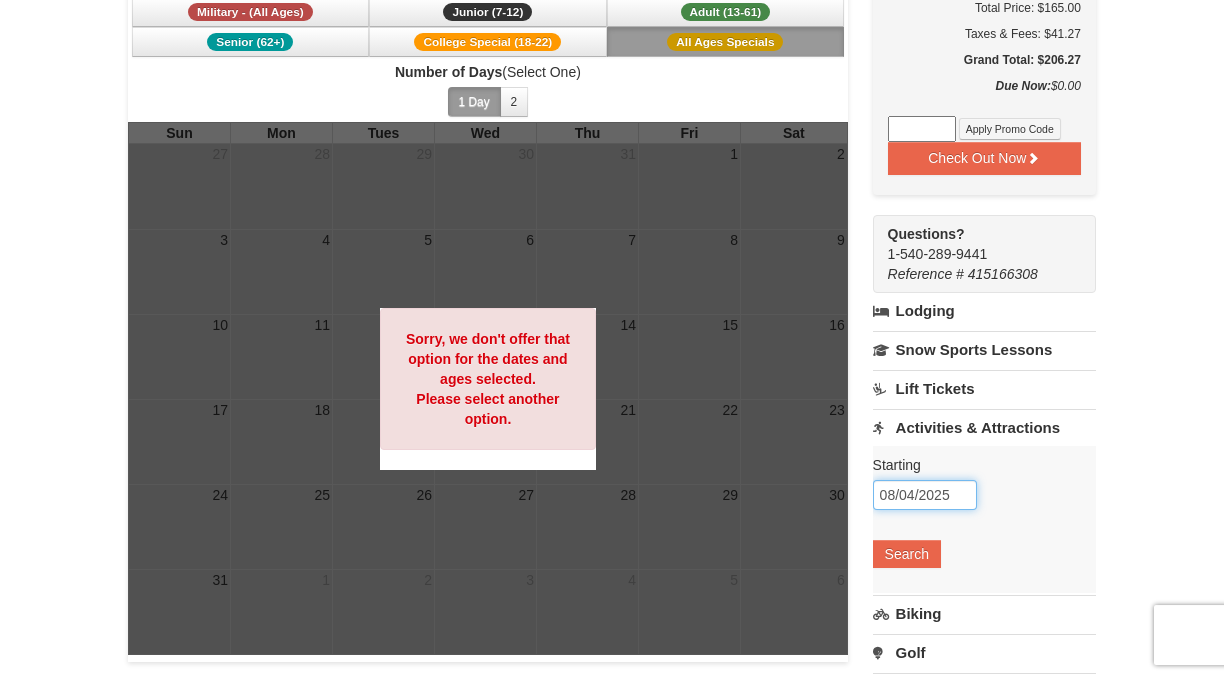 click on "08/04/2025" at bounding box center (925, 495) 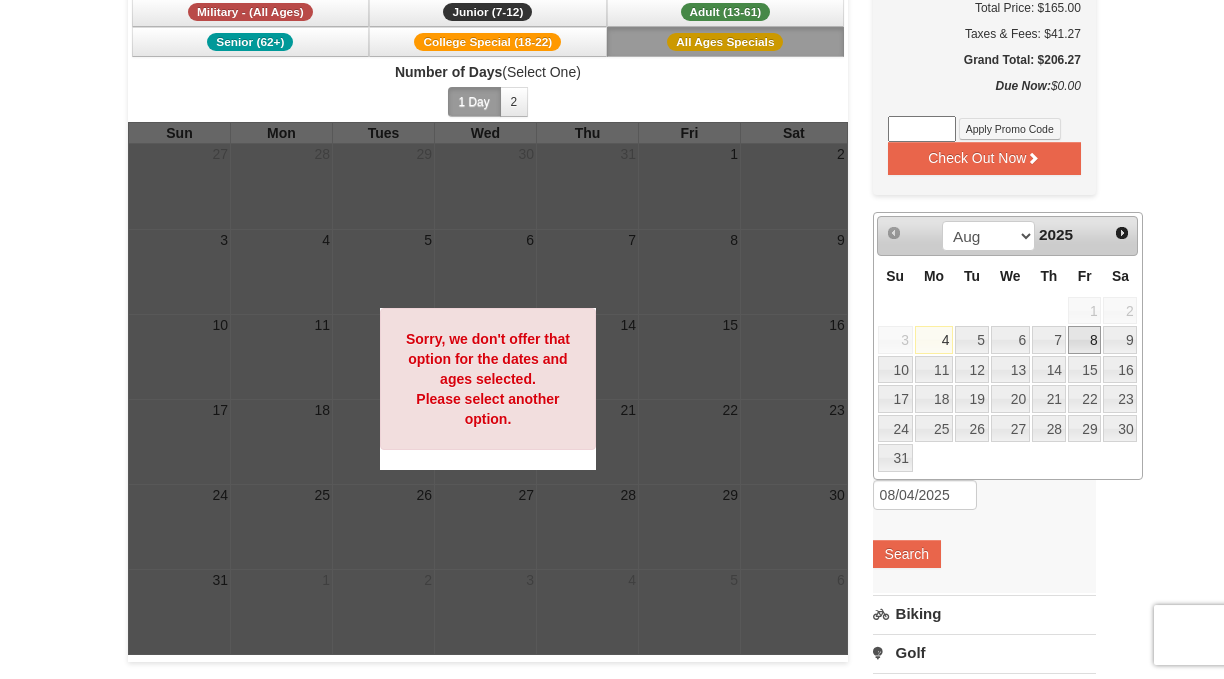 click on "8" at bounding box center (1085, 340) 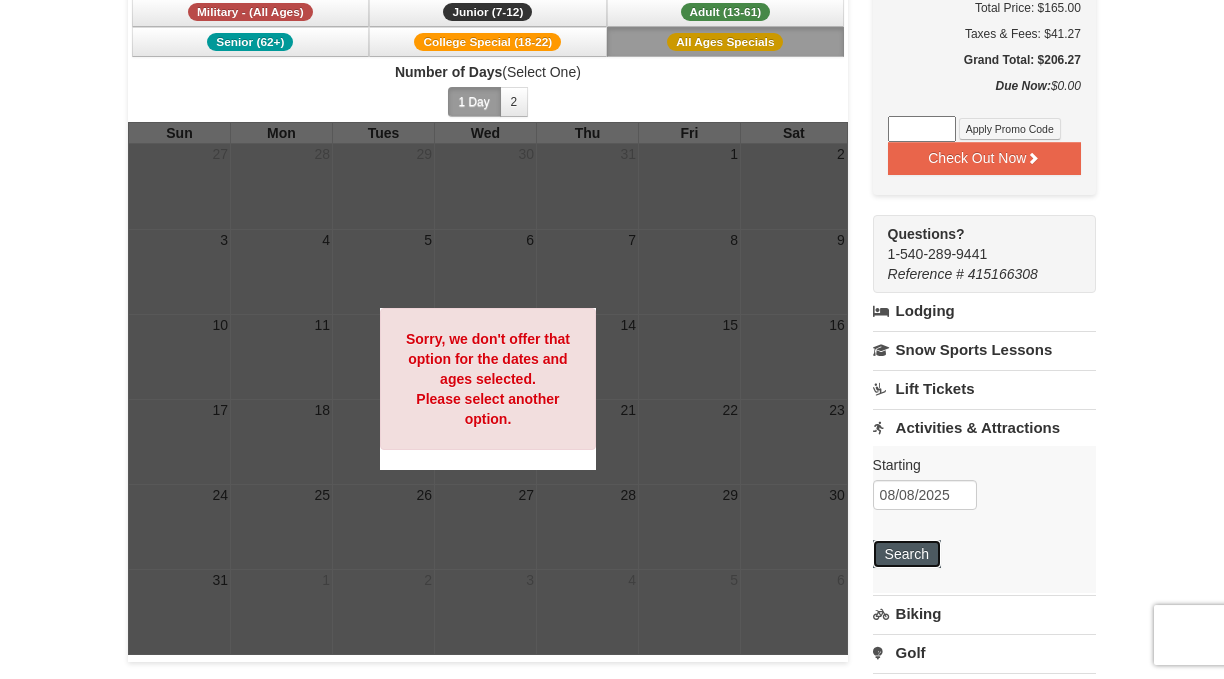 click on "Search" at bounding box center (907, 554) 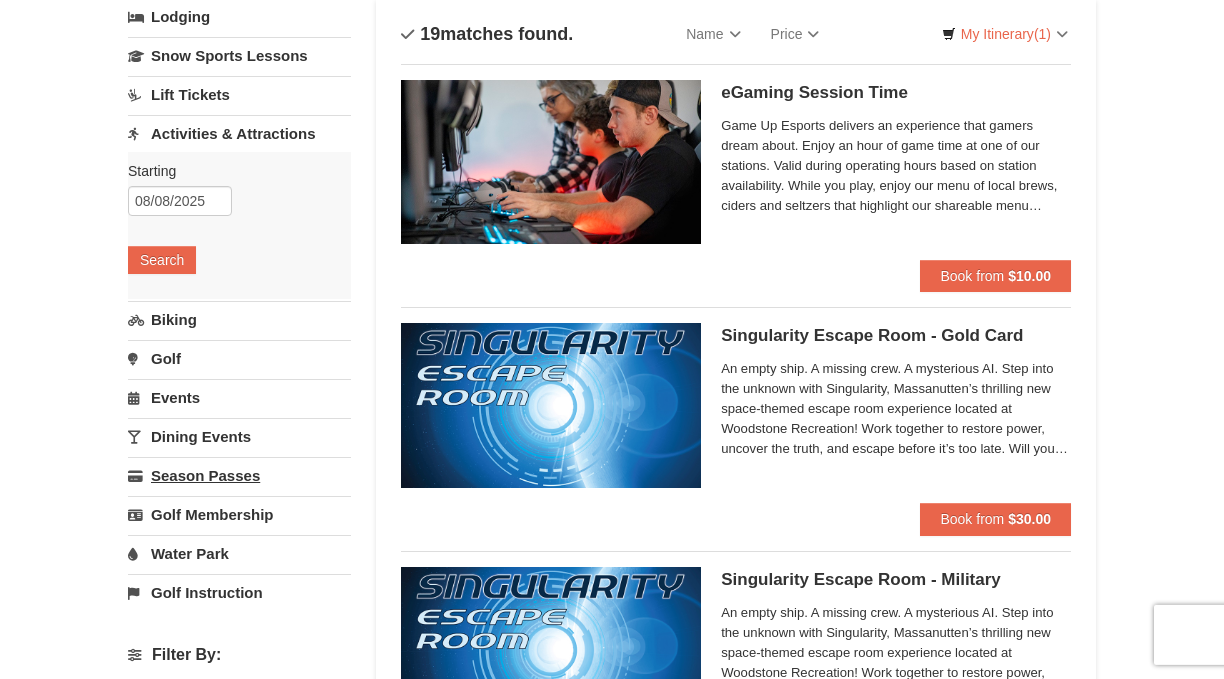 scroll, scrollTop: 147, scrollLeft: 0, axis: vertical 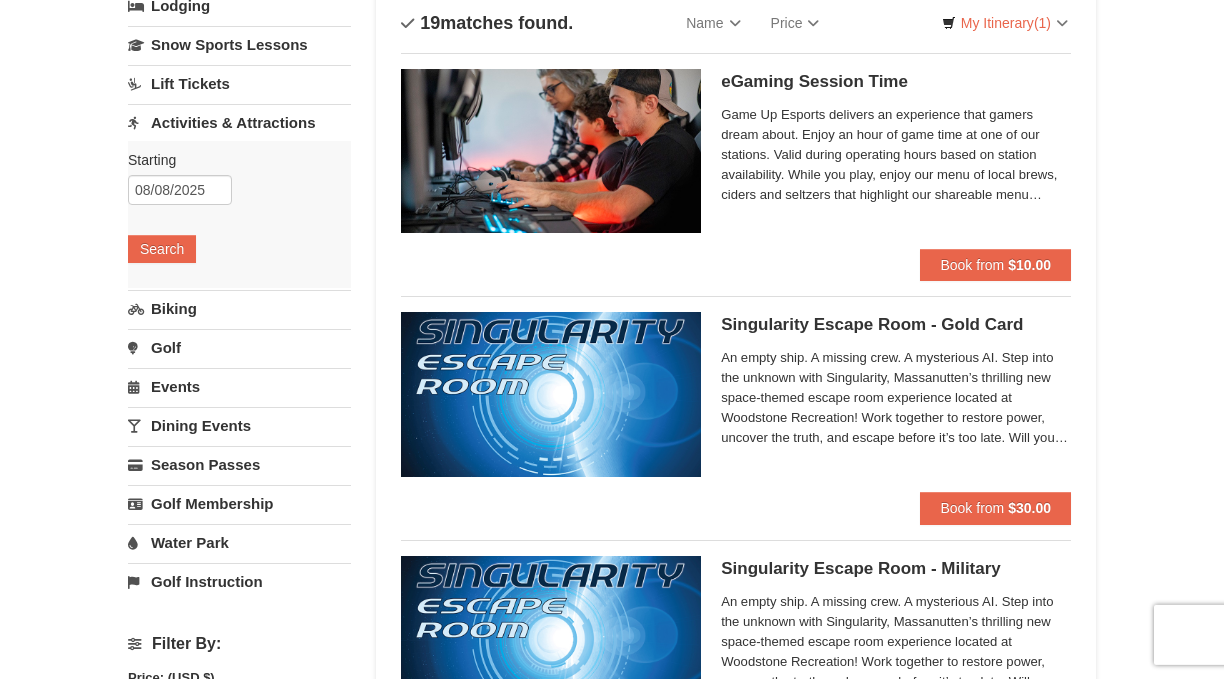 click on "Water Park" at bounding box center [239, 542] 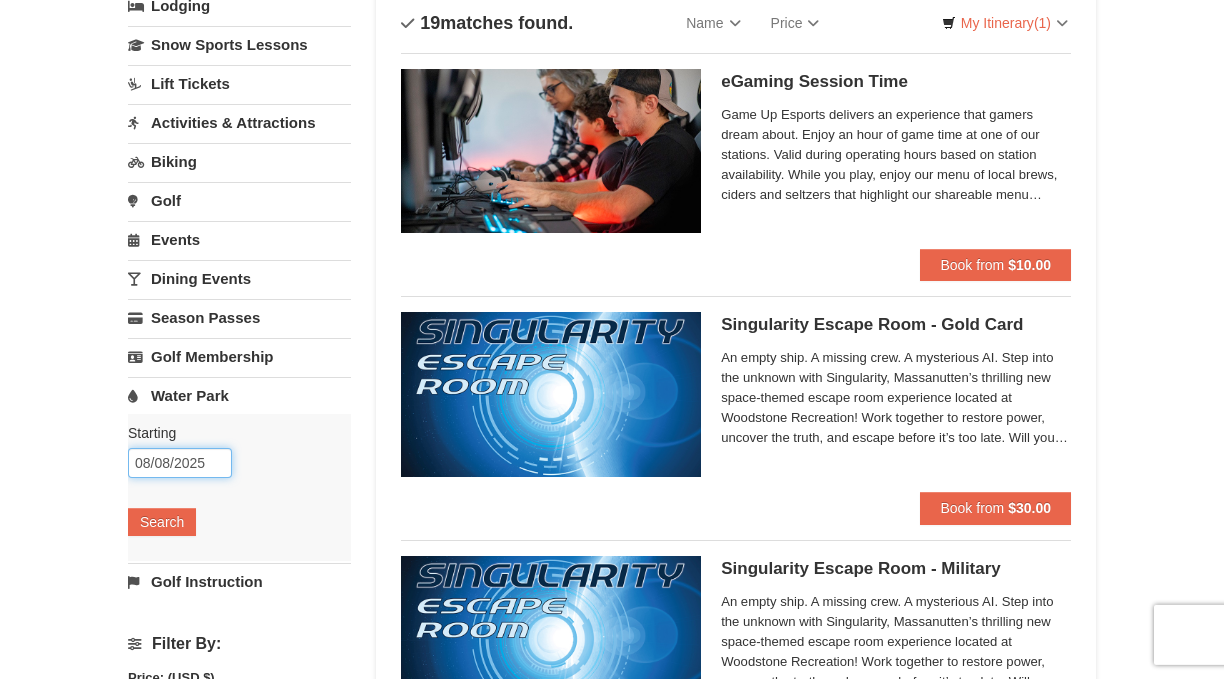 click on "08/08/2025" at bounding box center [180, 463] 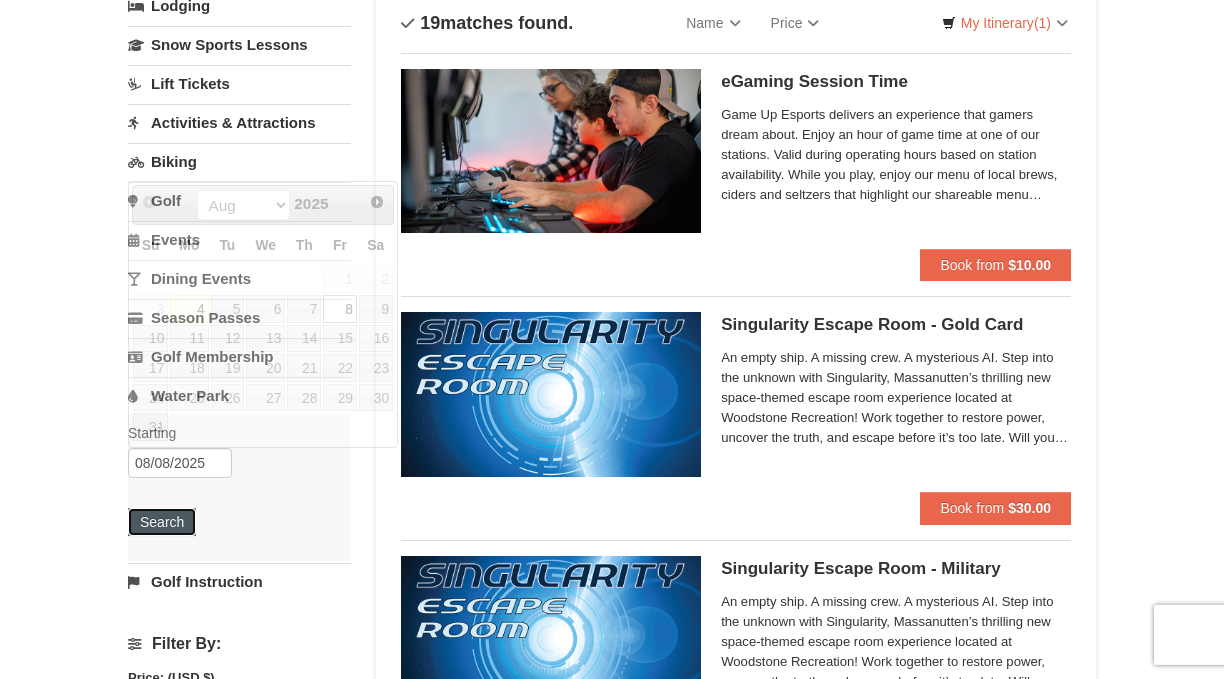 click on "Search" at bounding box center [162, 522] 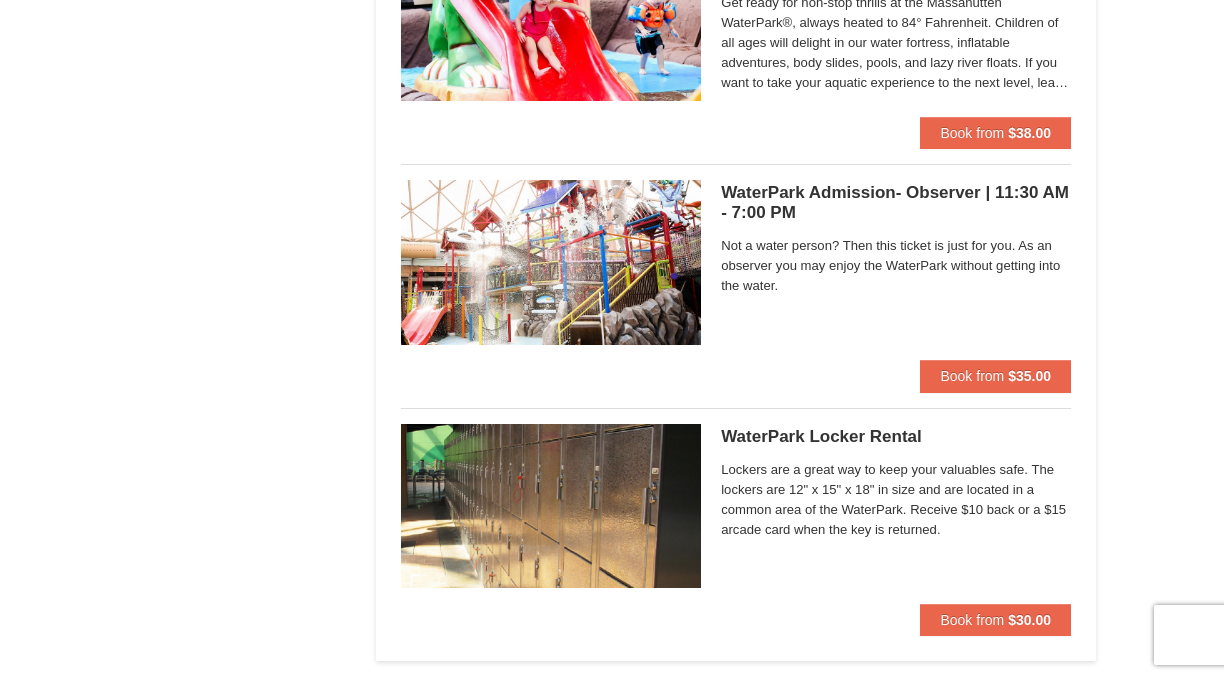 scroll, scrollTop: 1509, scrollLeft: 0, axis: vertical 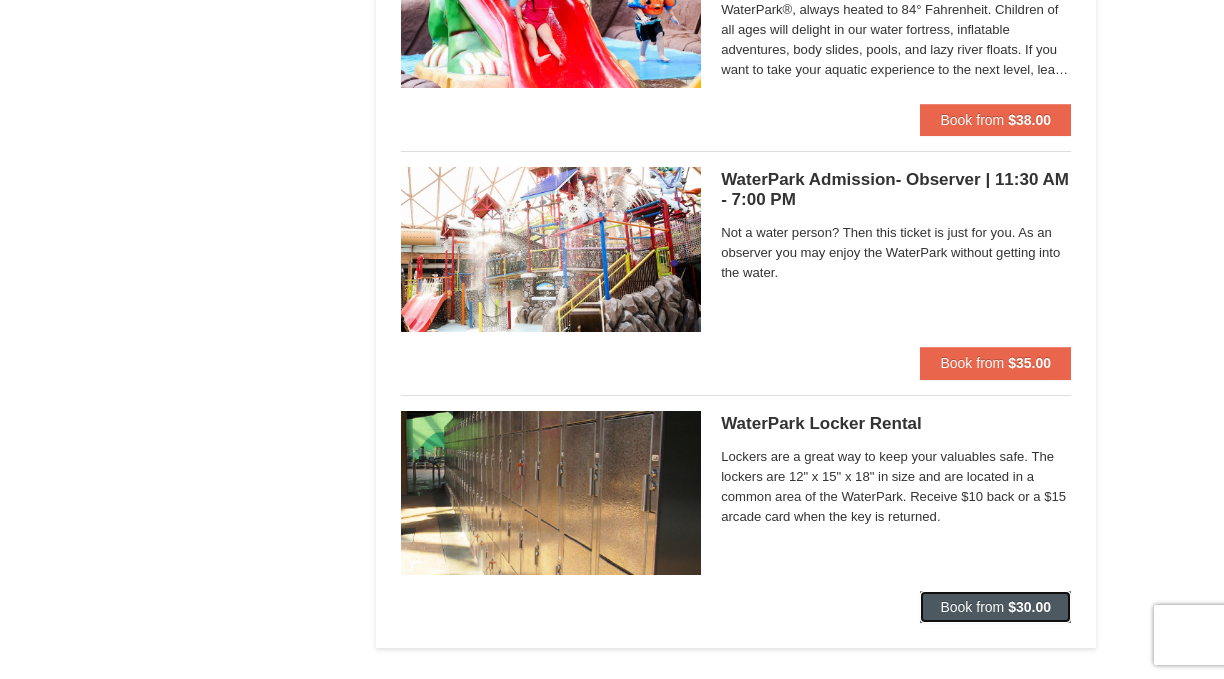 click on "Book from" at bounding box center (972, 607) 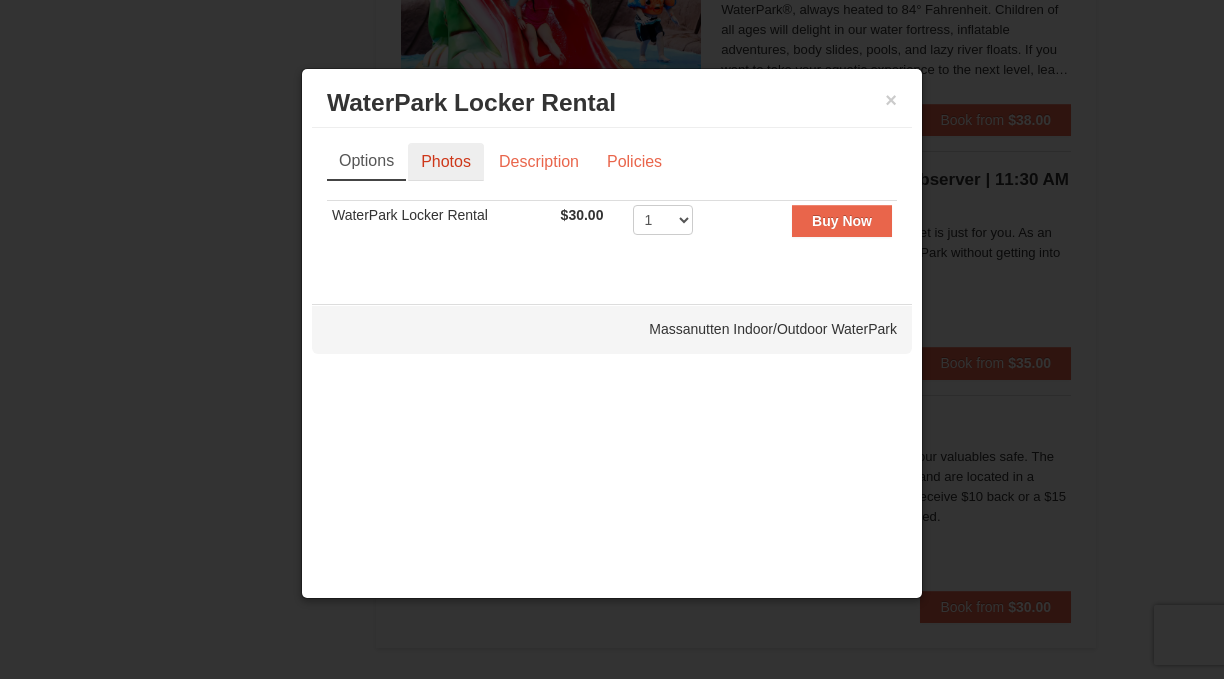 click on "Photos" at bounding box center [446, 162] 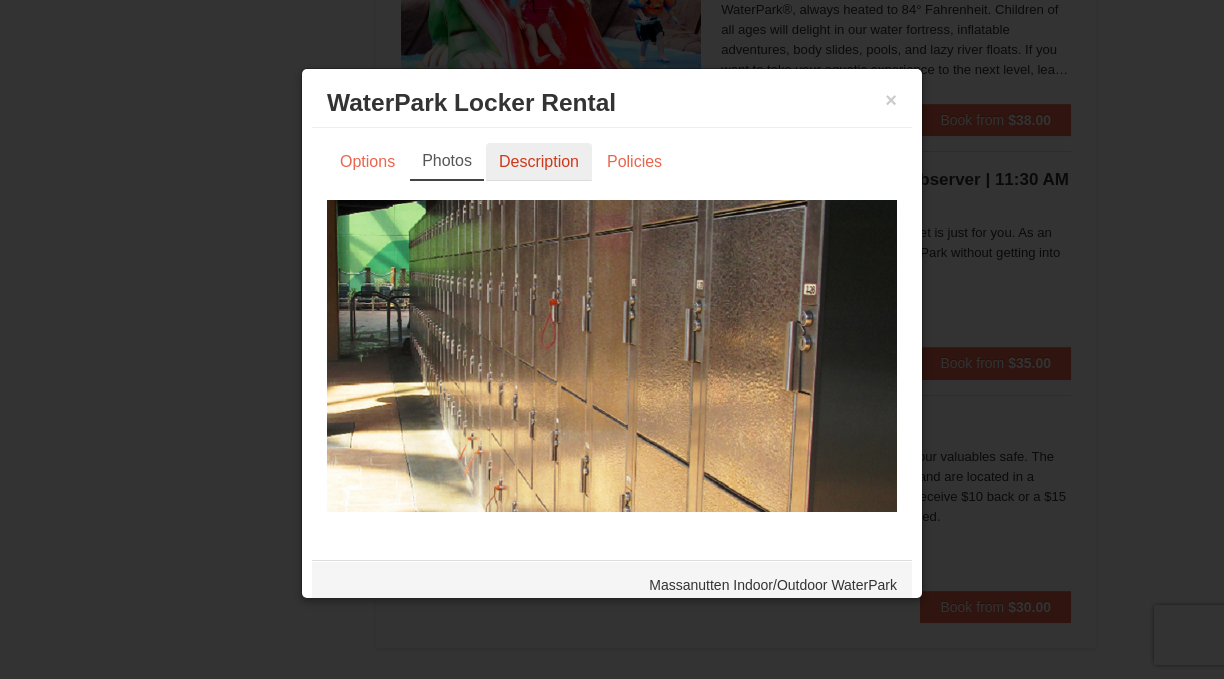 click on "Description" at bounding box center [539, 162] 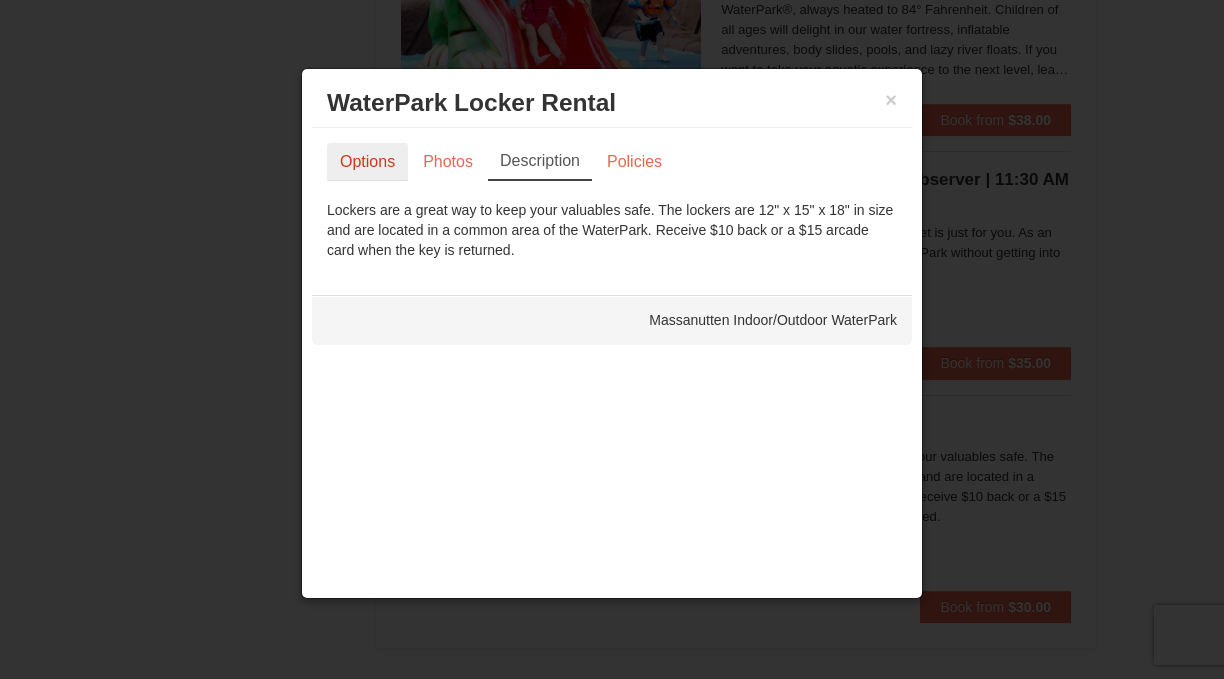 click on "Options" at bounding box center (367, 162) 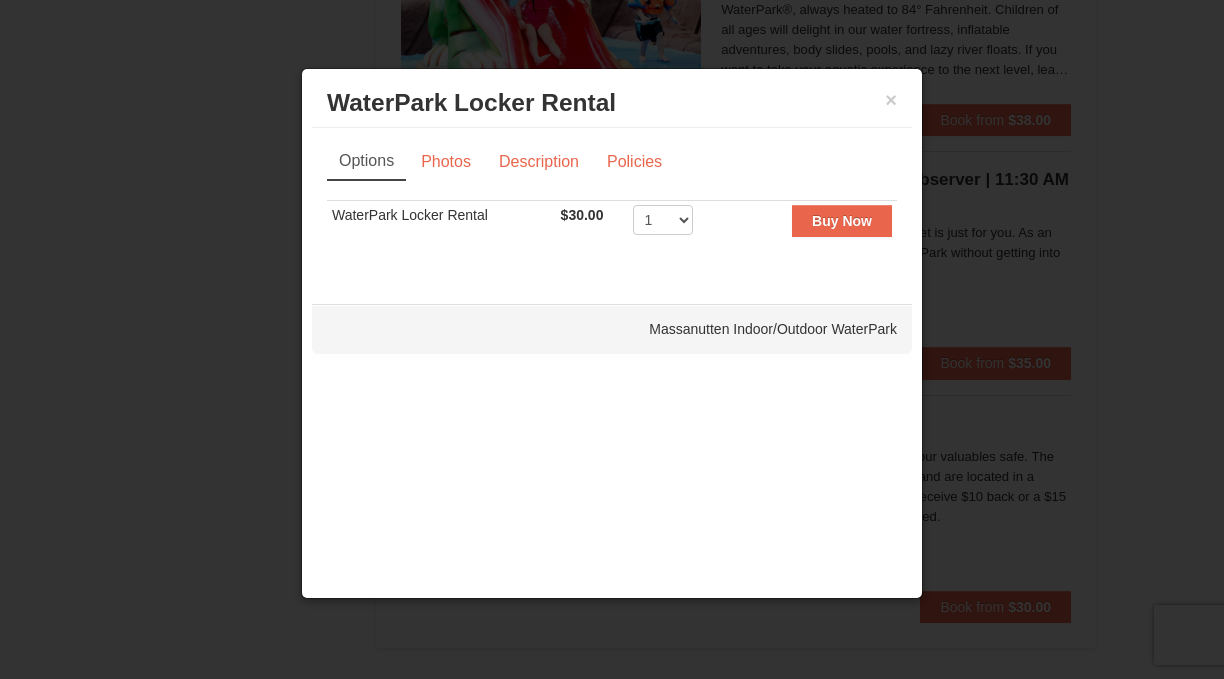 click on "Sorry, no matches found.
Please remove some filters, or change your dates to find available options.
WaterPark Locker Rental
$30.00
Includes all fees. Tax excluded.
1 2 3 4 5 6 7 8 9 10 11 12 13 14 15 16 17 18 19 20 21 22 23 24 25 26 27 28 29 30 31 32 33 34 35 36 37 38 39 40 41 42 43 44 45 46 47 48 49 50
Buy Now" at bounding box center (612, 234) 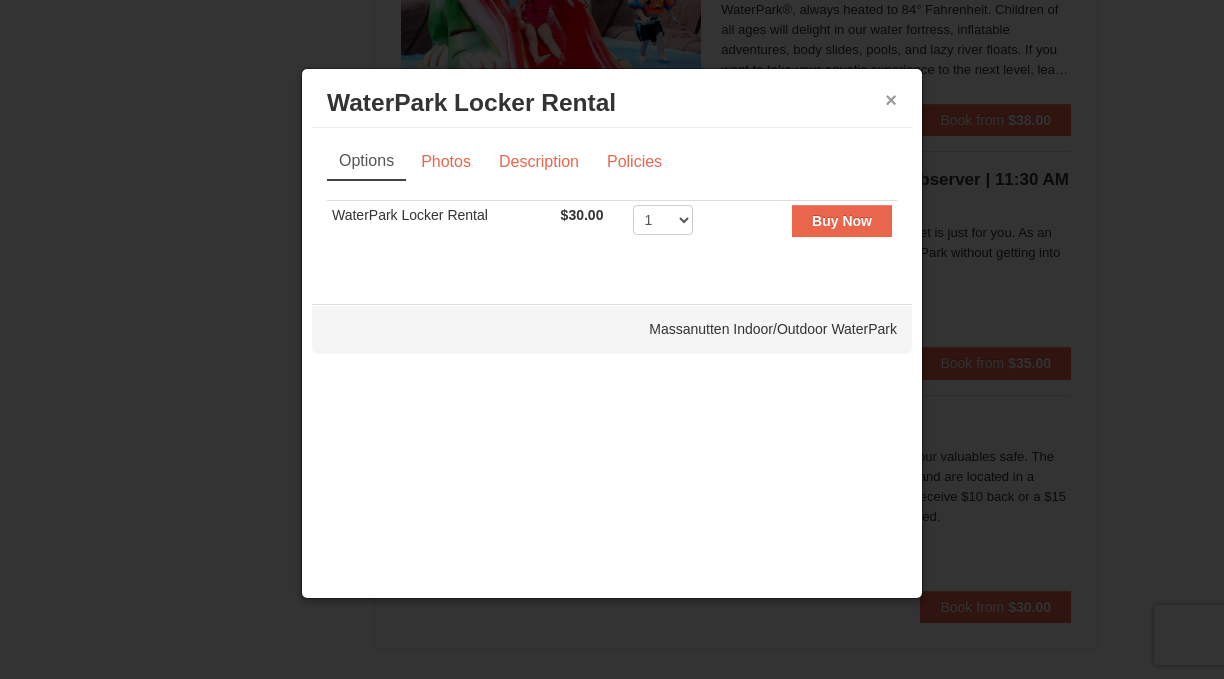 click on "×" at bounding box center [891, 100] 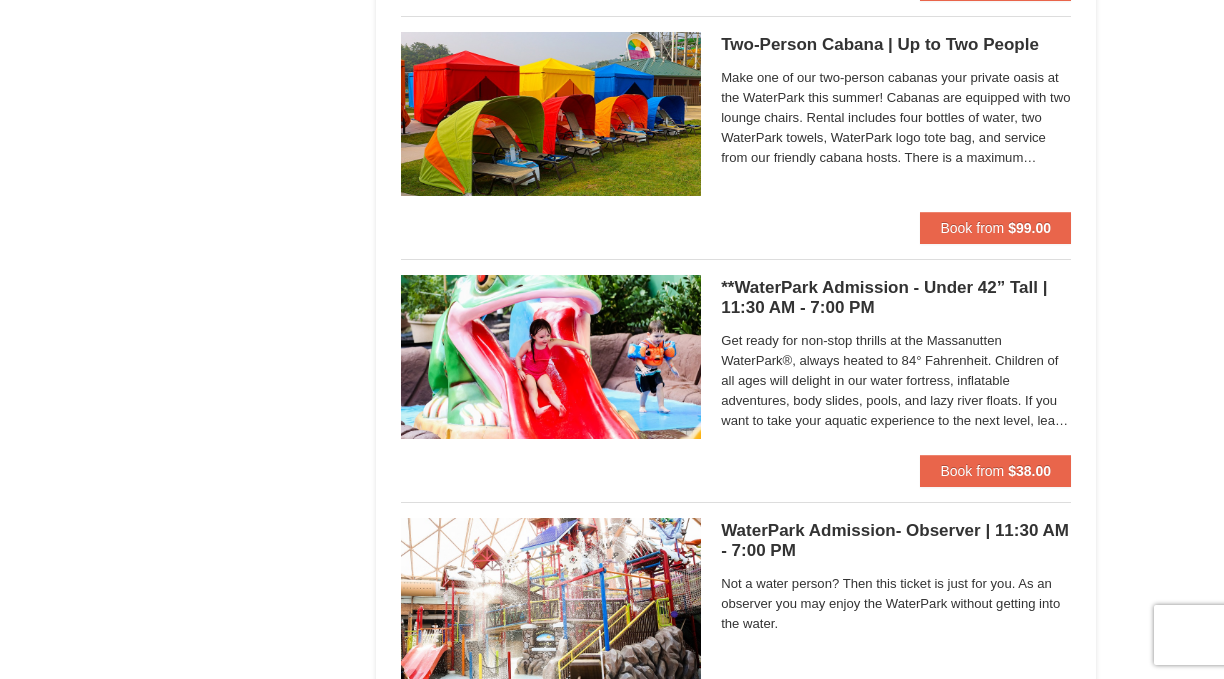 scroll, scrollTop: 1157, scrollLeft: 0, axis: vertical 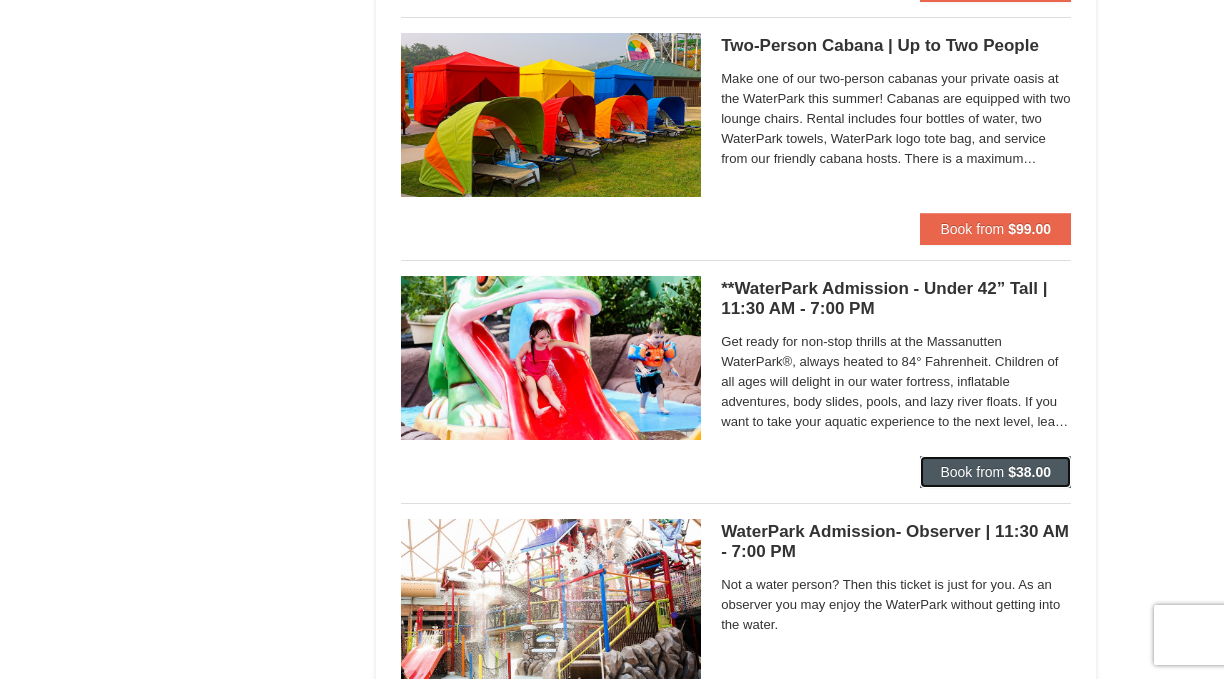 click on "Book from" at bounding box center [972, 472] 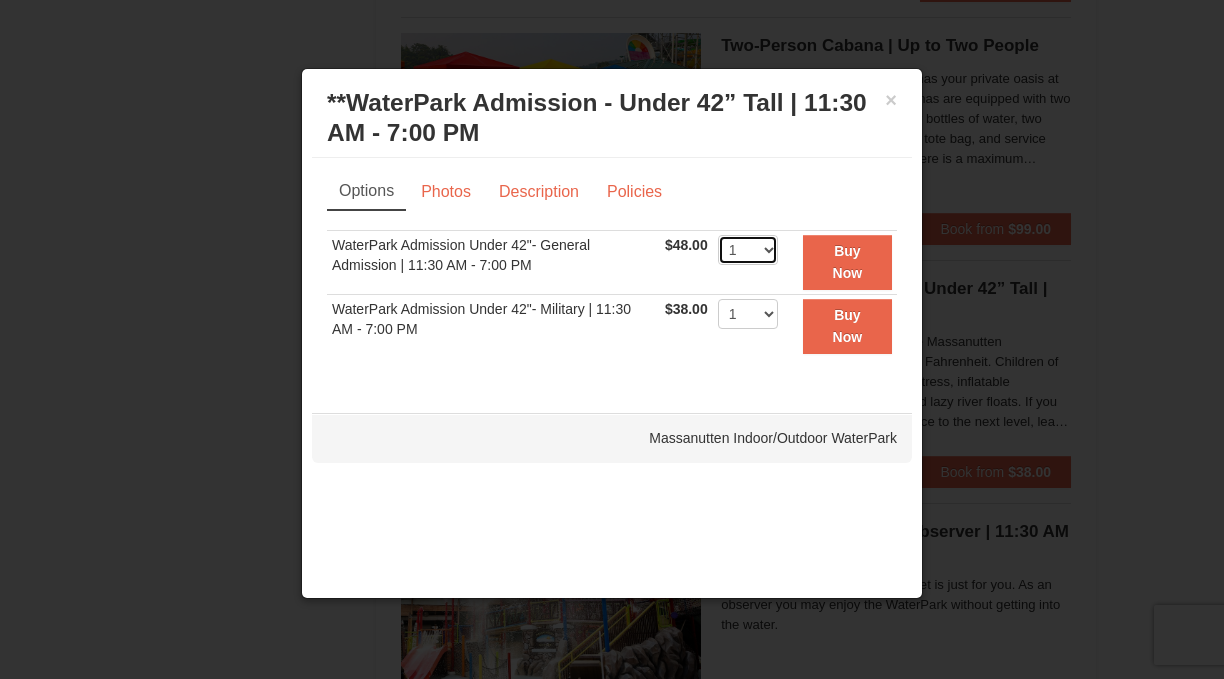 click on "1
2
3
4
5
6
7
8
9
10
11
12
13
14
15
16
17
18
19
20
21 22" at bounding box center (748, 250) 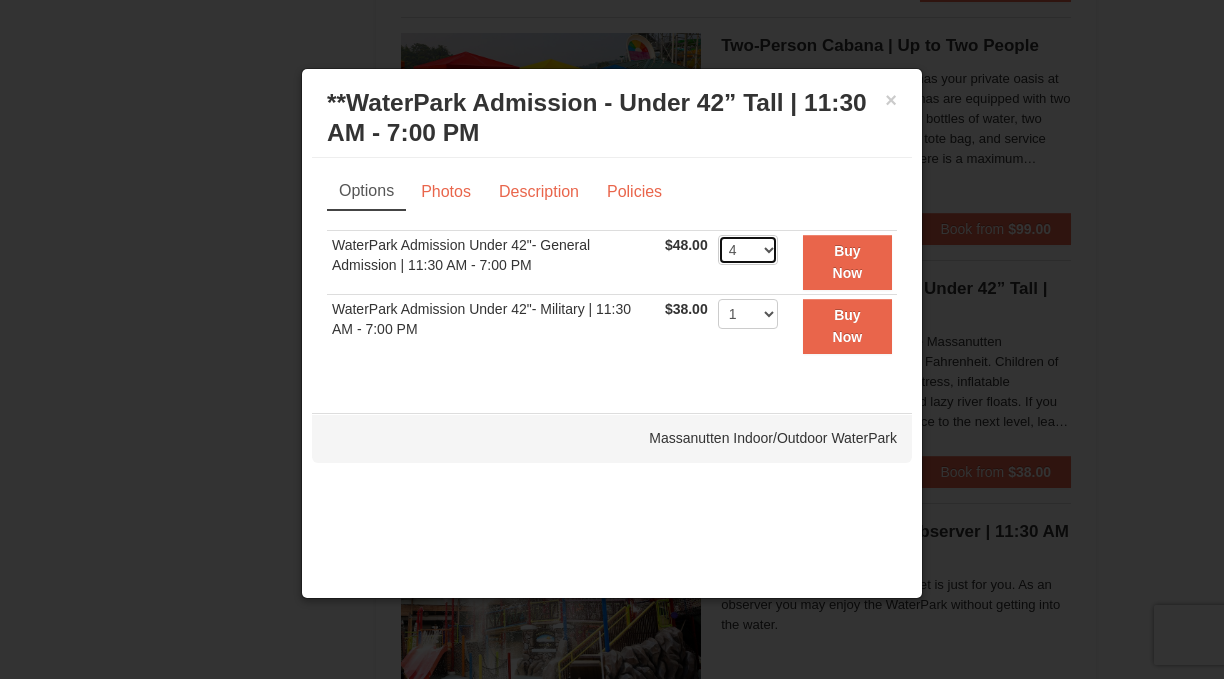 click on "4" at bounding box center [0, 0] 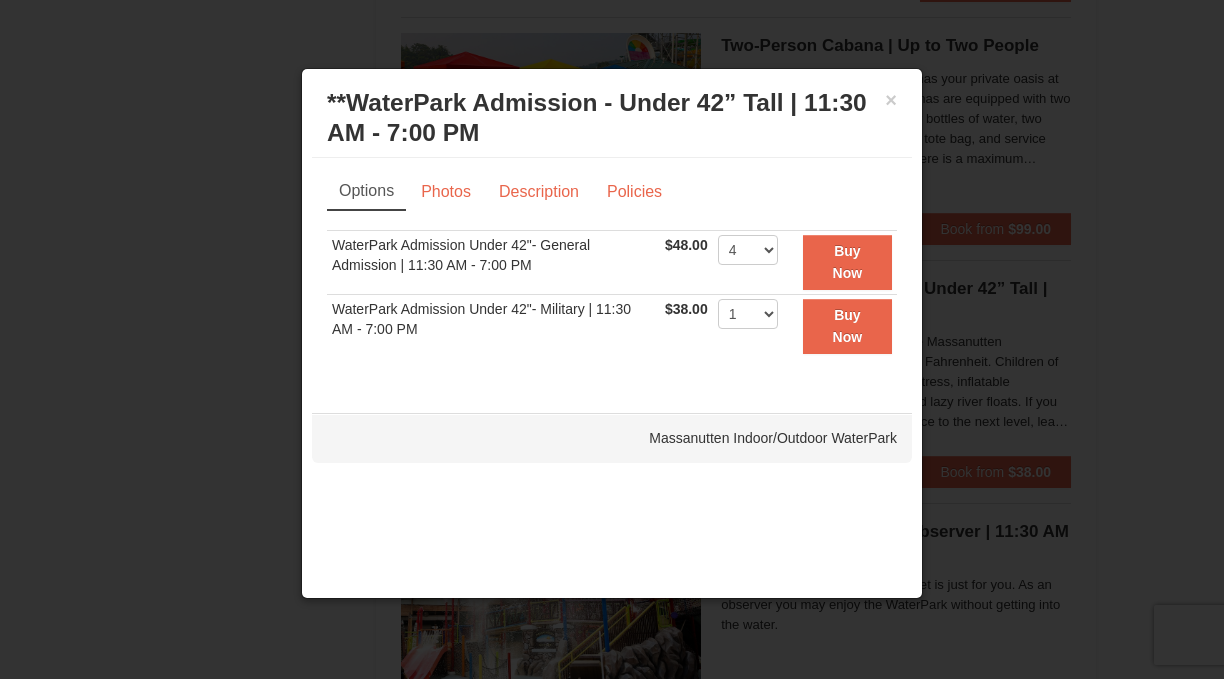 click on "Options
Photos
Description
Policies" at bounding box center (612, 191) 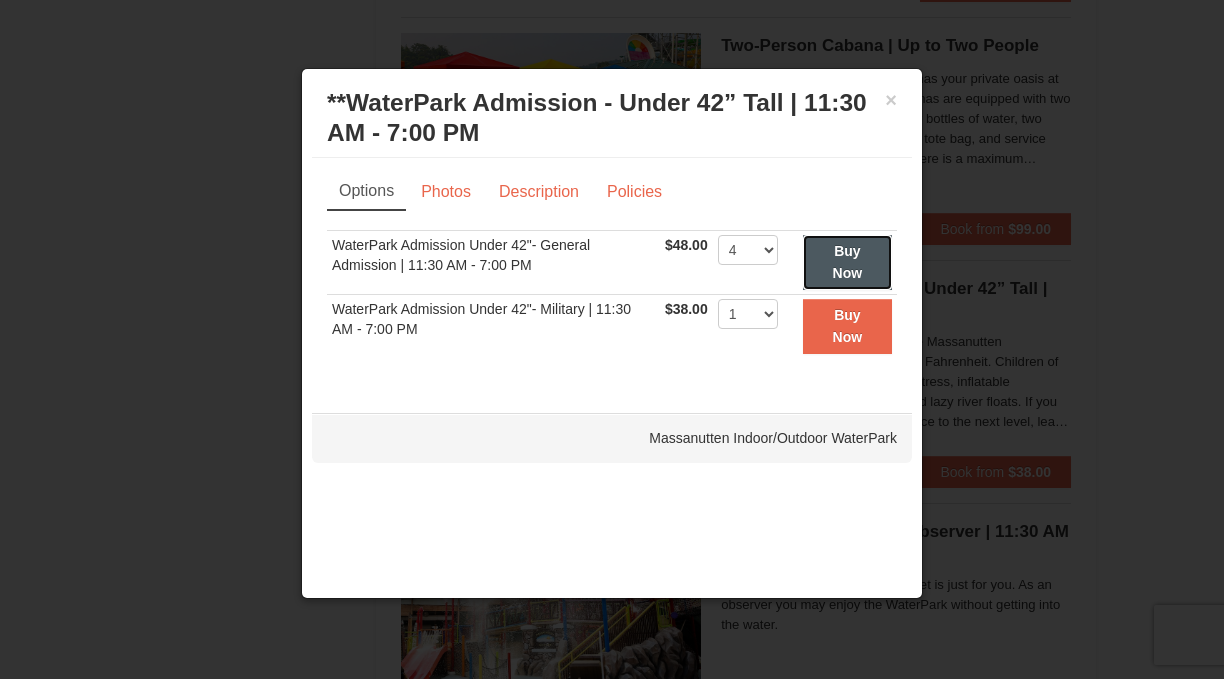 click on "Buy Now" at bounding box center (848, 262) 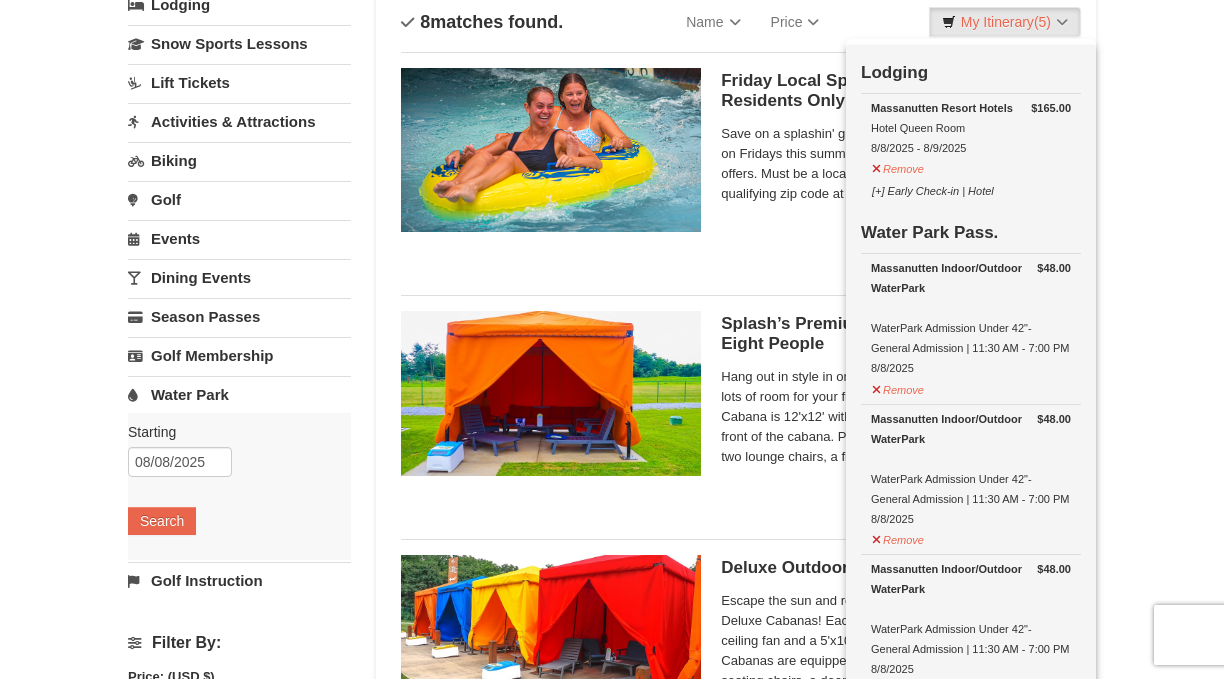 scroll, scrollTop: 147, scrollLeft: 0, axis: vertical 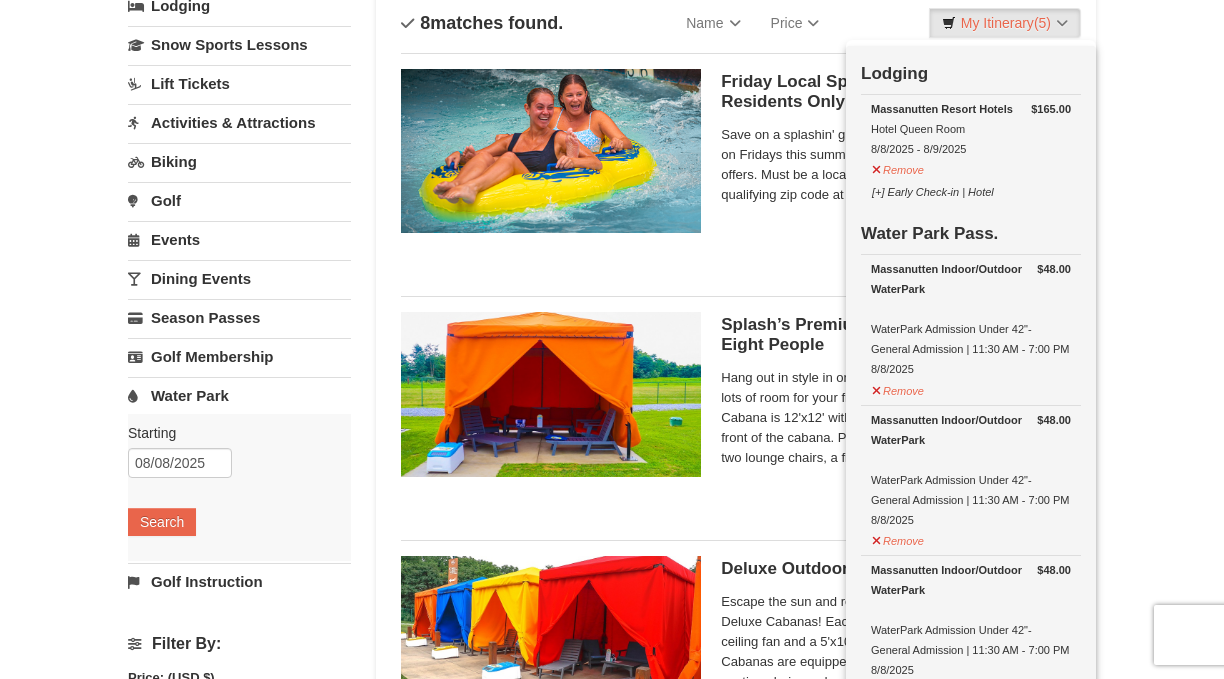 click on "Splash’s Premium Outdoor Cabana | Up to Eight People  Massanutten Indoor/Outdoor WaterPark
Hang out in style in one of our Premium Cabanas! There’s lots of room for your friends or family as each Premium Cabana is 12'x12' with a ceiling fan and a 5'x10' space in front of the cabana. Premium Cabanas are equipped with two lounge chairs, a five-piece modular couch, two deep seating chairs, coffee table, low profile table, ceiling fan, and electric service. Rental also includes 16 bottles of water, four WaterPark towels, WaterPark logo tote bag, $50 Diamond Jim’s Arcade card, and service from our friendly cabana hosts. There is a maximum number of eight guests per cabana.
Book from   $295.00" at bounding box center [736, 410] 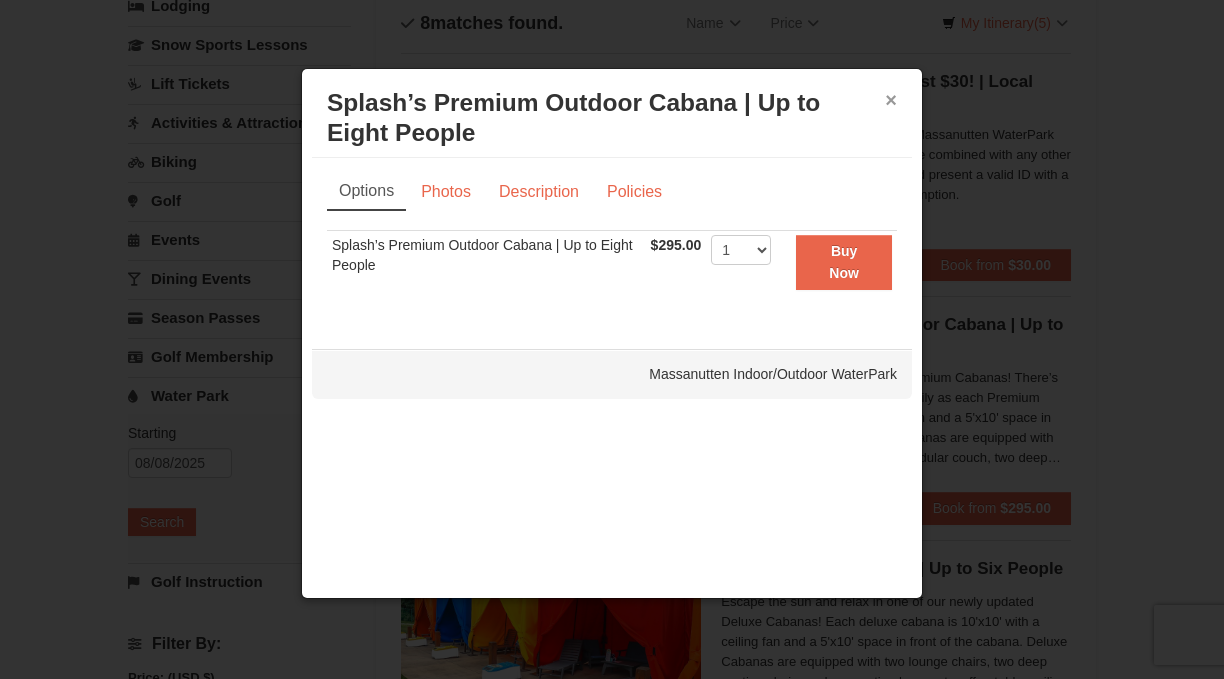 click on "×" at bounding box center [891, 100] 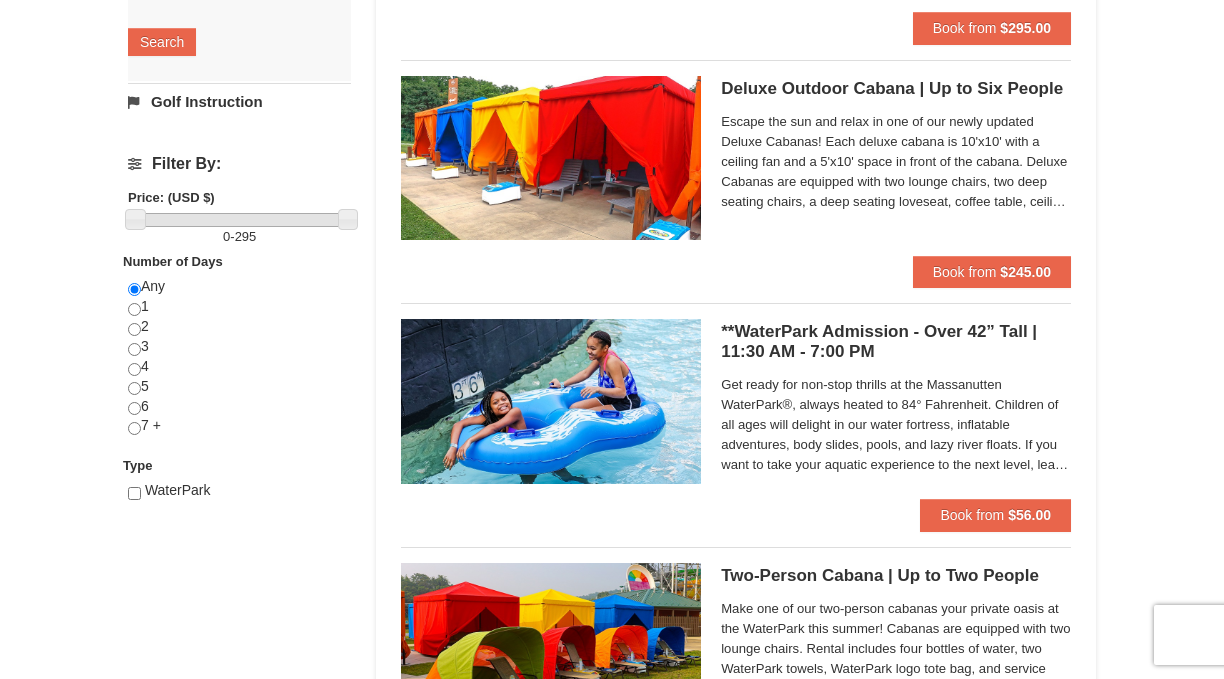 scroll, scrollTop: 522, scrollLeft: 0, axis: vertical 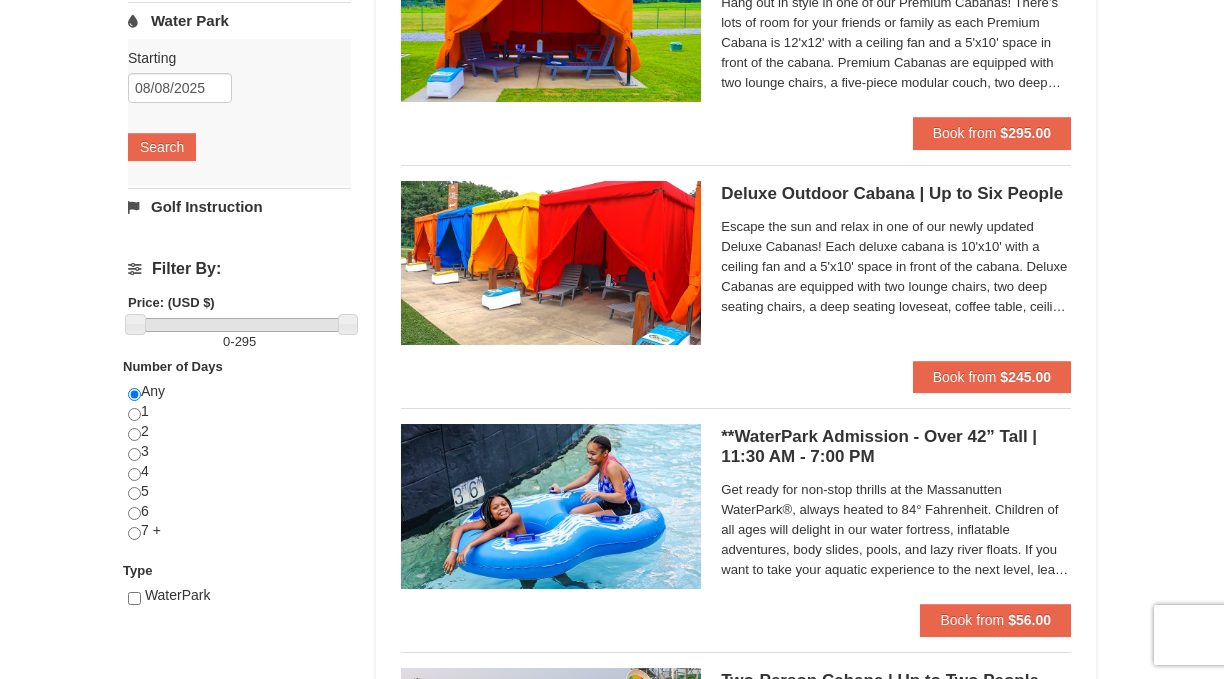 click at bounding box center (551, 263) 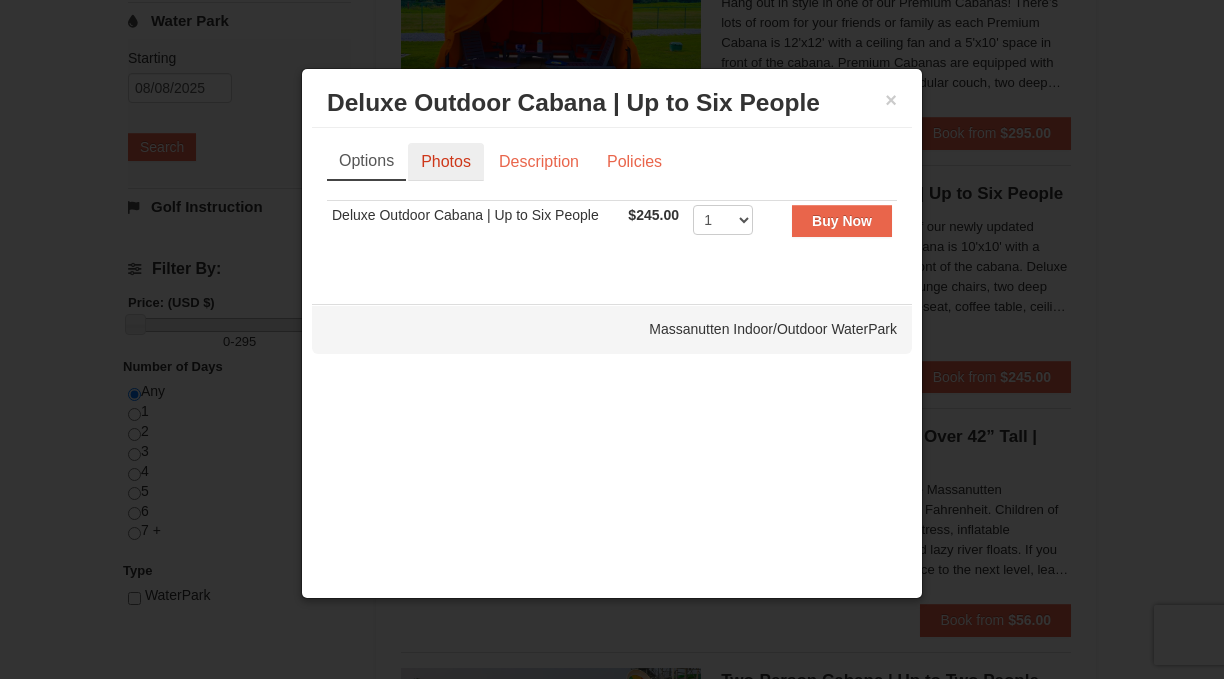click on "Photos" at bounding box center (446, 162) 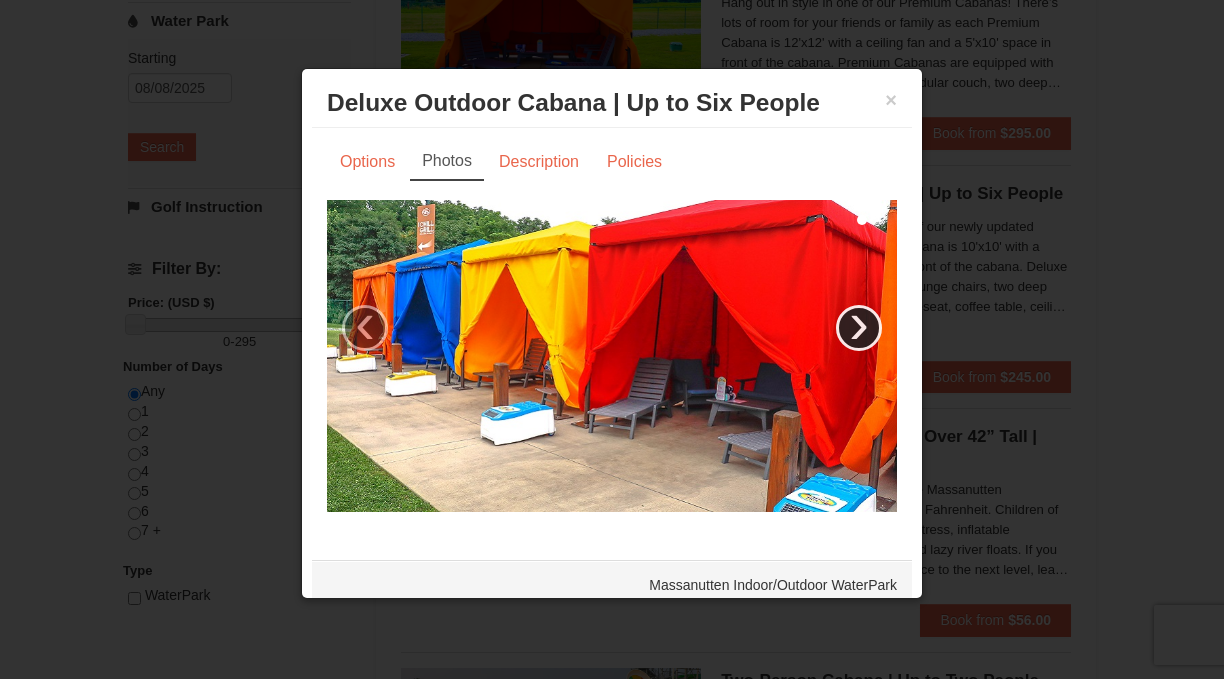 click on "›" at bounding box center [859, 328] 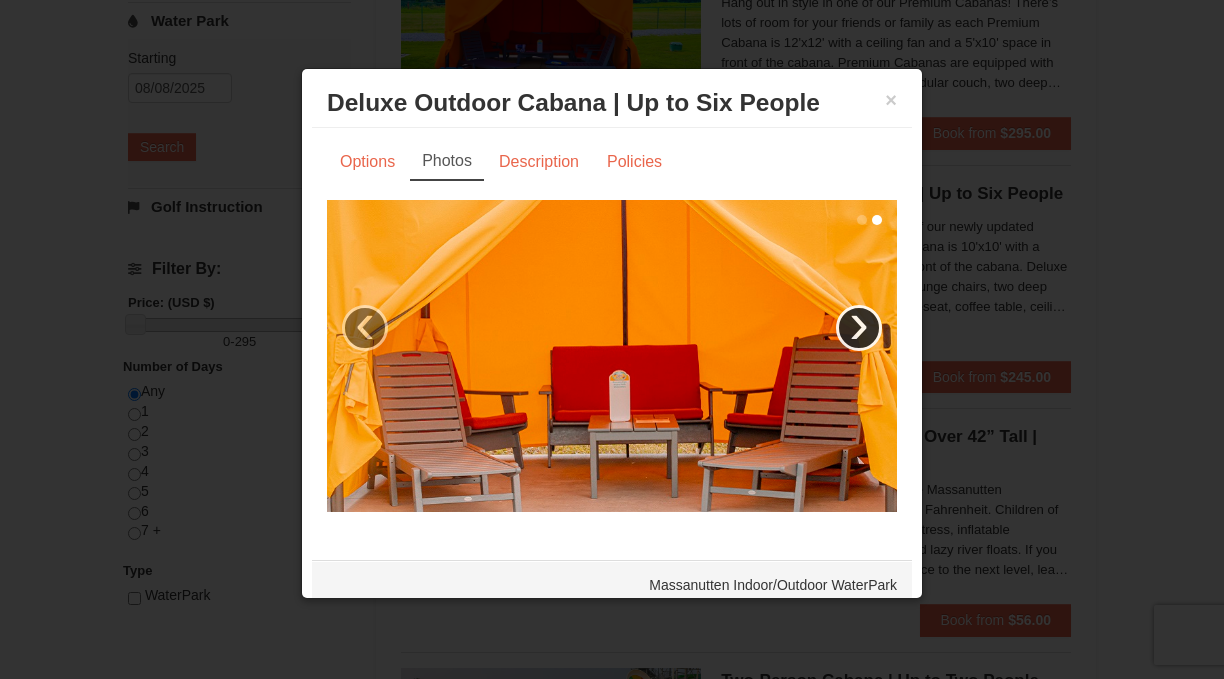click on "›" at bounding box center (859, 328) 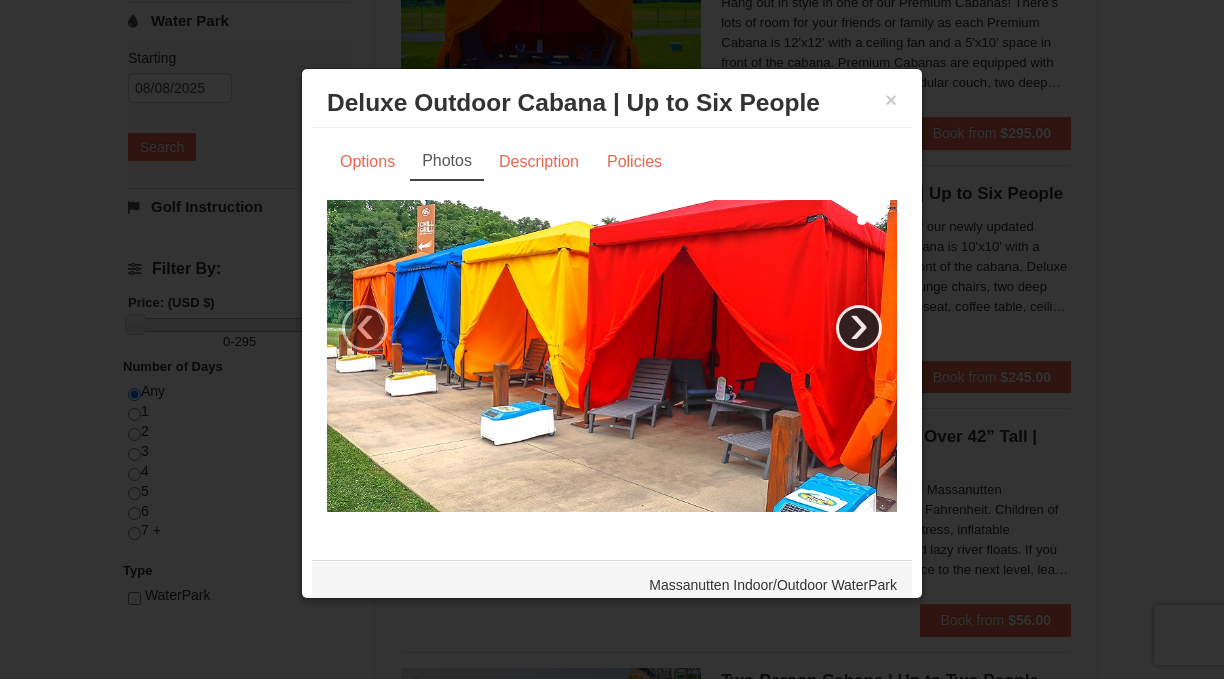 click on "›" at bounding box center [859, 328] 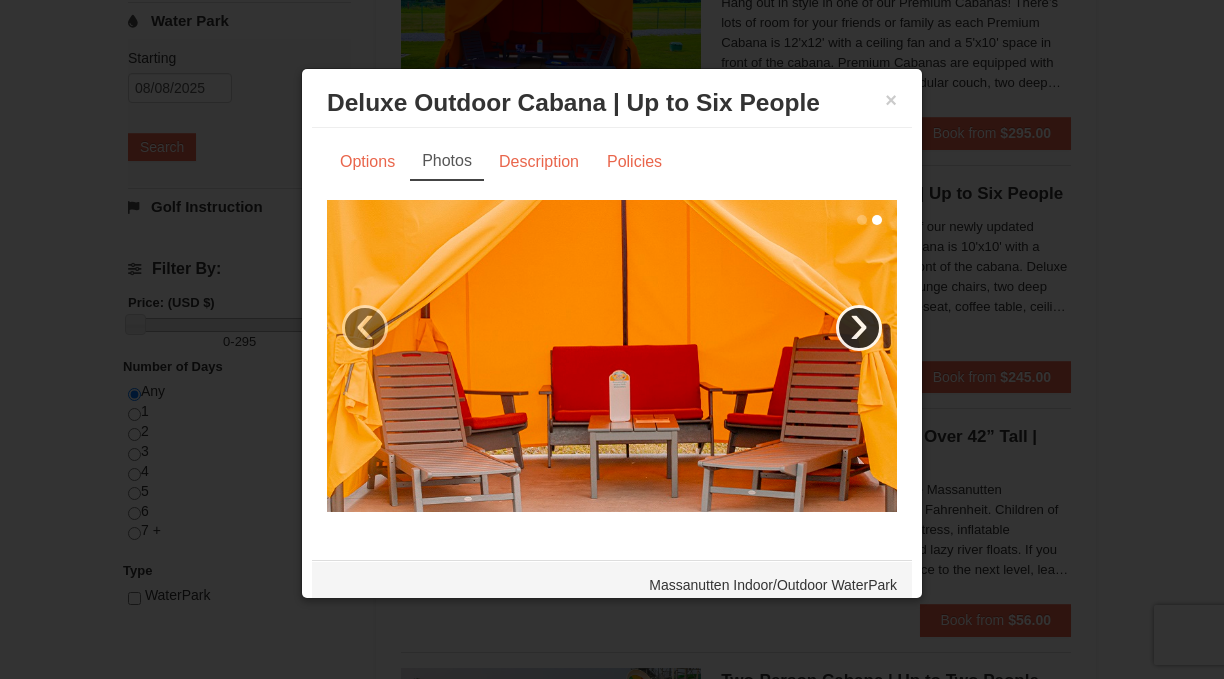 click on "›" at bounding box center (859, 328) 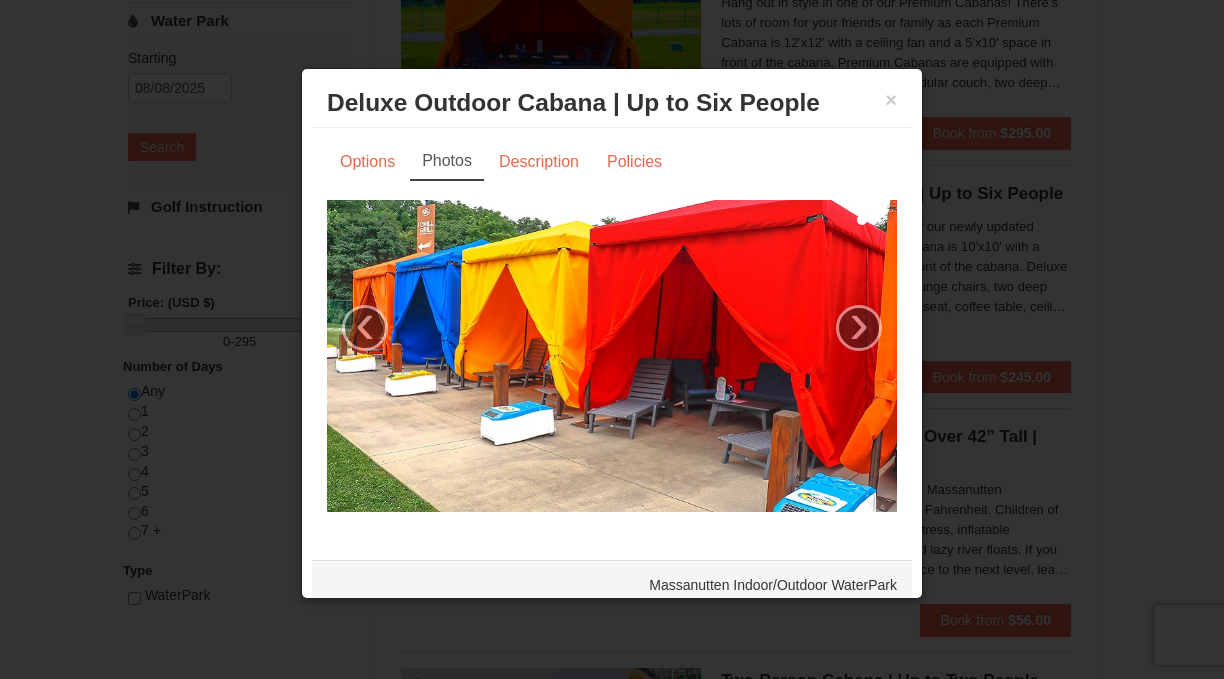 click on "Deluxe Outdoor Cabana | Up to Six People  Massanutten Indoor/Outdoor WaterPark" at bounding box center (612, 103) 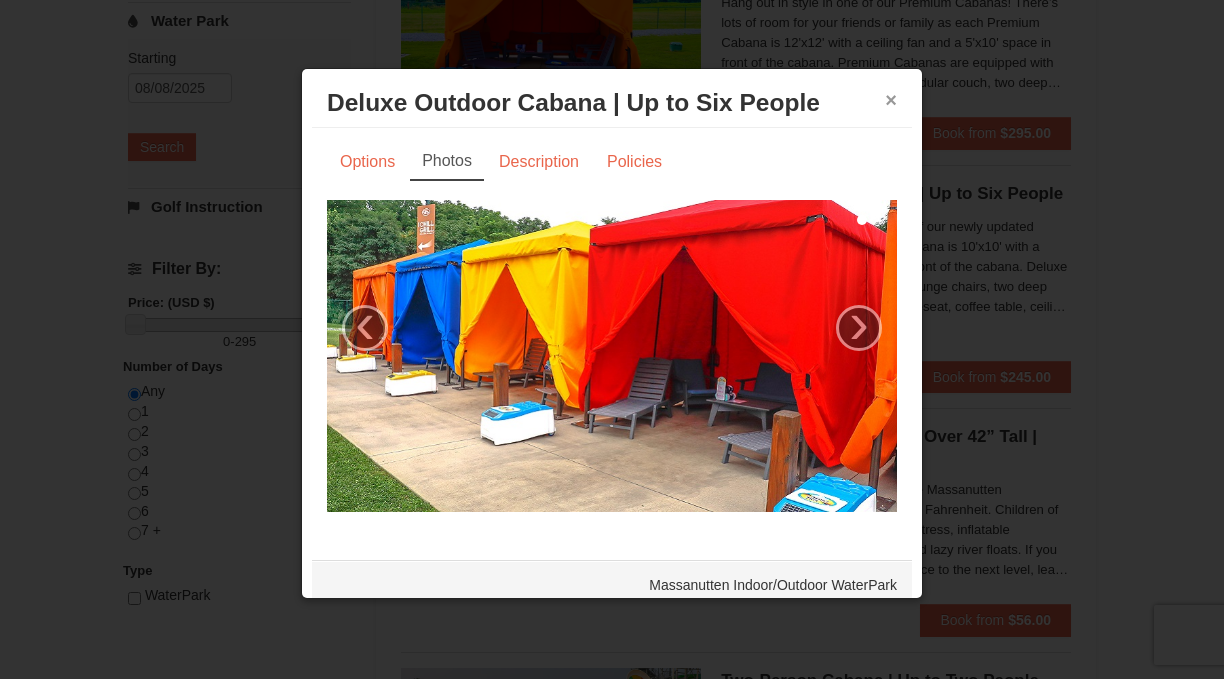 click on "×" at bounding box center (891, 100) 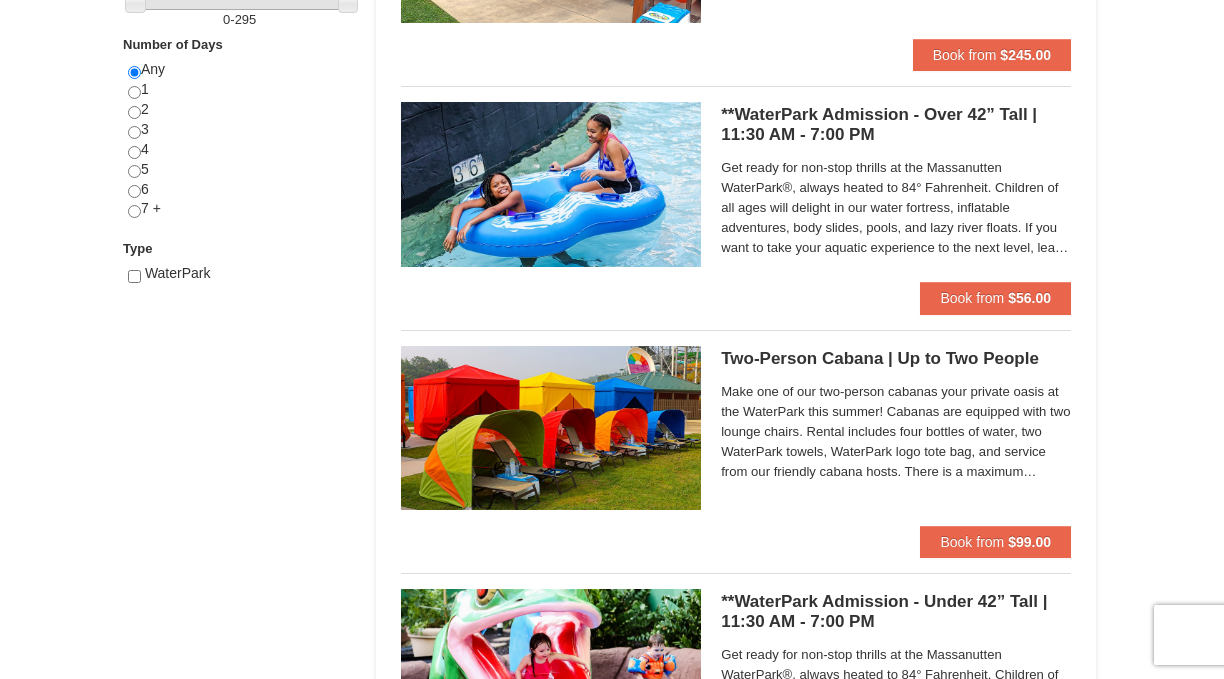 scroll, scrollTop: 848, scrollLeft: 0, axis: vertical 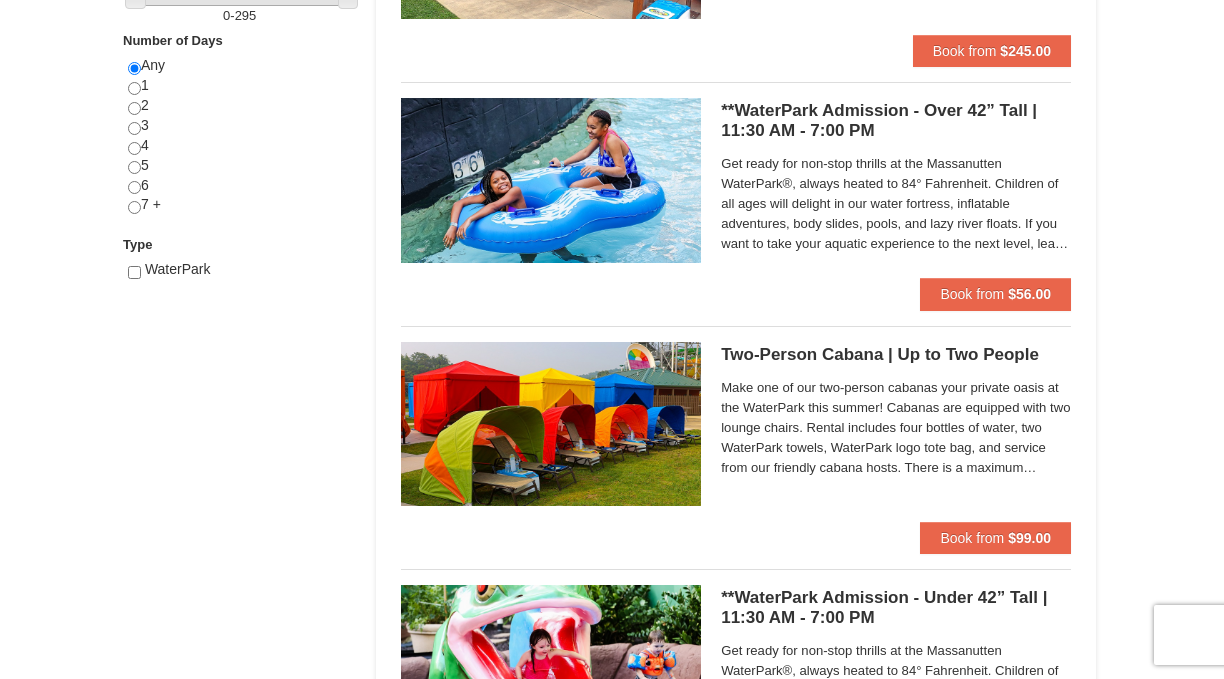 click at bounding box center (551, 424) 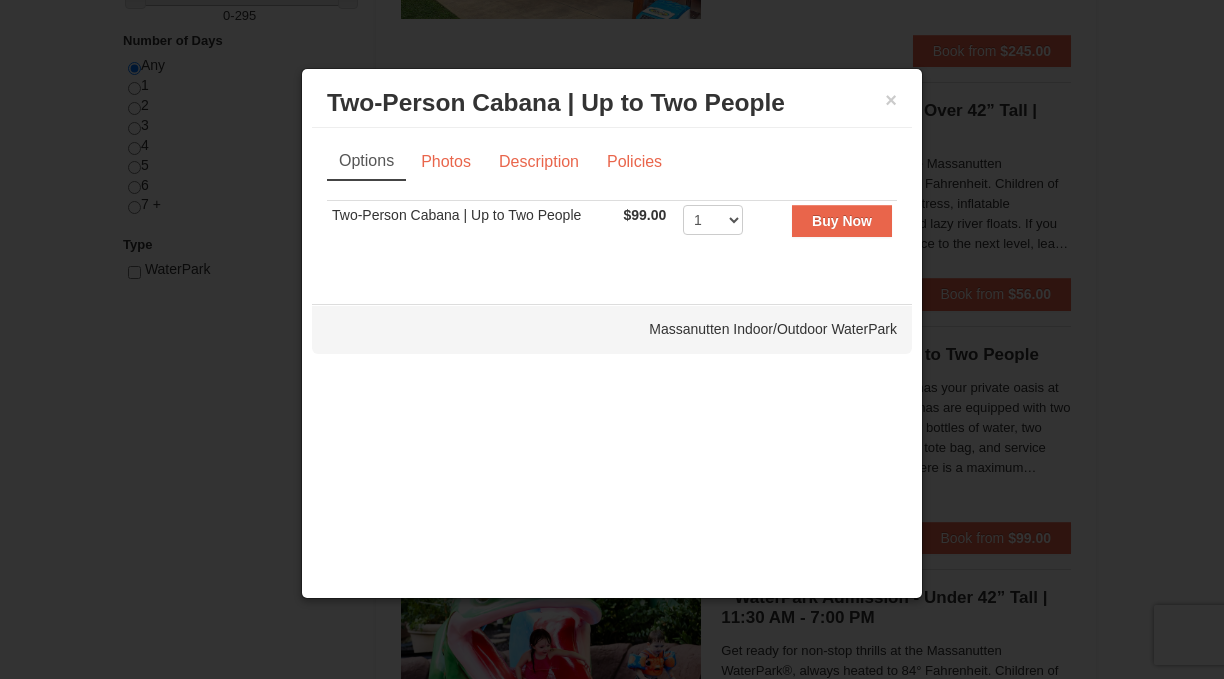click on "Options
Photos
Description
Policies
Sorry, no matches found.
Please remove some filters, or change your dates to find available options.
Two-Person Cabana | Up to Two People
$99.00
Includes all fees. Tax excluded.
1 2 3 4 5 6
Buy Now" at bounding box center (612, 206) 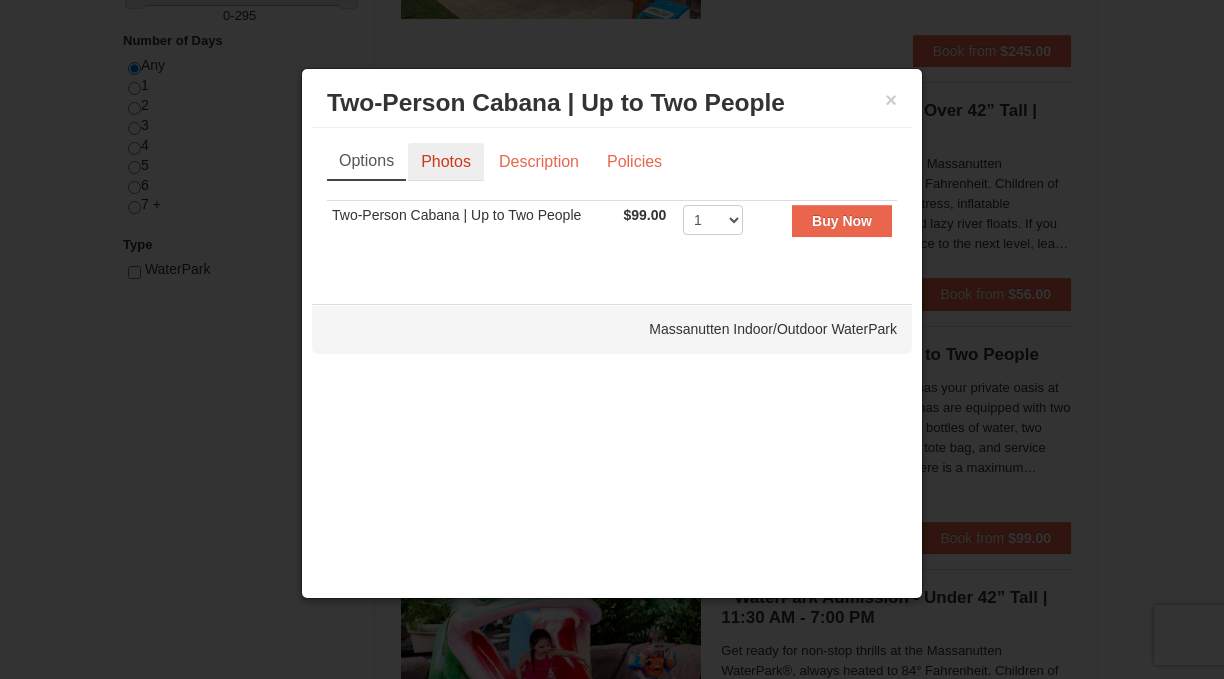 click on "Photos" at bounding box center [446, 162] 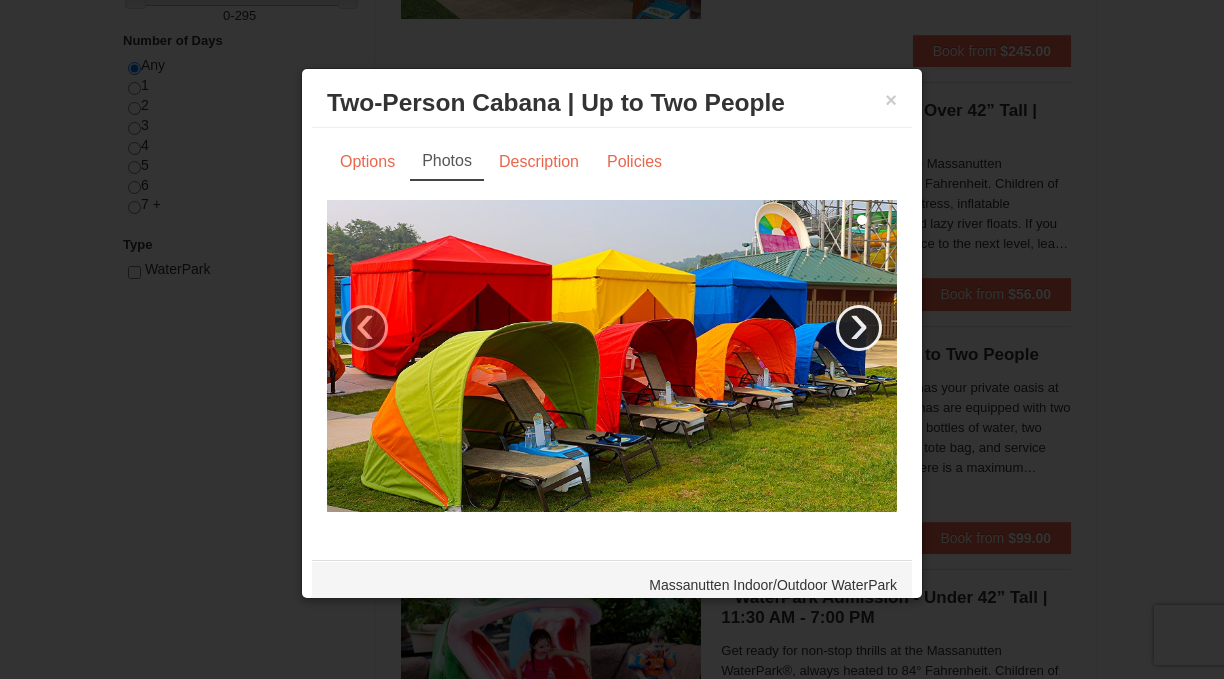 click on "›" at bounding box center [859, 328] 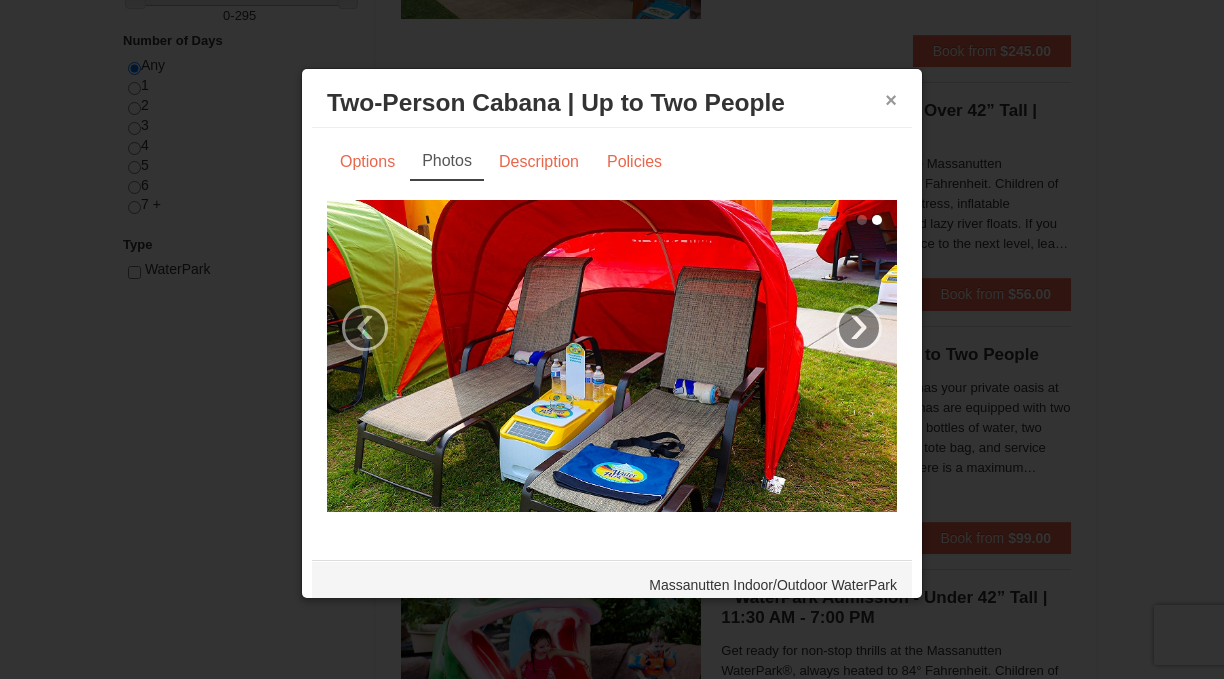 click on "×" at bounding box center [891, 100] 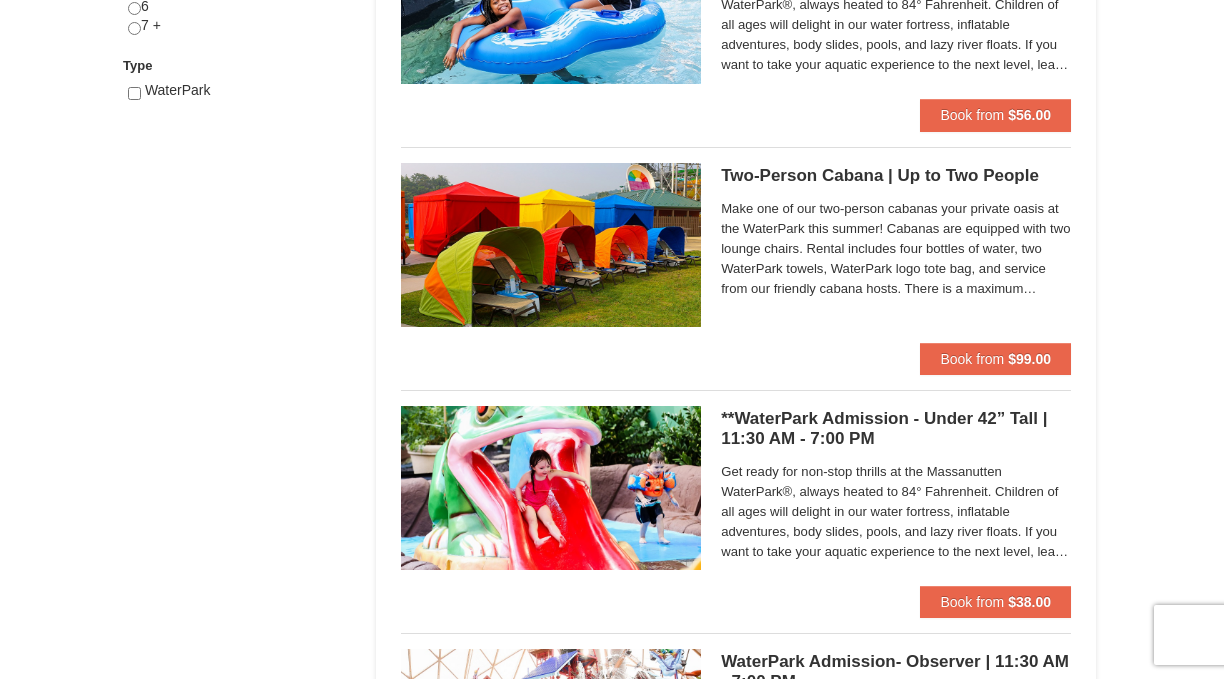 scroll, scrollTop: 1072, scrollLeft: 0, axis: vertical 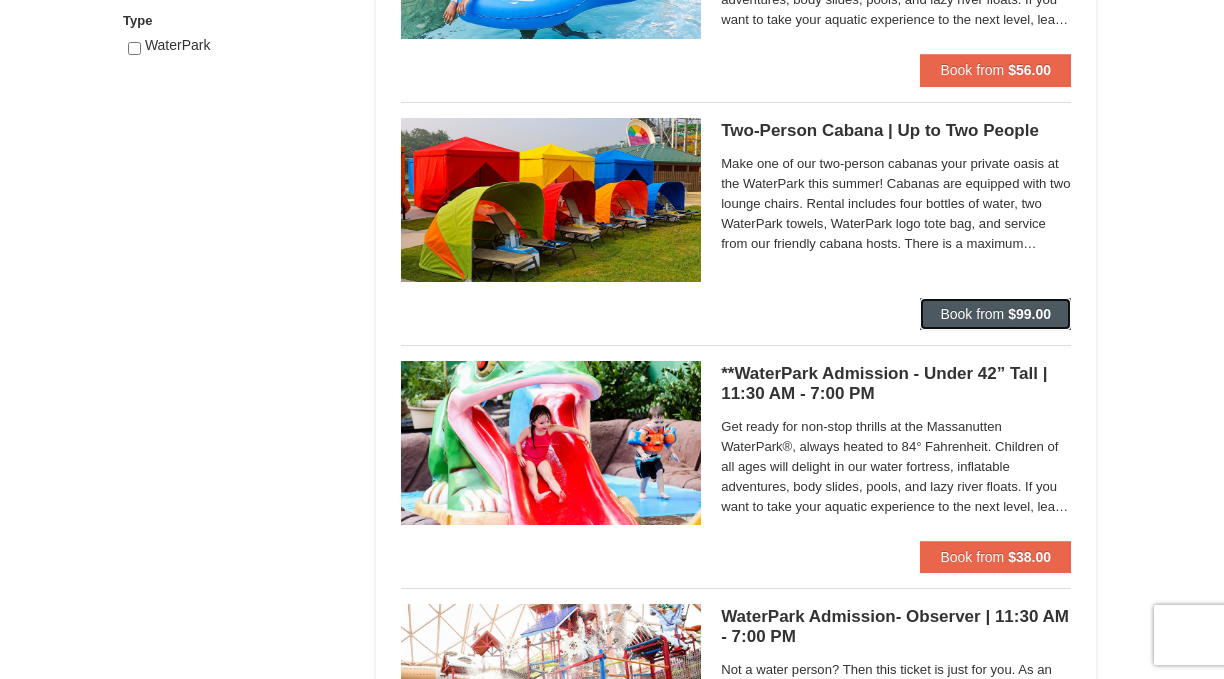 click on "Book from   $99.00" at bounding box center [995, 314] 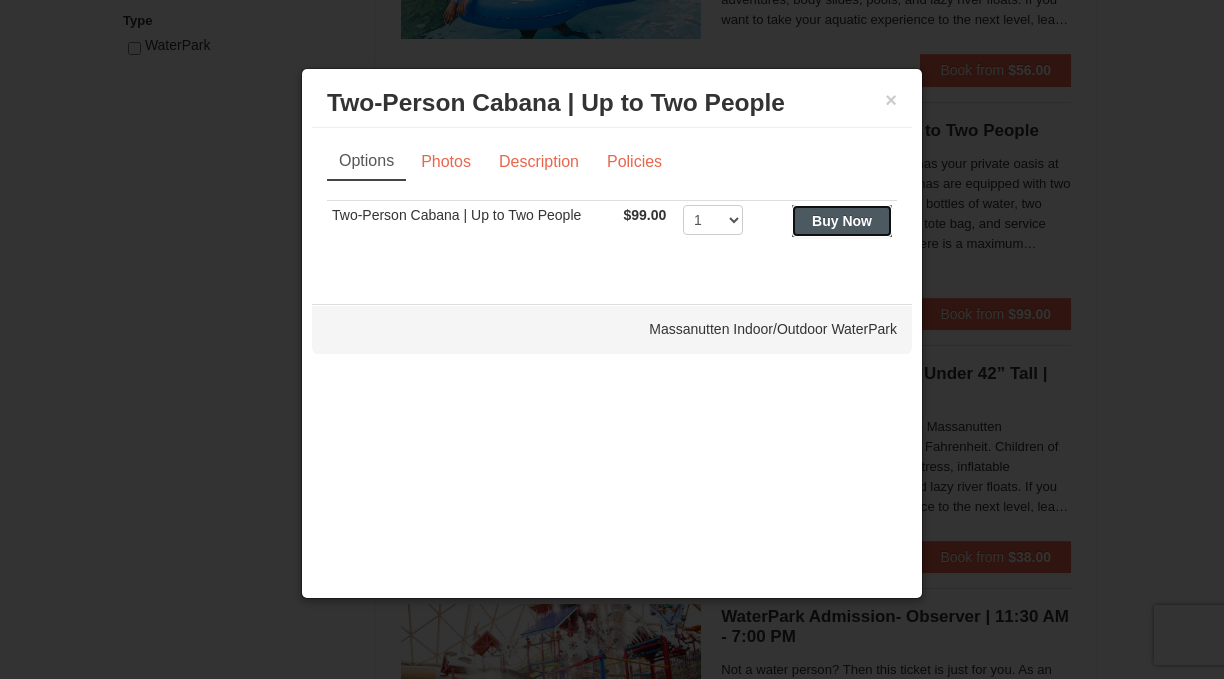 click on "Buy Now" at bounding box center [842, 221] 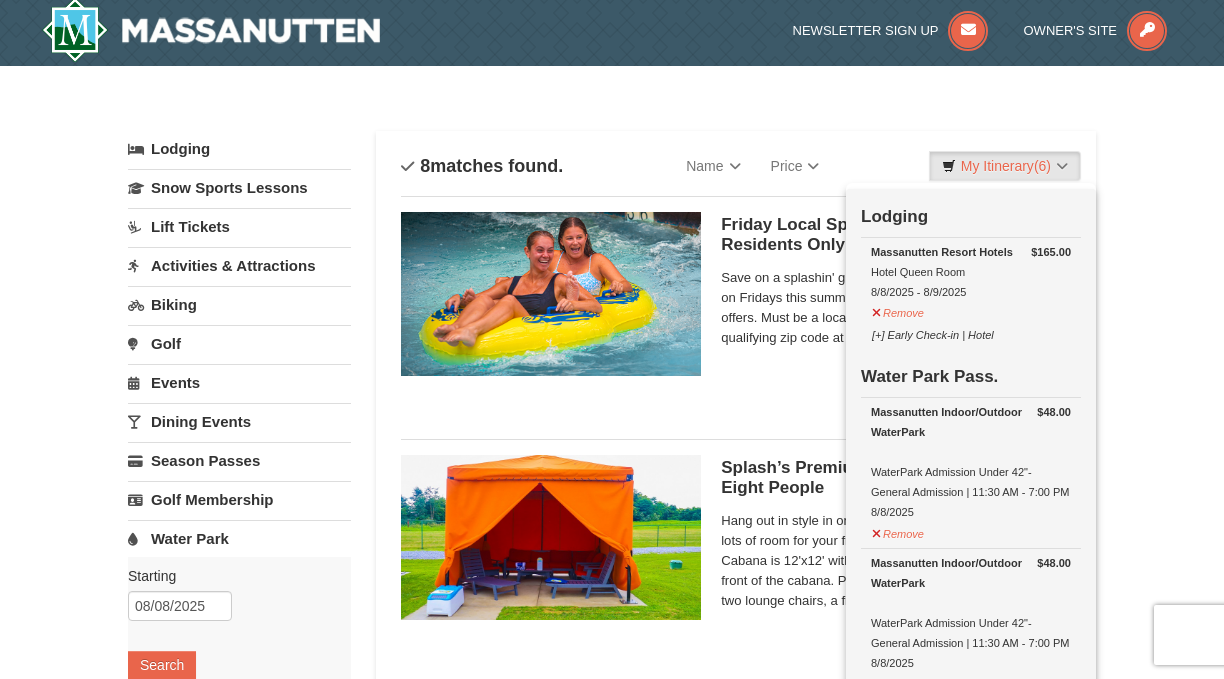 scroll, scrollTop: 6, scrollLeft: 0, axis: vertical 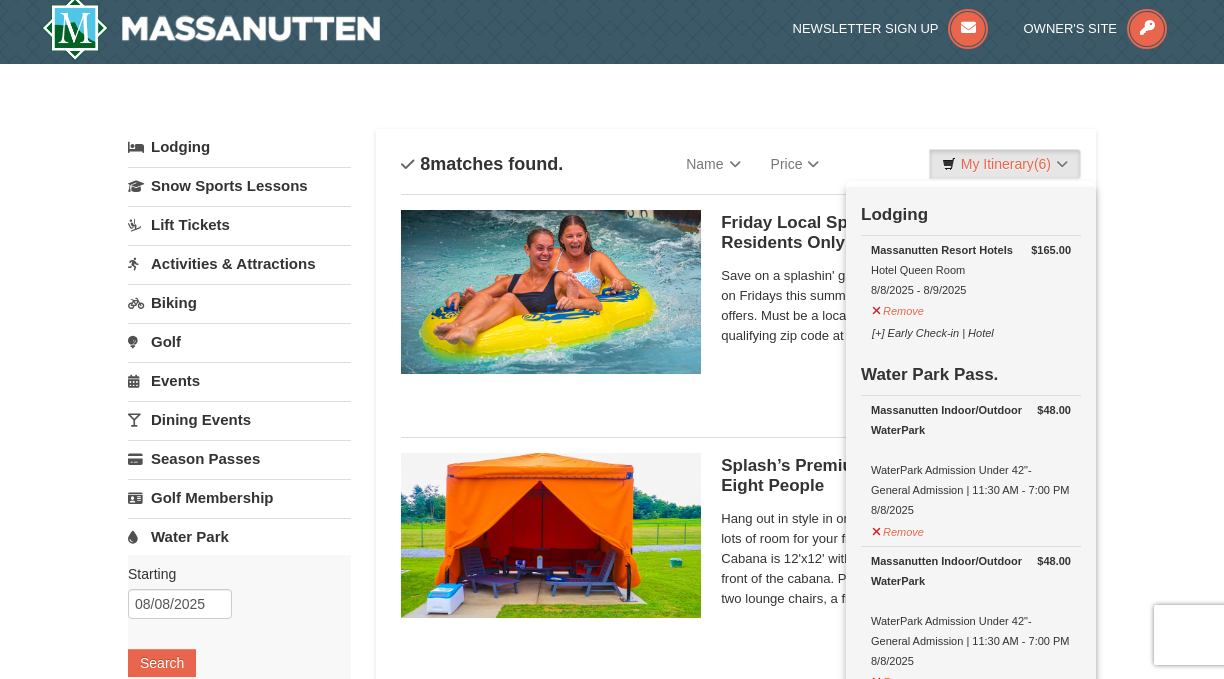 click on "Friday Local Splash – Just $30! | Local Residents Only  Massanutten Indoor/Outdoor WaterPark
Save on a splashin' good time at Massanutten WaterPark on Fridays this summer! Cannot be combined with any other offers. Must be a local resident and present a valid ID with a qualifying zip code at time of redemption." at bounding box center (896, 300) 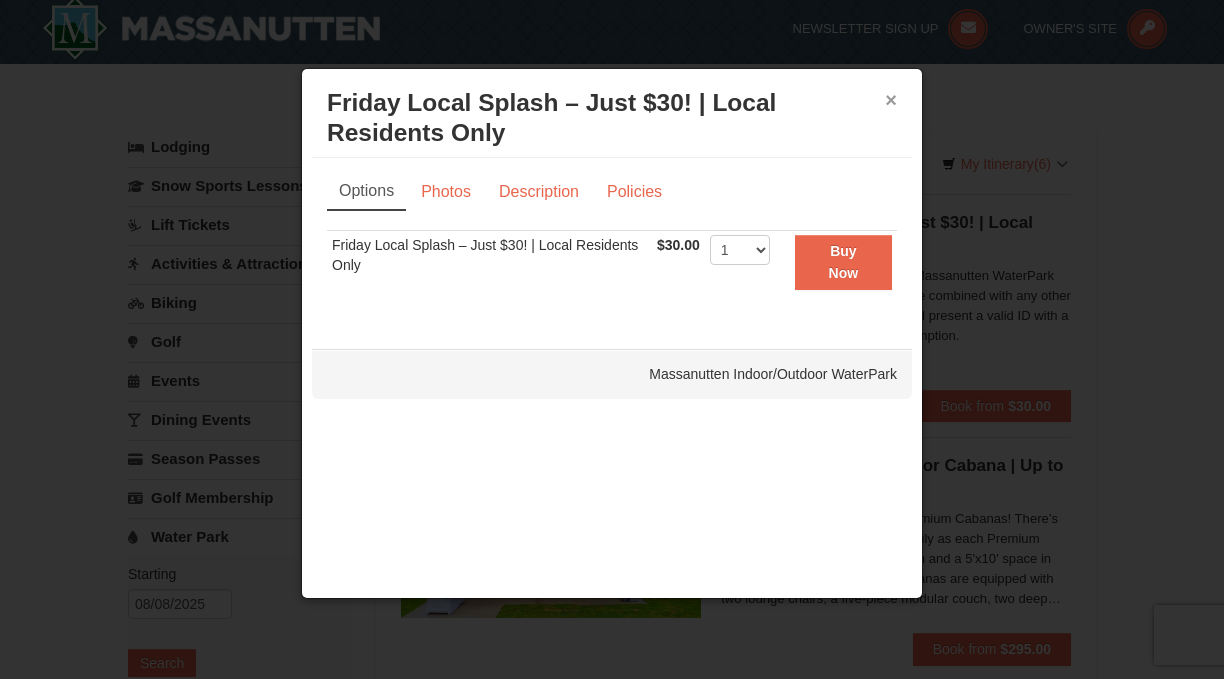 click on "×" at bounding box center (891, 100) 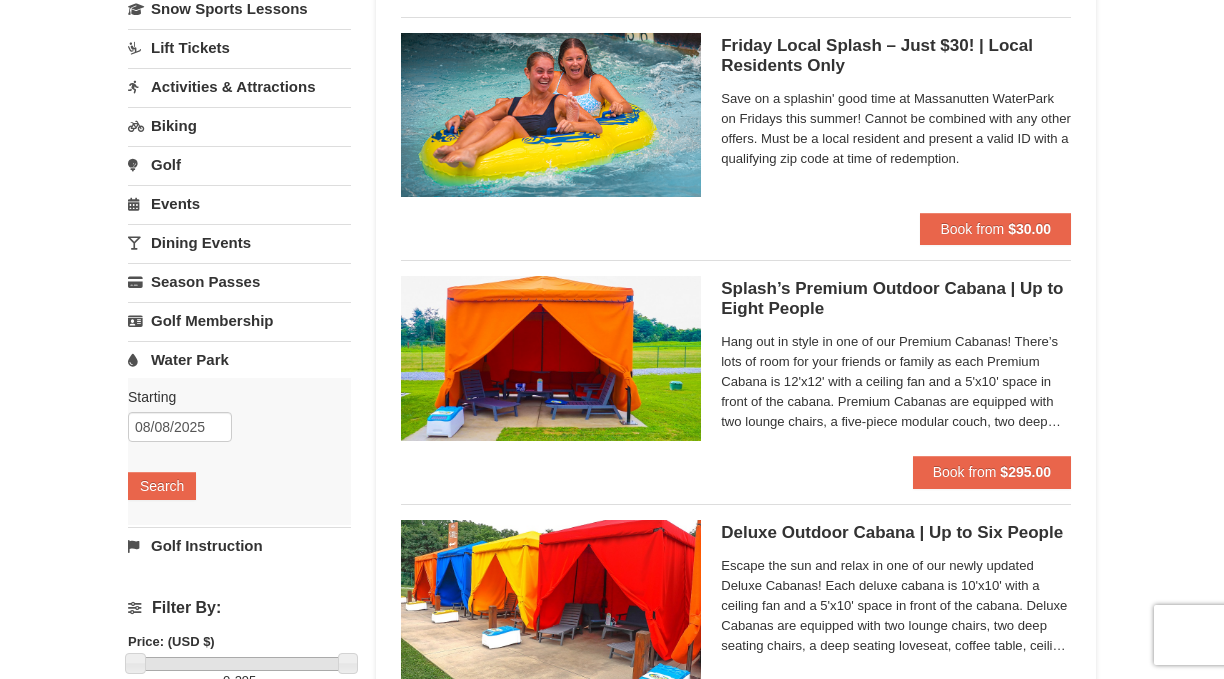 scroll, scrollTop: 143, scrollLeft: 0, axis: vertical 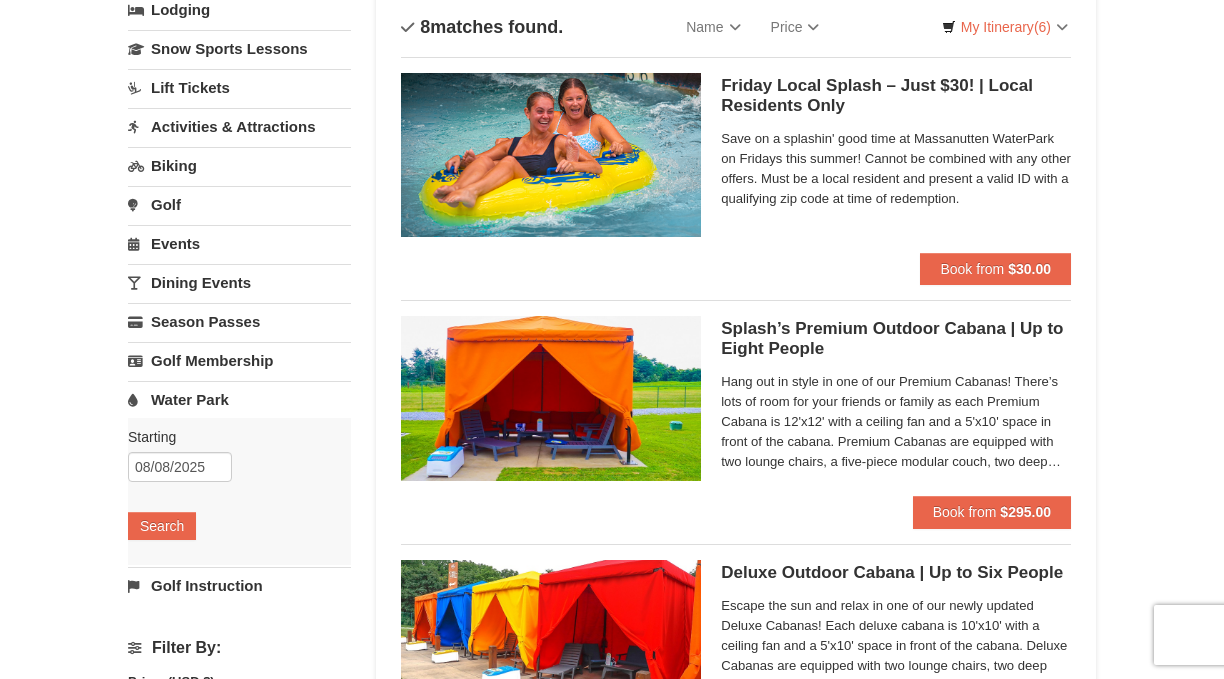 click on "Dining Events" at bounding box center [239, 282] 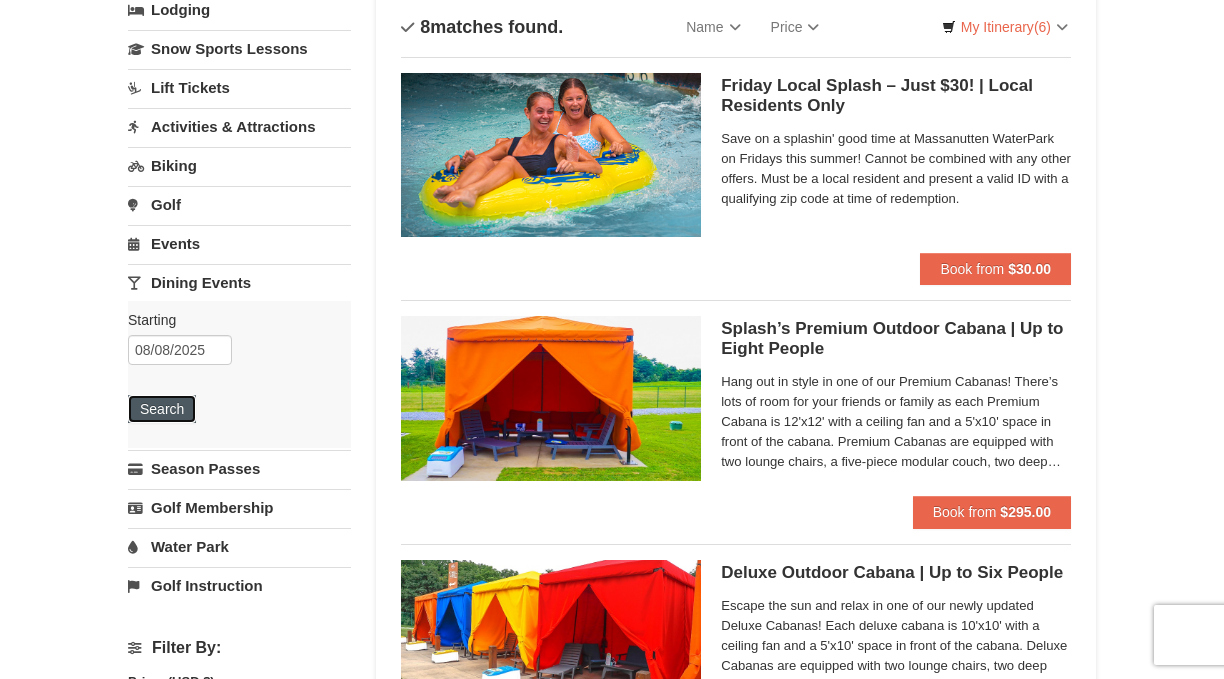 click on "Search" at bounding box center (162, 409) 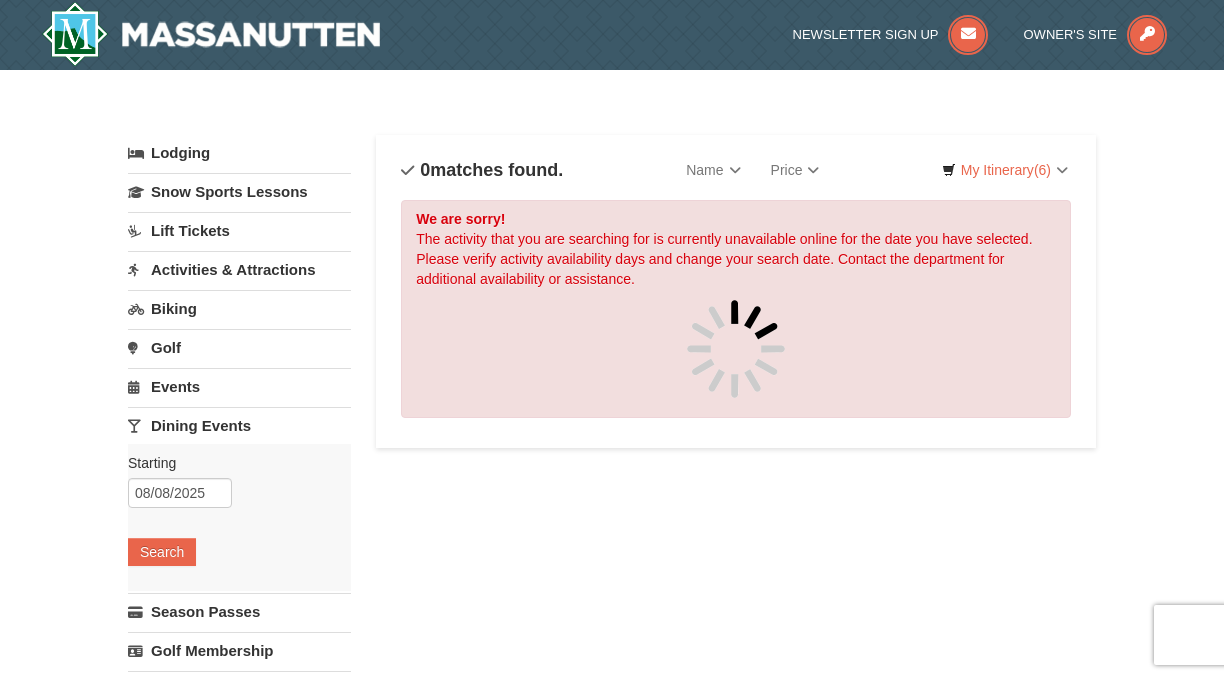 scroll, scrollTop: 0, scrollLeft: 0, axis: both 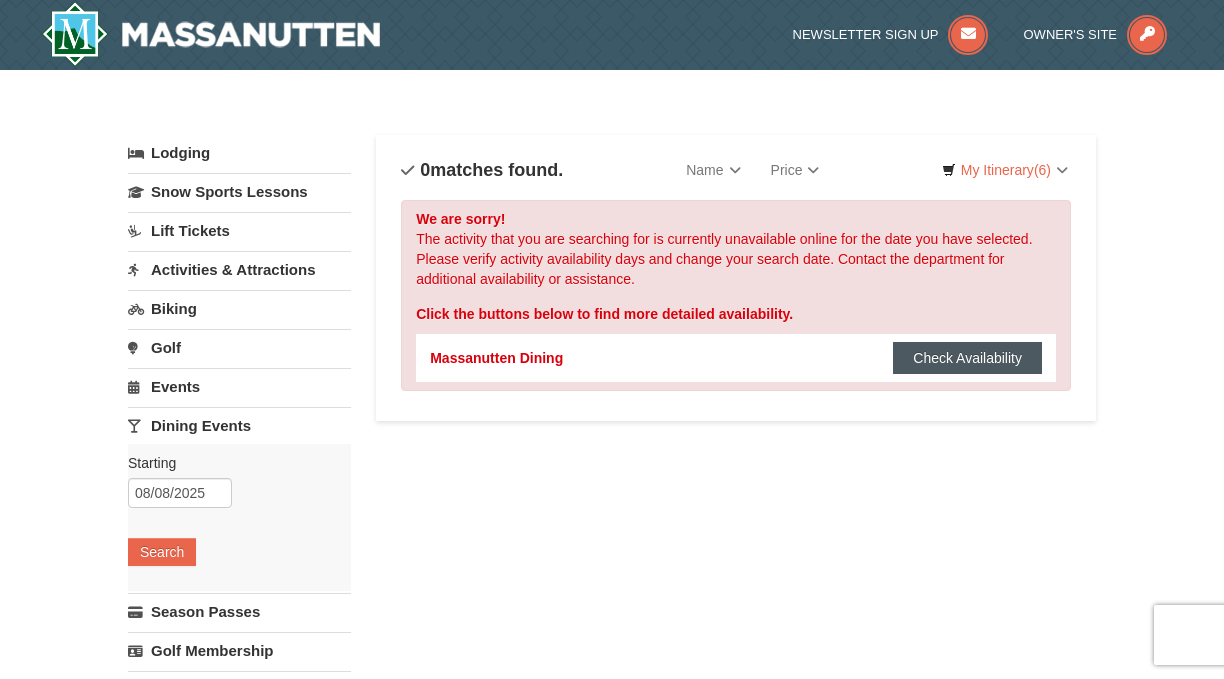 click on "Check Availability" at bounding box center [967, 358] 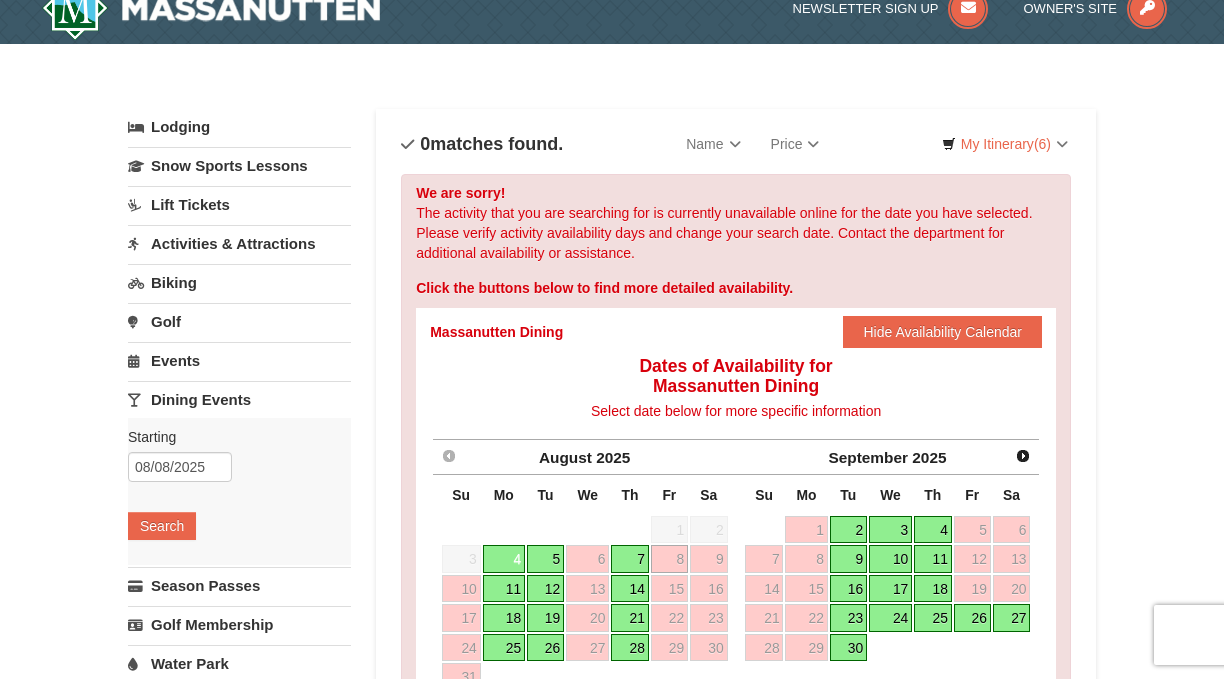scroll, scrollTop: 24, scrollLeft: 0, axis: vertical 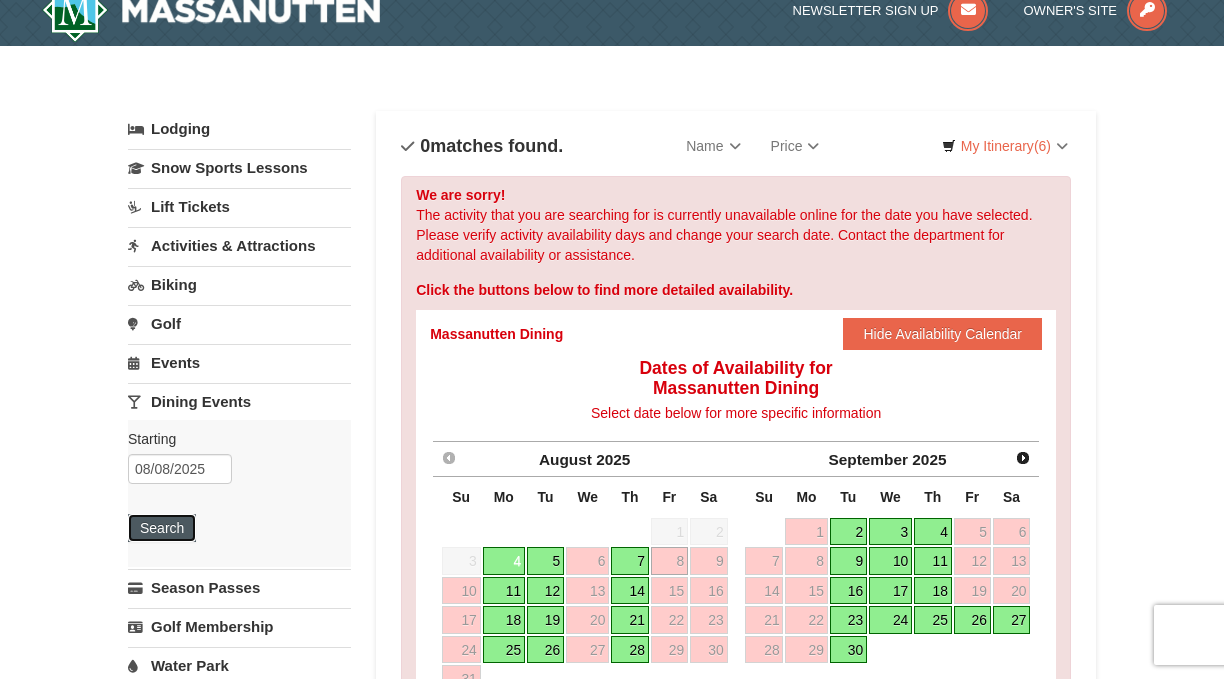 click on "Search" at bounding box center (162, 528) 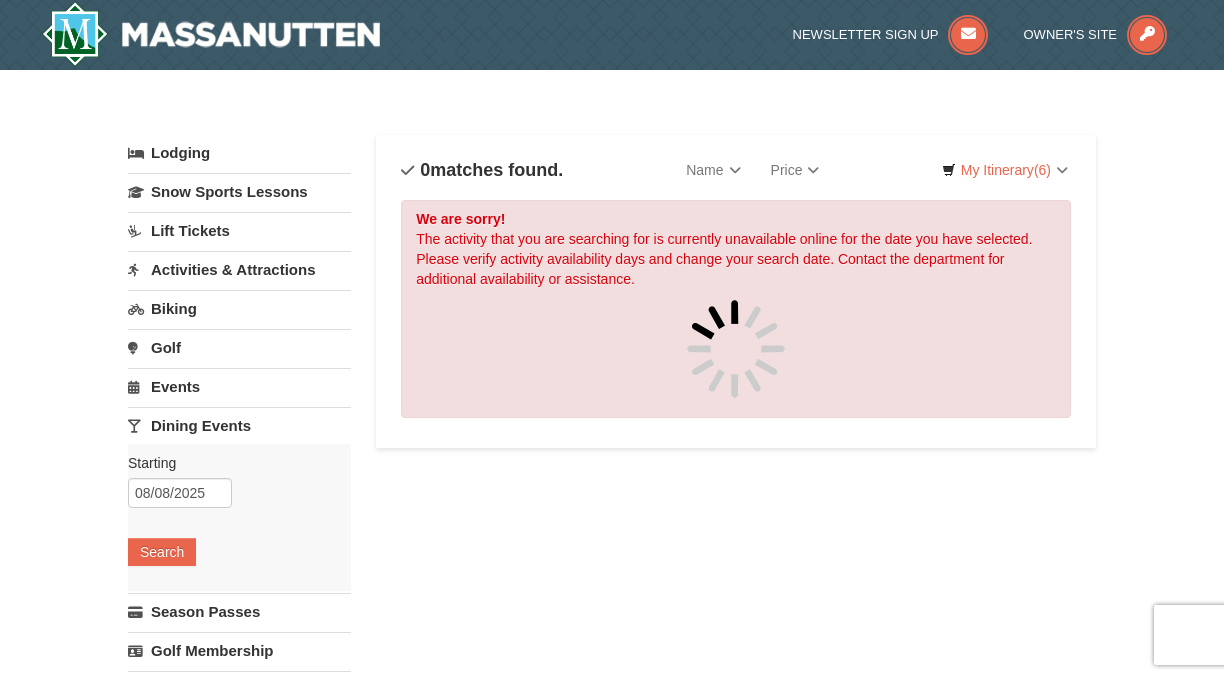 scroll, scrollTop: 0, scrollLeft: 0, axis: both 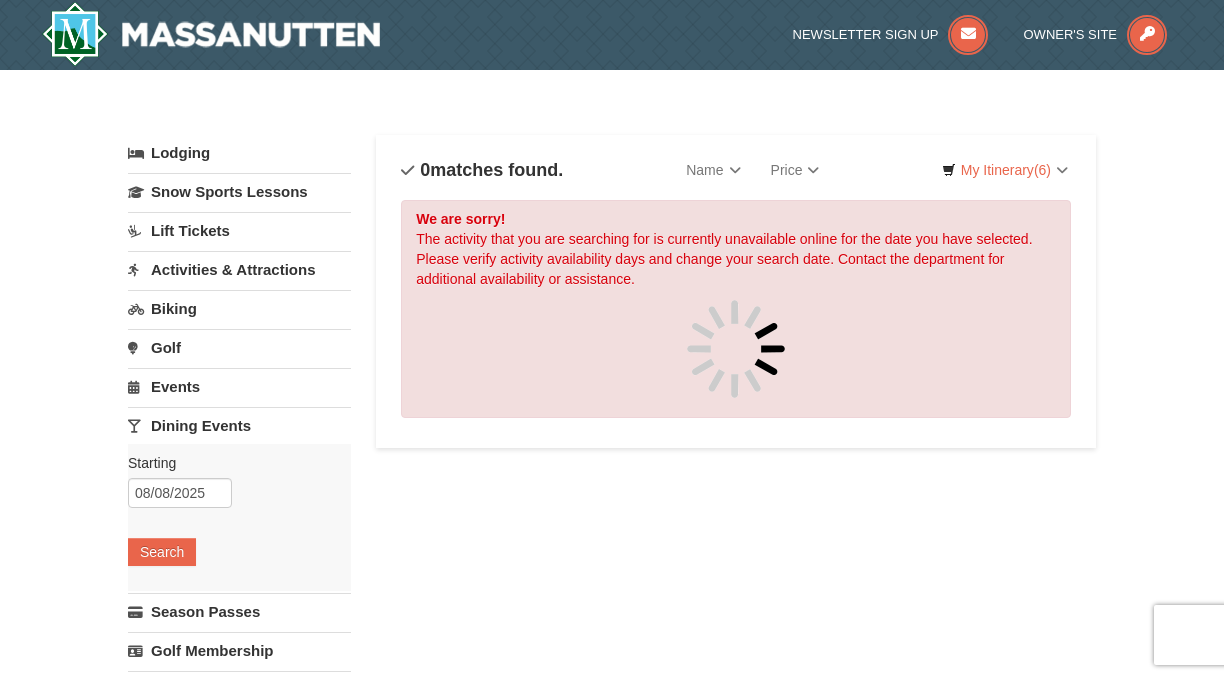 click on "We are sorry! The activity that you are searching for is currently unavailable online for the date you have selected. Please verify activity availability days and change your search date. Contact the department for additional availability or assistance." at bounding box center (736, 309) 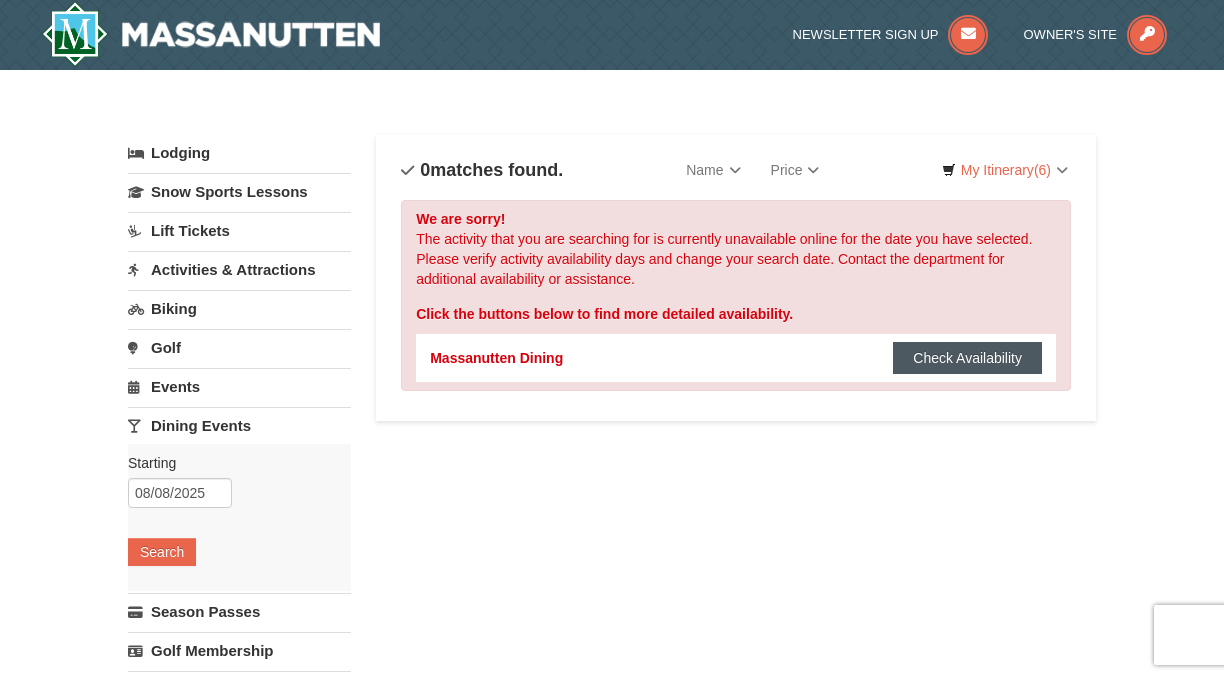 click on "Check Availability" at bounding box center (967, 358) 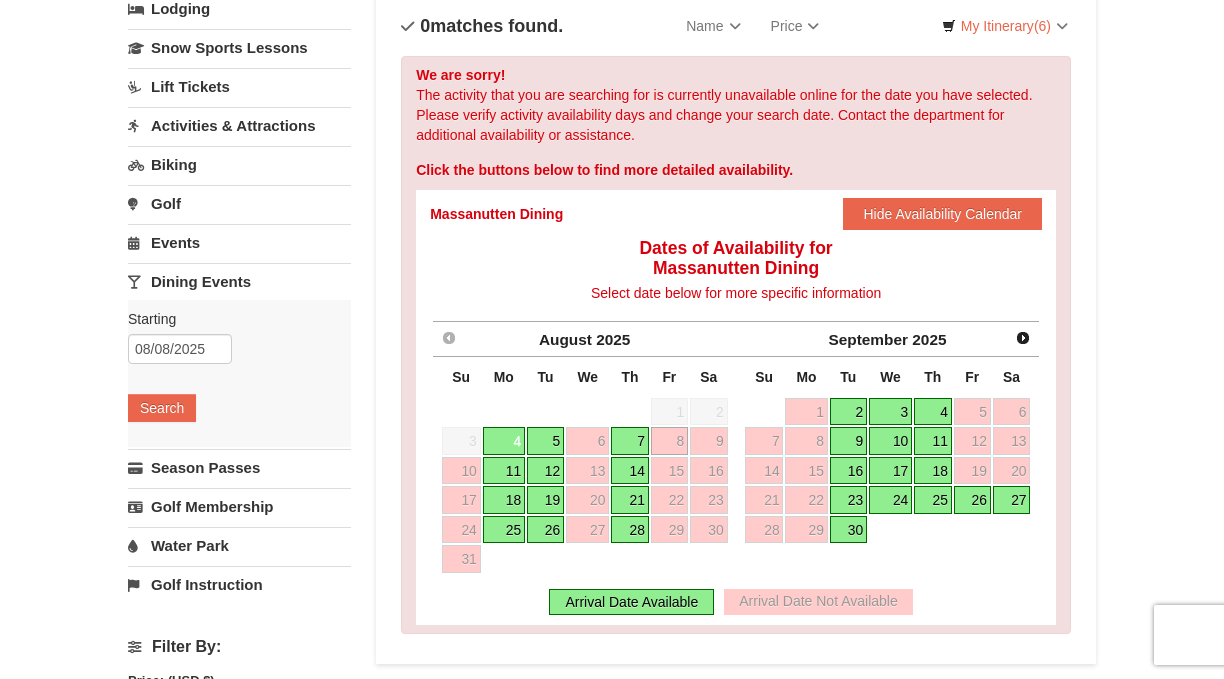 scroll, scrollTop: 182, scrollLeft: 0, axis: vertical 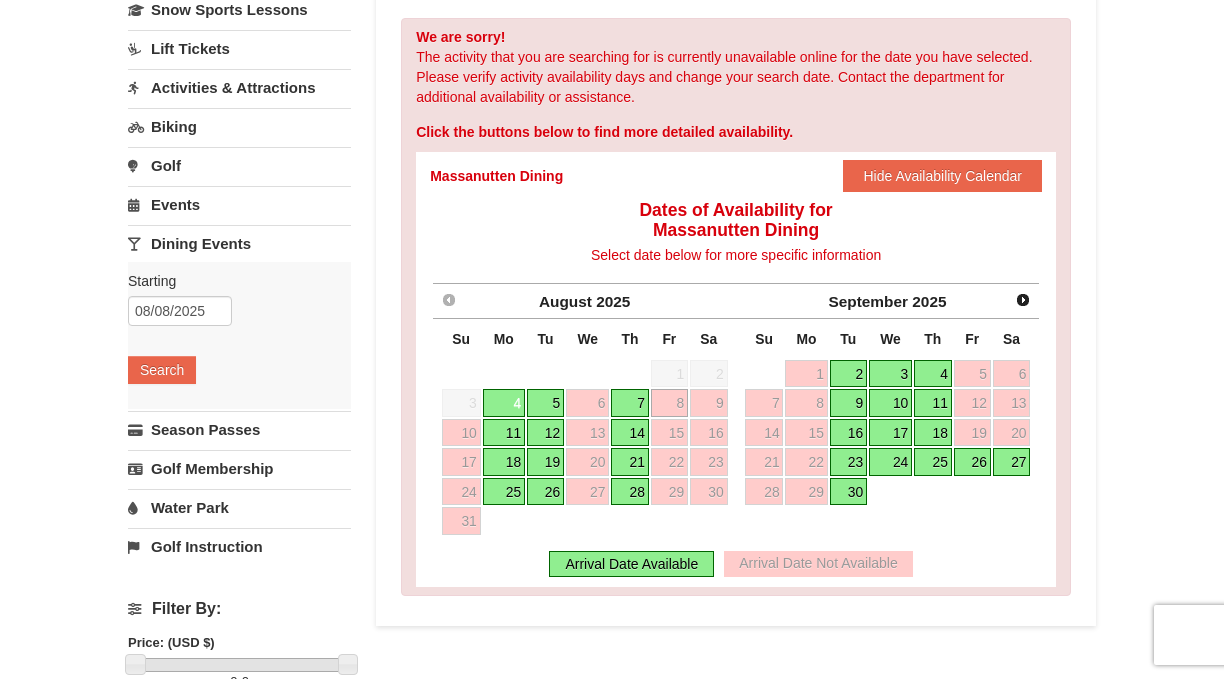 click on "Events" at bounding box center (239, 204) 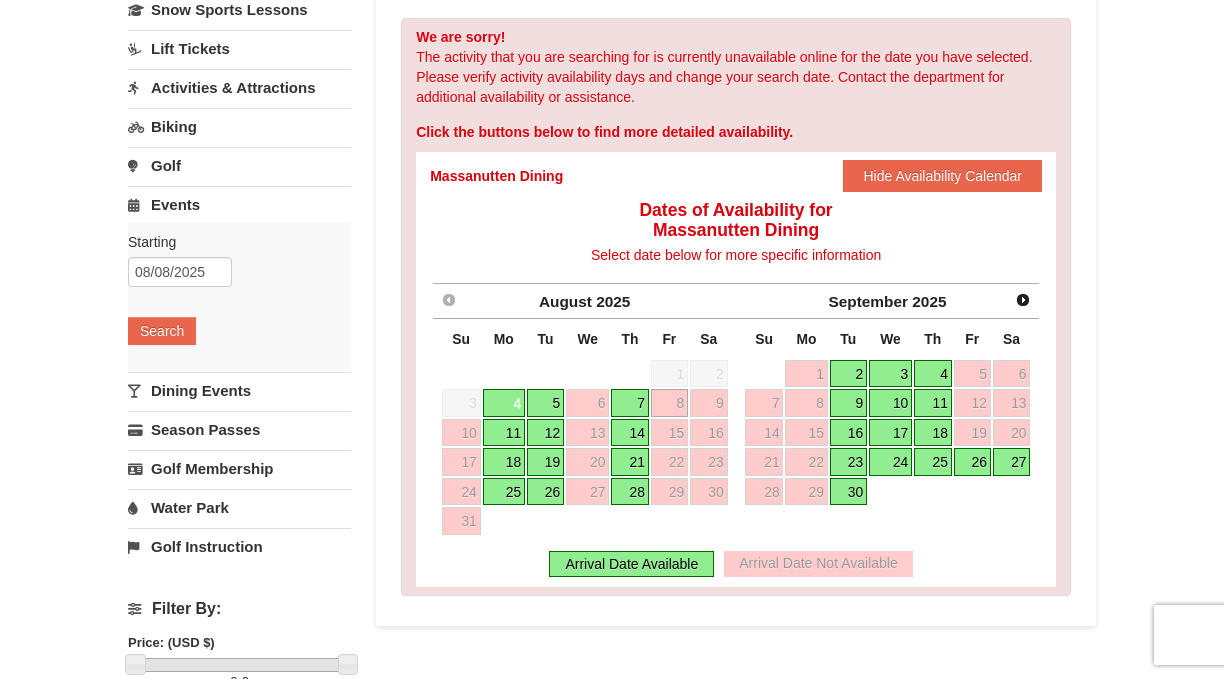 click on "Starting Please format dates MM/DD/YYYY Please format dates MM/DD/YYYY
08/08/2025
Search" at bounding box center [239, 296] 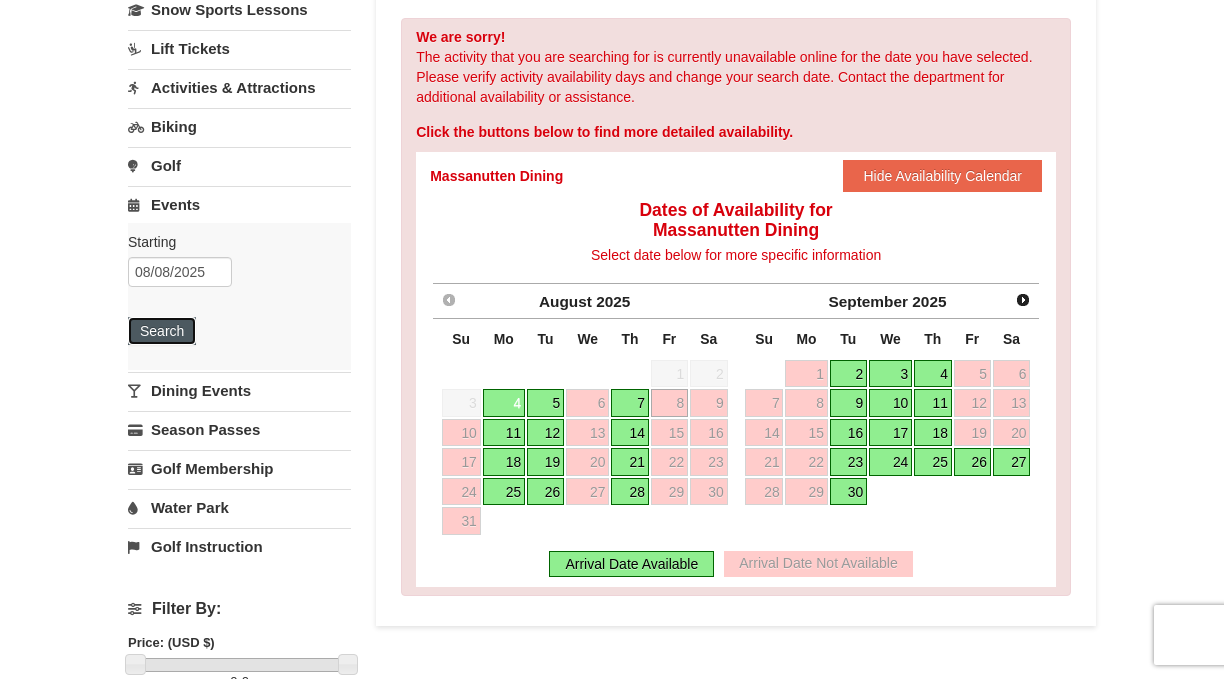 click on "Search" at bounding box center (162, 331) 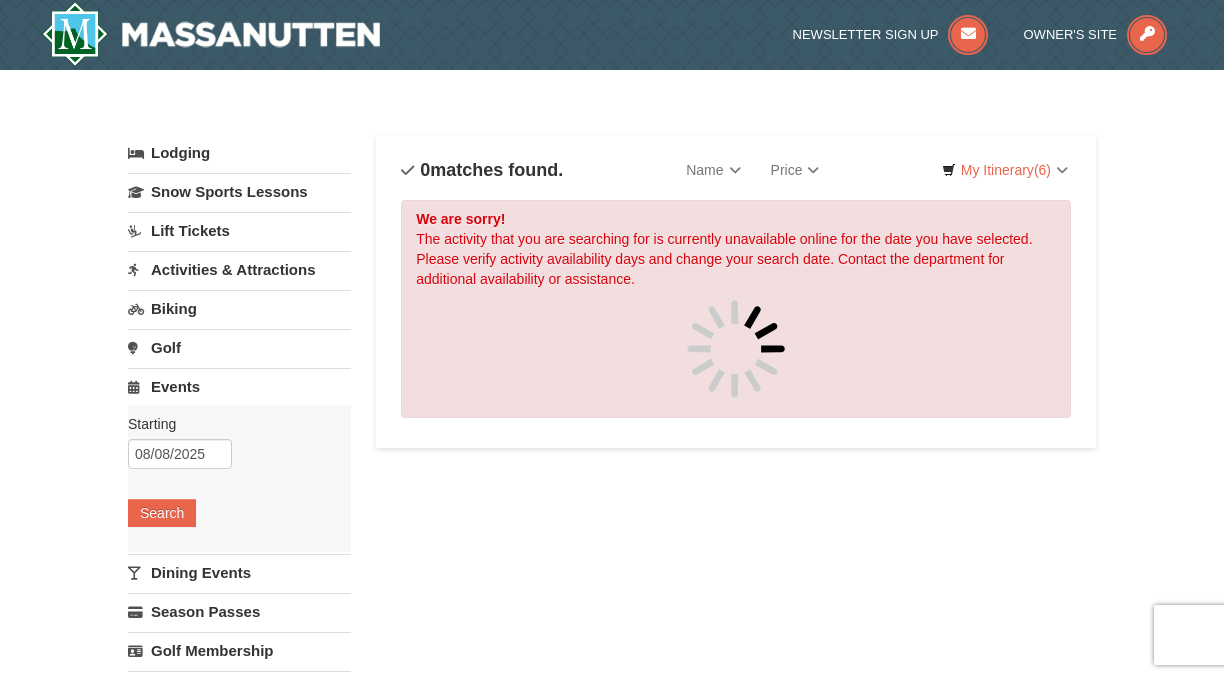 scroll, scrollTop: 0, scrollLeft: 0, axis: both 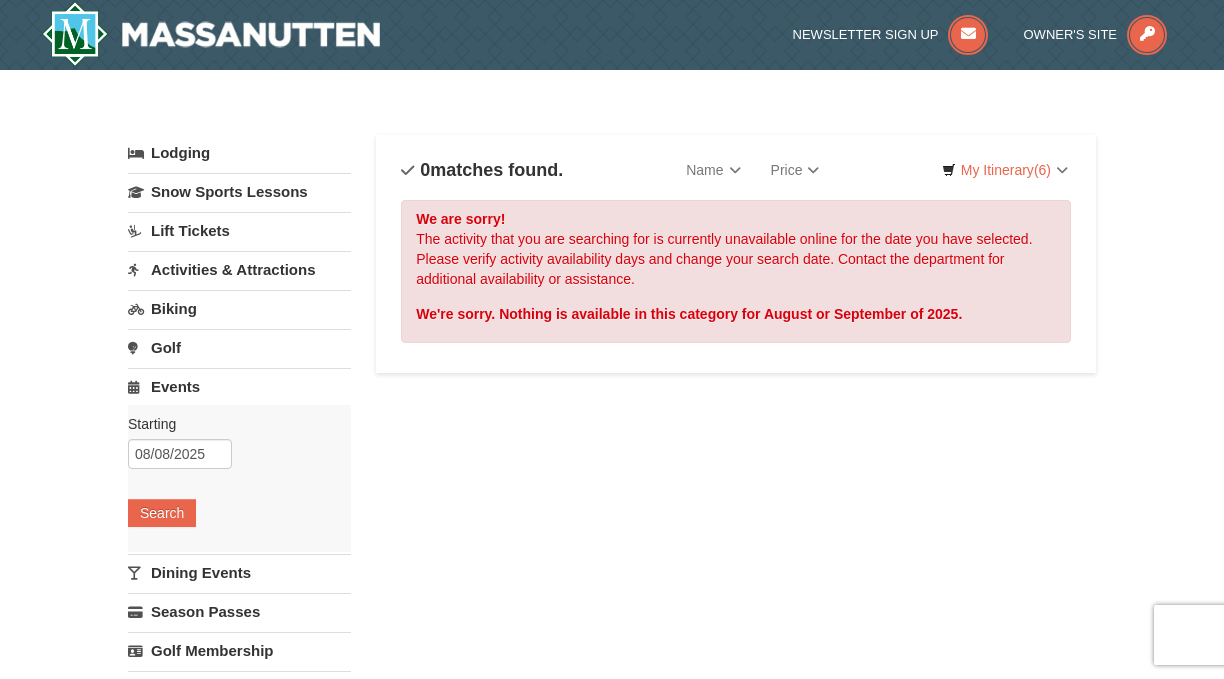 click on "Lift Tickets" at bounding box center (239, 230) 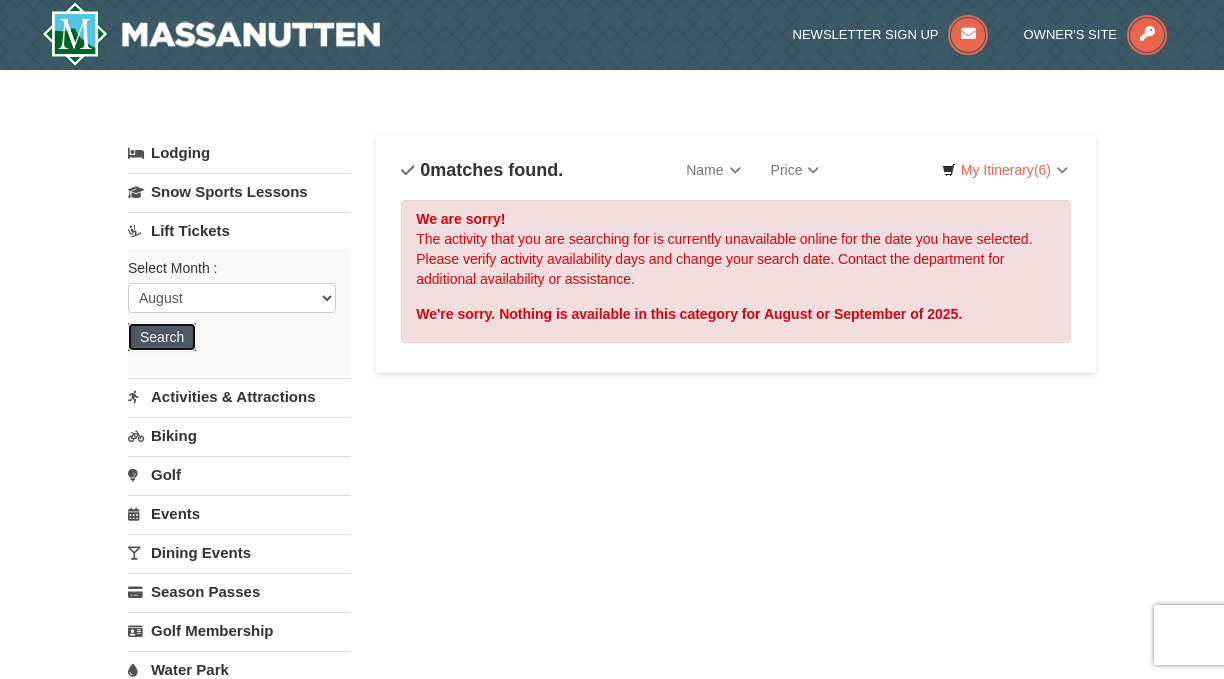 click on "Search" at bounding box center (162, 337) 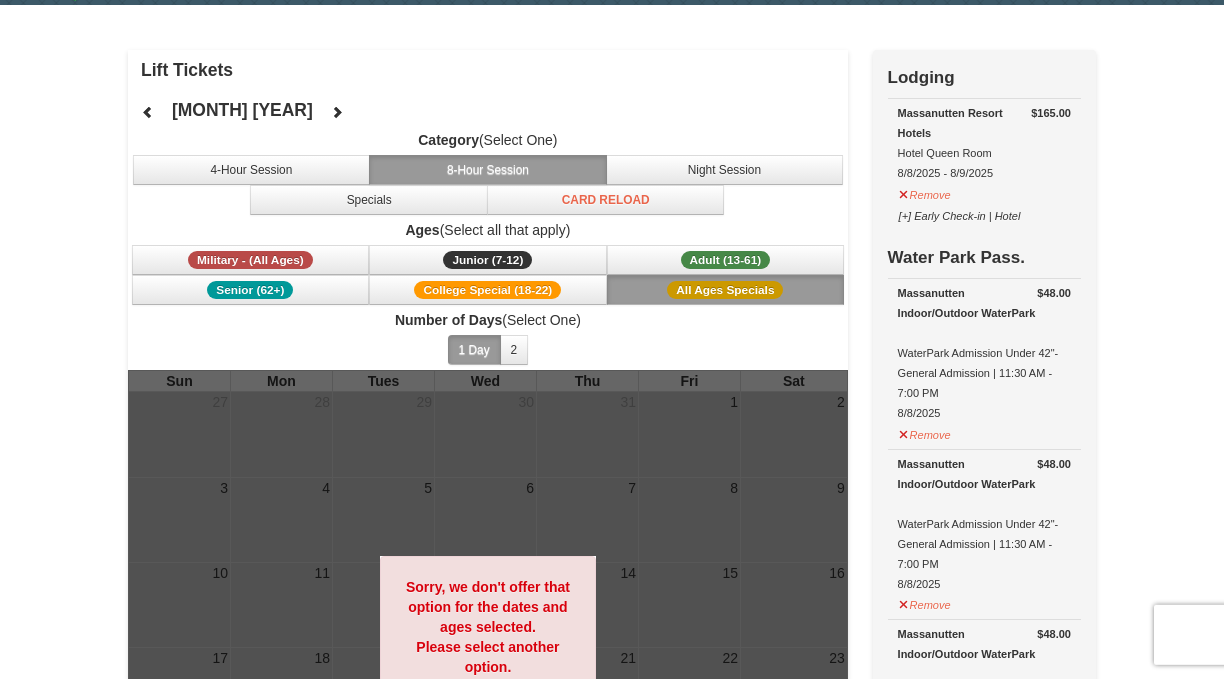 scroll, scrollTop: 69, scrollLeft: 0, axis: vertical 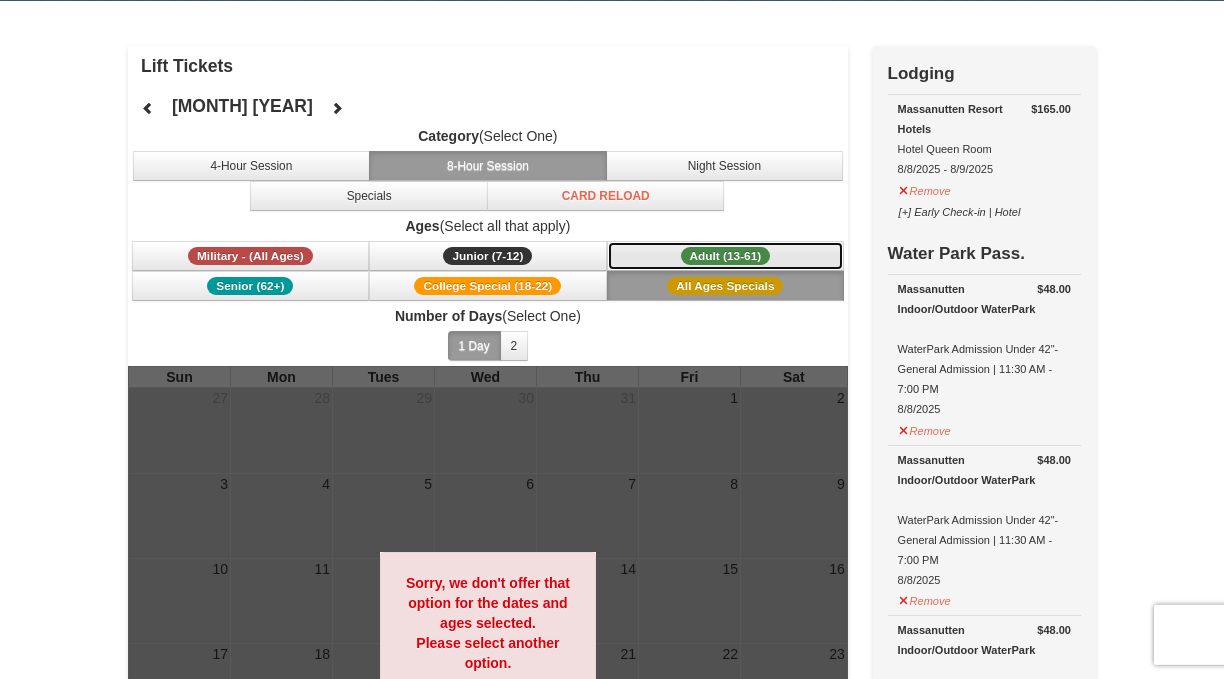 click on "Adult (13-61)" at bounding box center (726, 256) 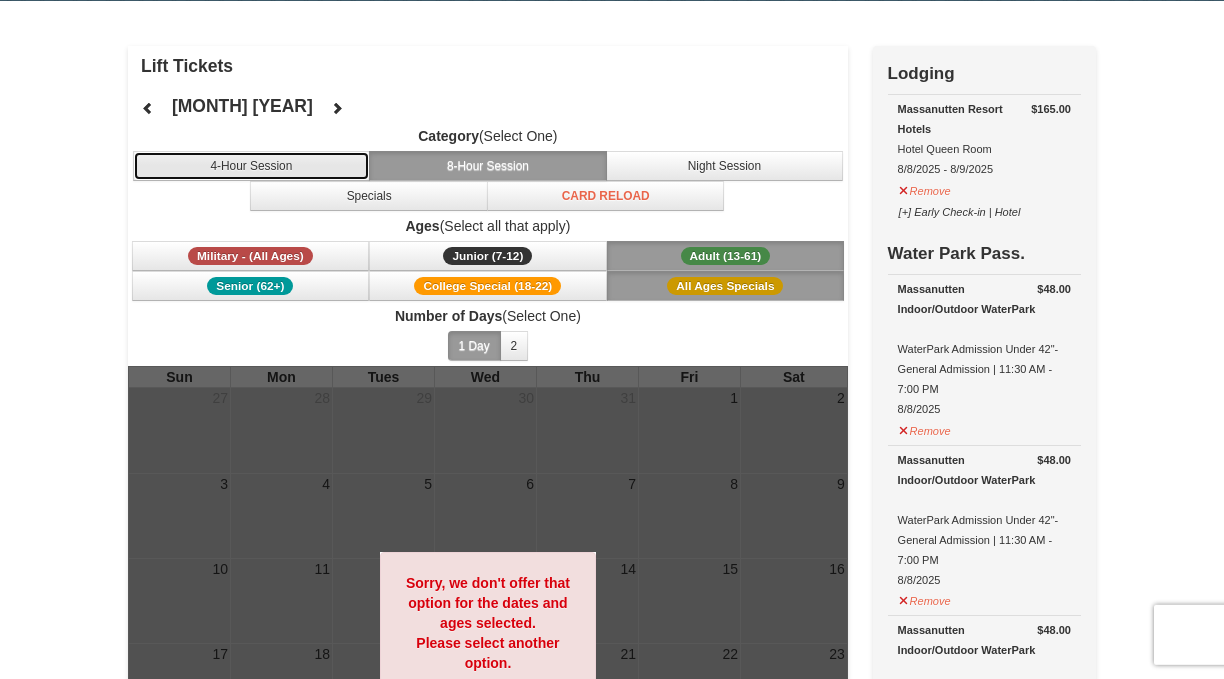click on "4-Hour Session" at bounding box center [252, 166] 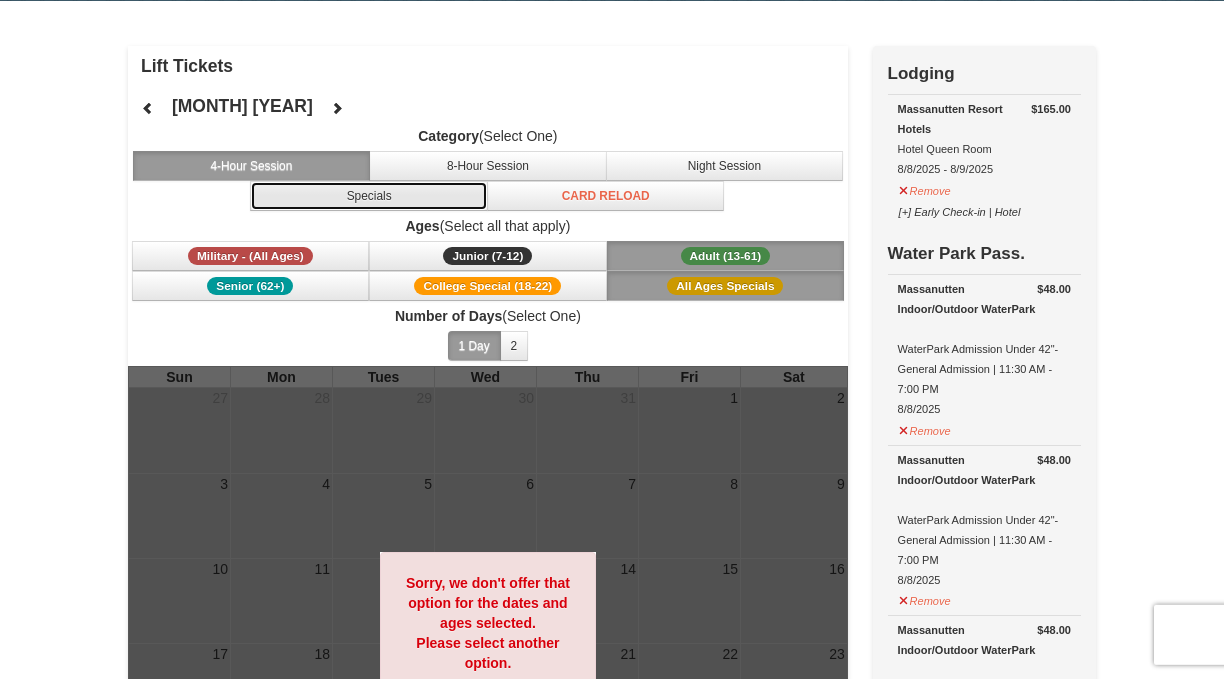 click on "Specials" at bounding box center (369, 196) 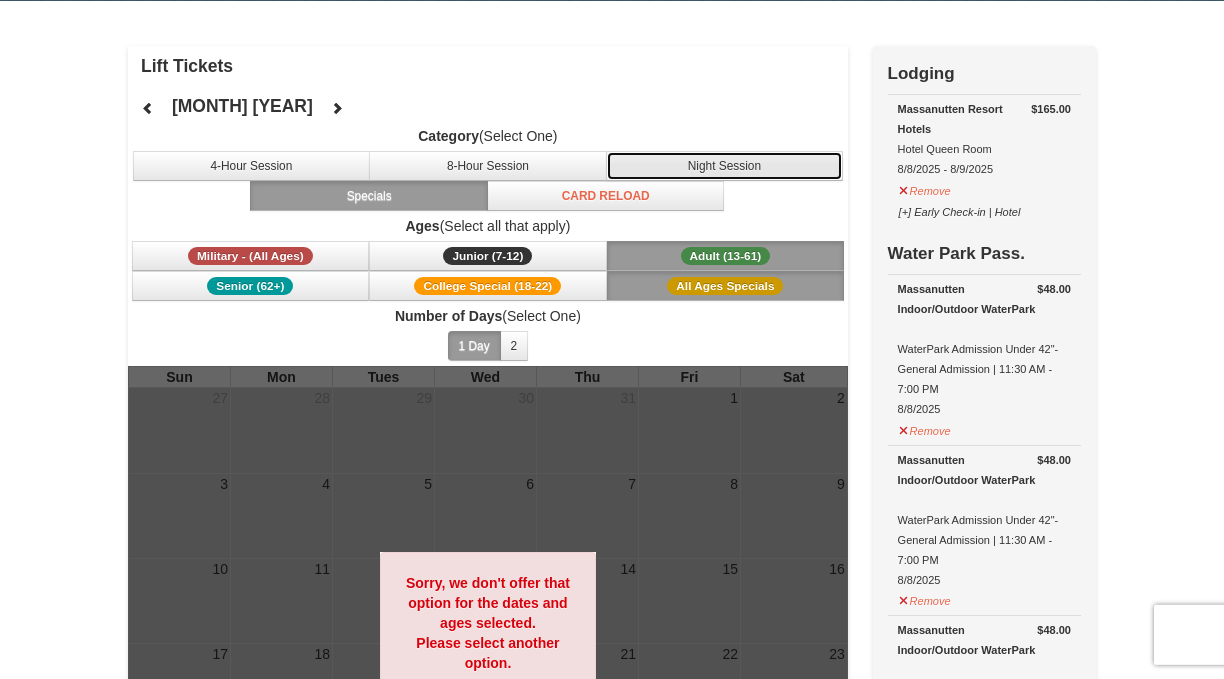 click on "Night Session" at bounding box center (725, 166) 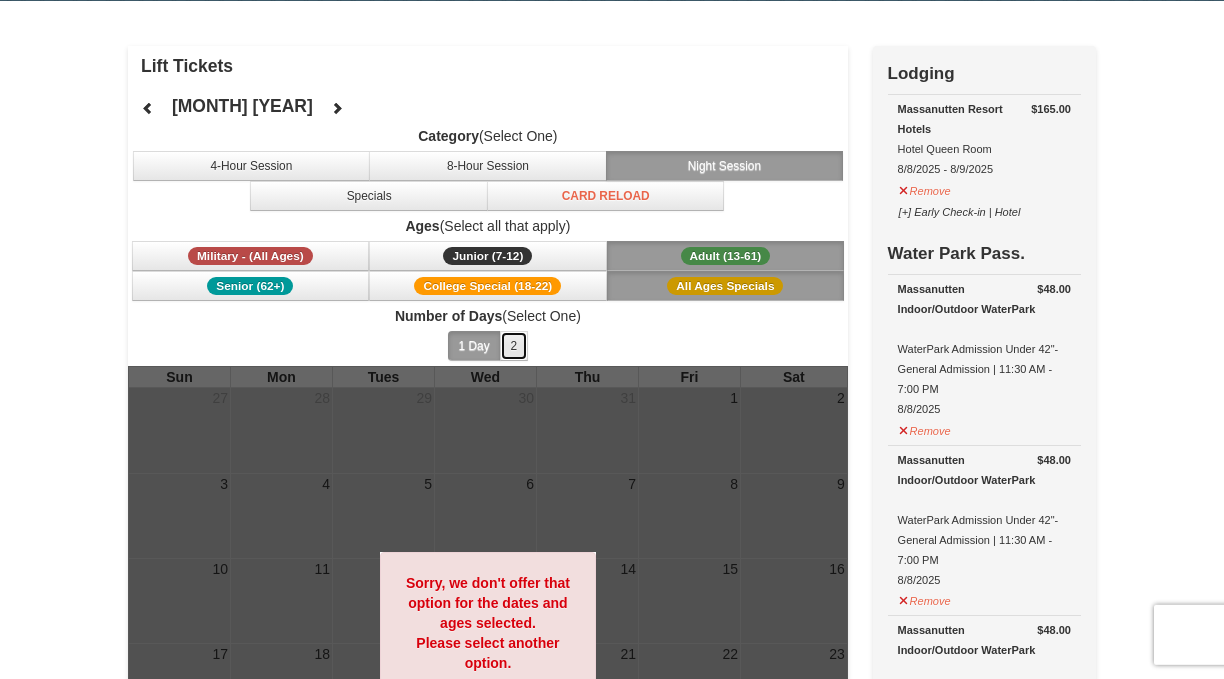 click on "2" at bounding box center [514, 346] 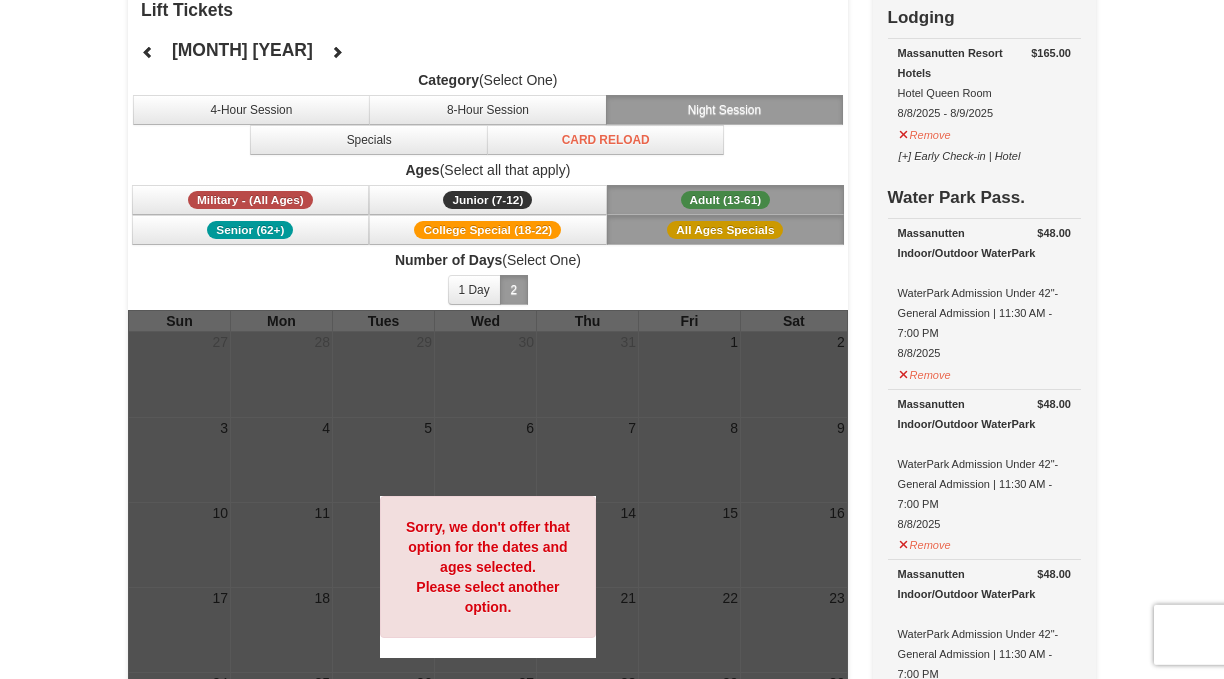 scroll, scrollTop: 102, scrollLeft: 0, axis: vertical 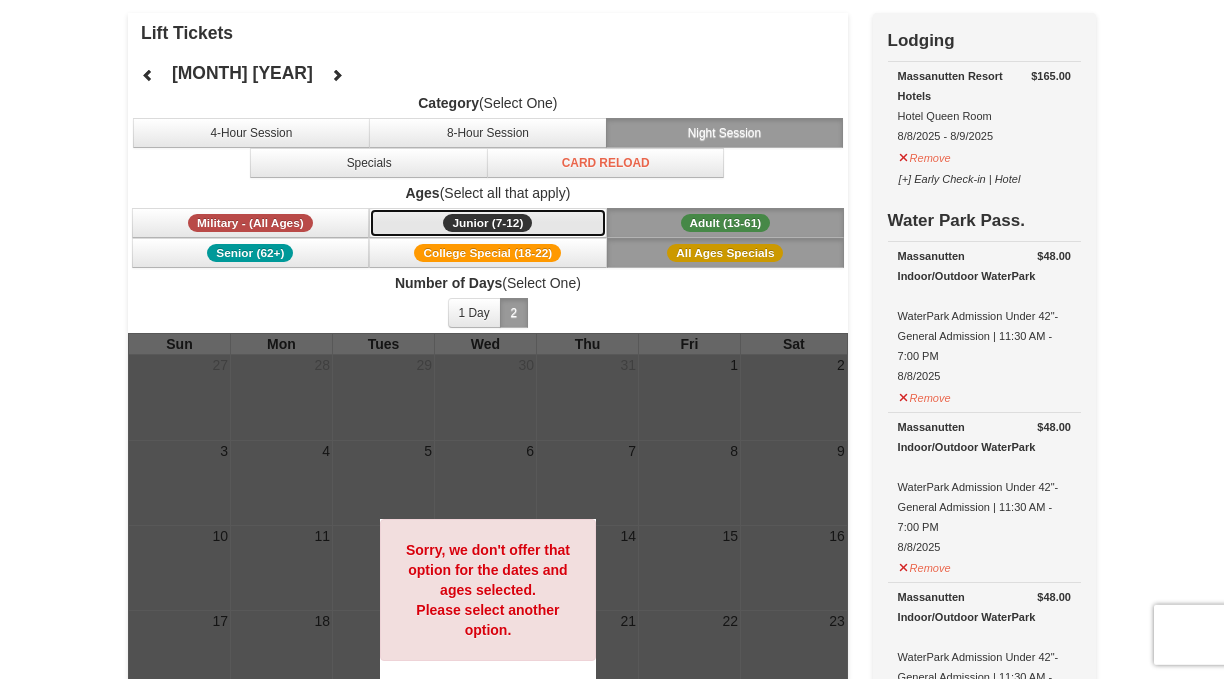 click on "Junior (7-12)
(7 - 12)" at bounding box center (488, 223) 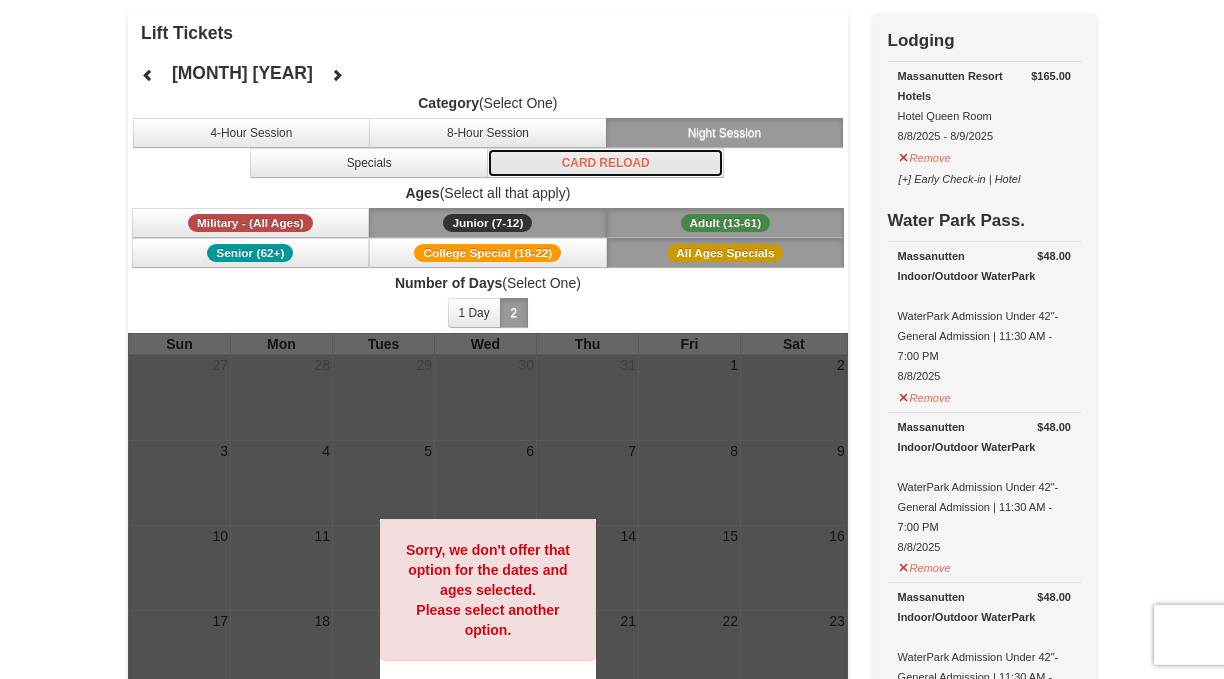 click on "Card Reload" at bounding box center (606, 163) 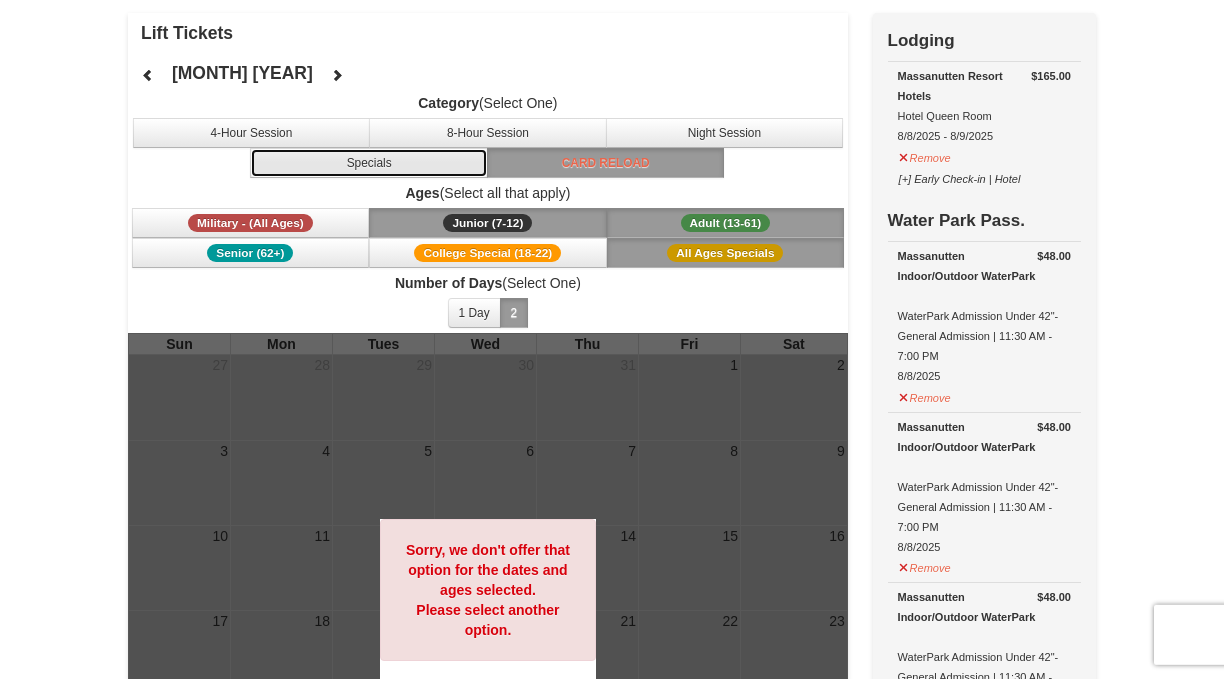 click on "Specials" at bounding box center [369, 163] 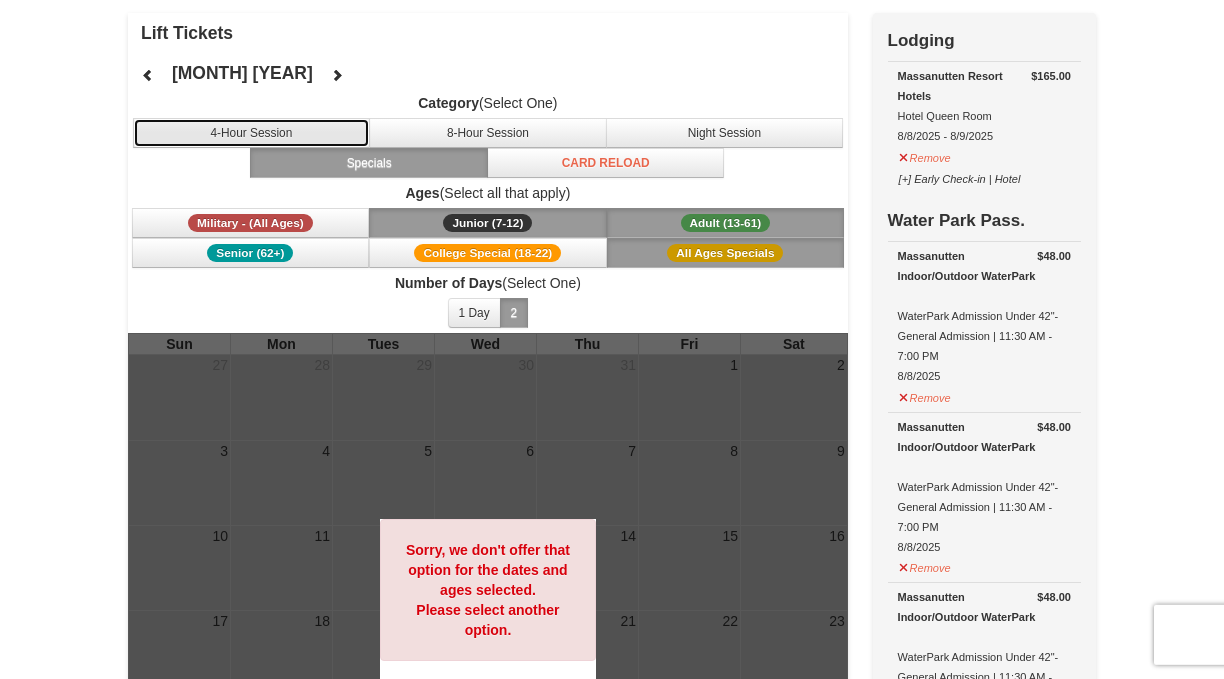 click on "4-Hour Session" at bounding box center (252, 133) 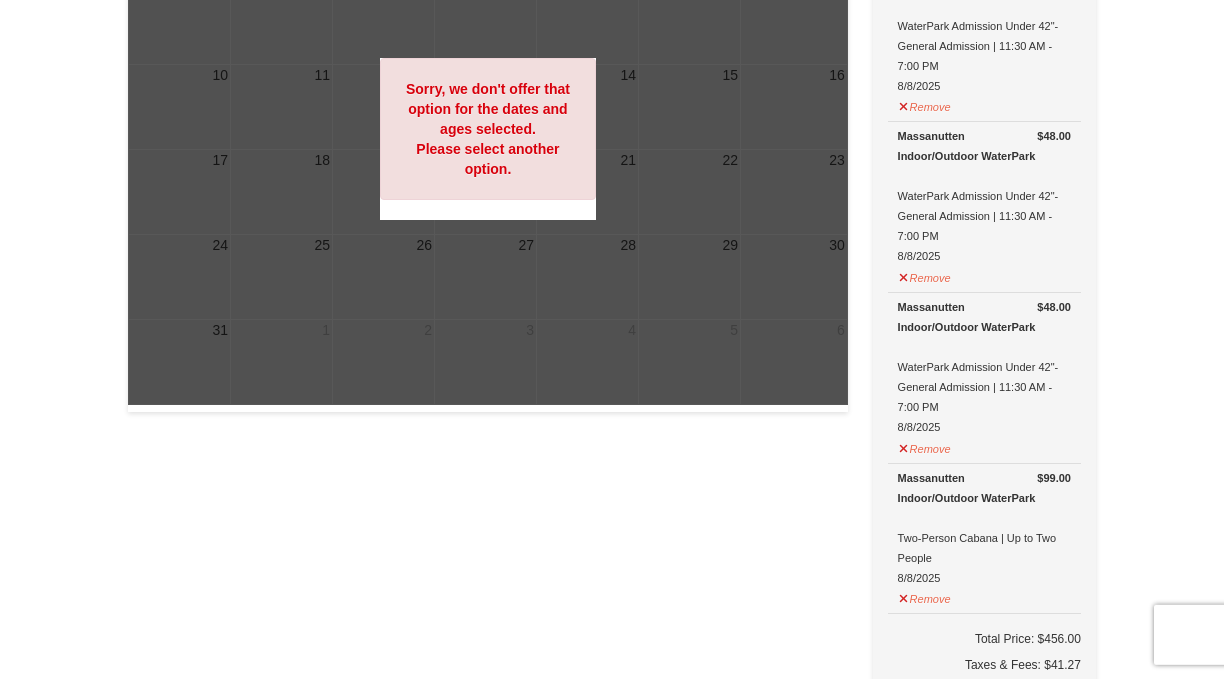 scroll, scrollTop: 0, scrollLeft: 0, axis: both 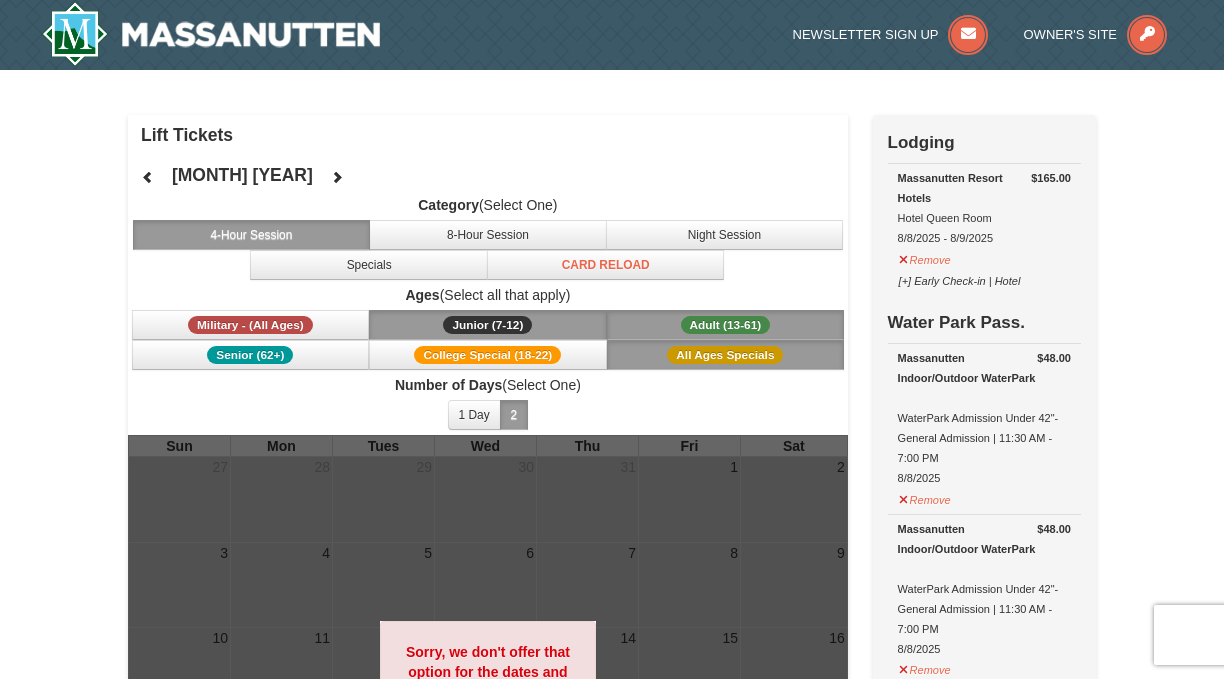 click on "Lift Tickets" at bounding box center [494, 135] 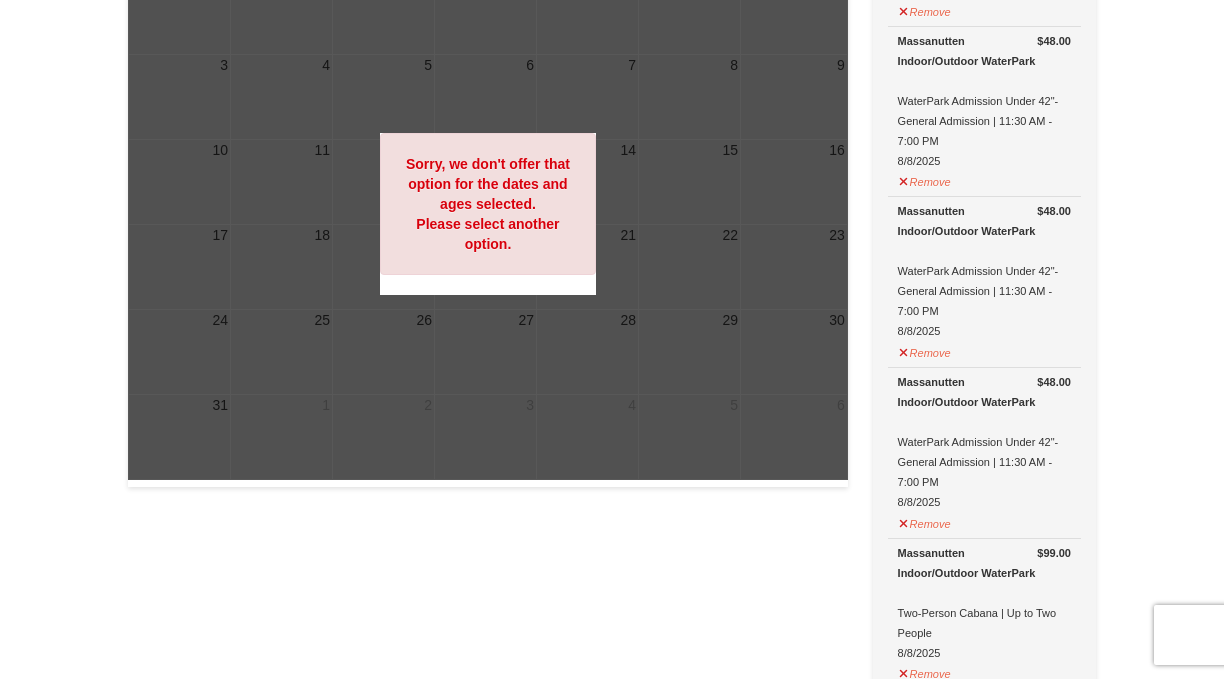 scroll, scrollTop: 0, scrollLeft: 0, axis: both 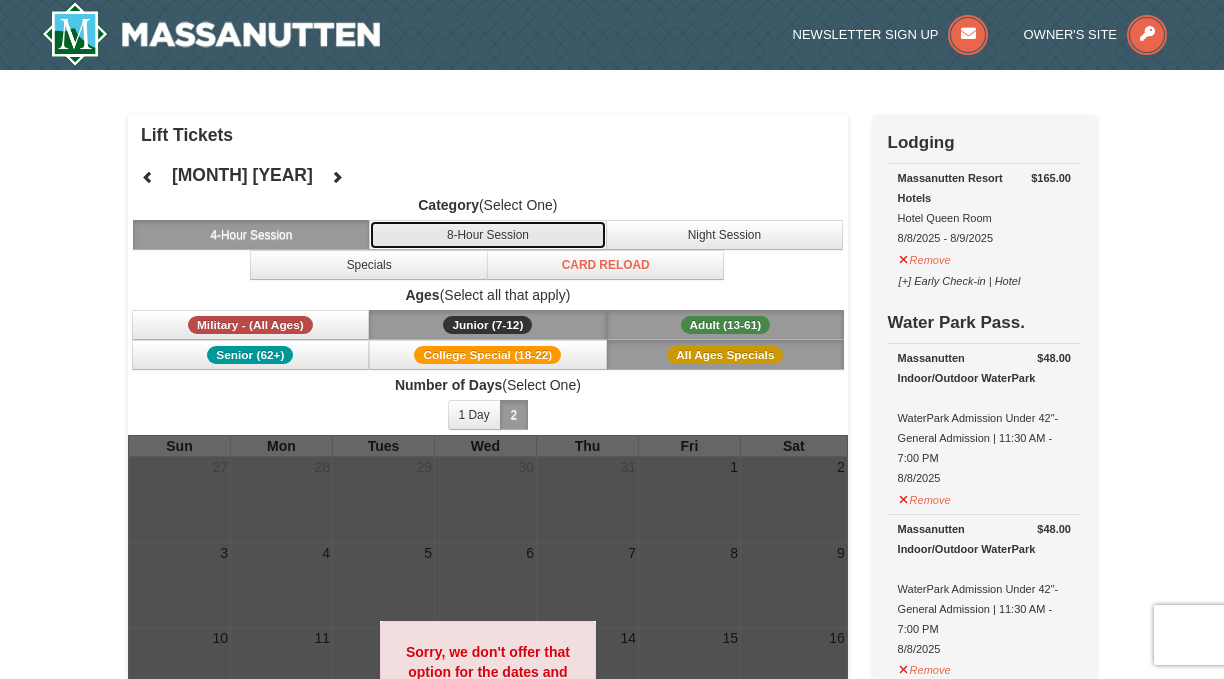 click on "8-Hour Session" at bounding box center [488, 235] 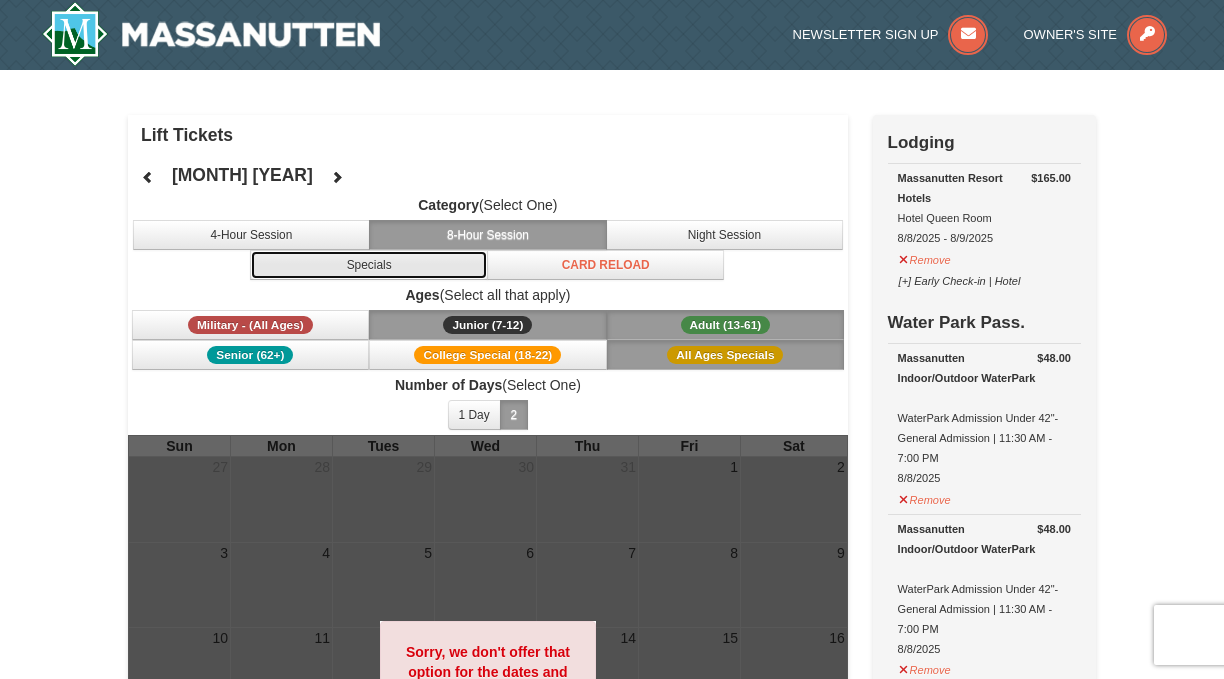 click on "Specials" at bounding box center [369, 265] 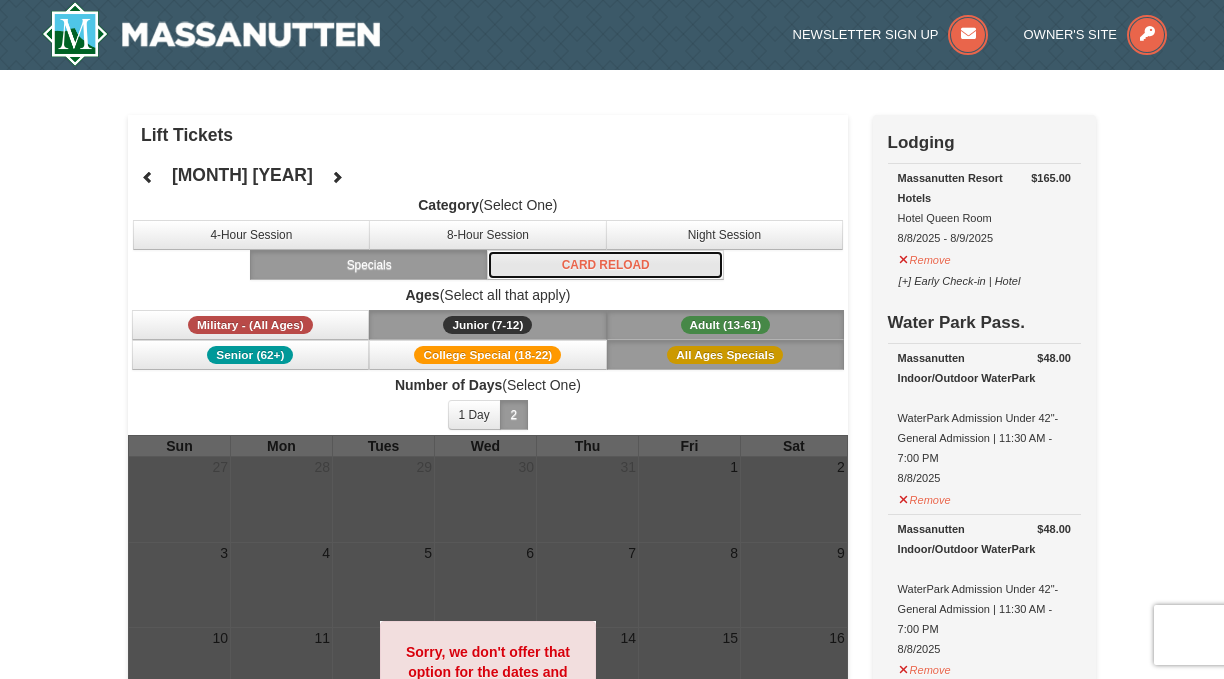 click on "Card Reload" at bounding box center (606, 265) 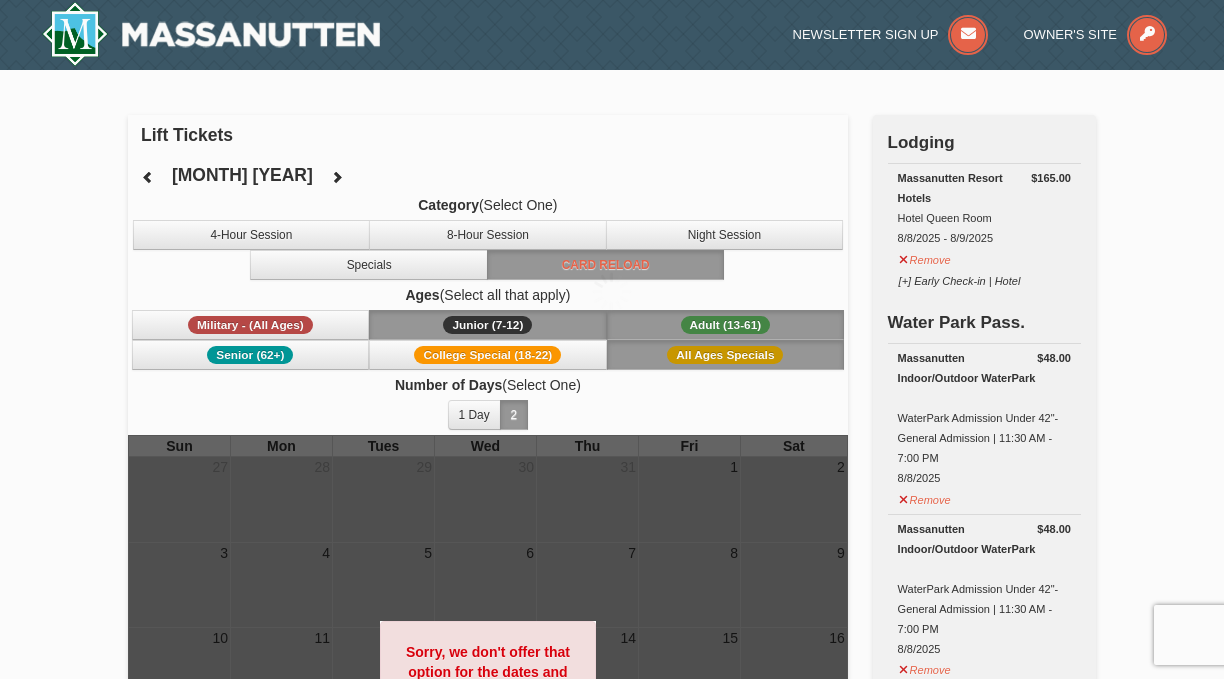 click on "Browser Not Supported
We notice you are using a browser which will not provide the best experience. We recommend using newer versions Chrome, Firefox, and Edge.
Chrome
Firefox
Edge
Safari
Select your preferred browser above to download.
Continue Anyway
Skip to Main Content
Skip to Main Content
Newsletter Sign Up
Owner's Site
×" at bounding box center (612, 1258) 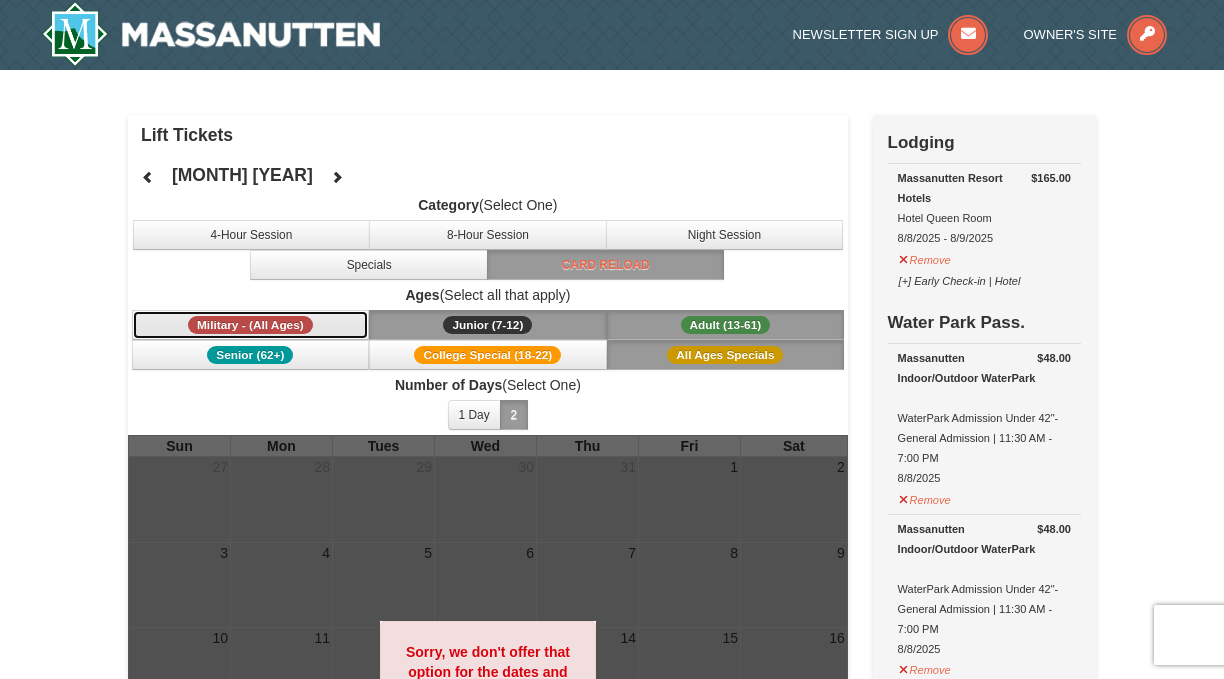 click on "Military - (All Ages)" at bounding box center [250, 325] 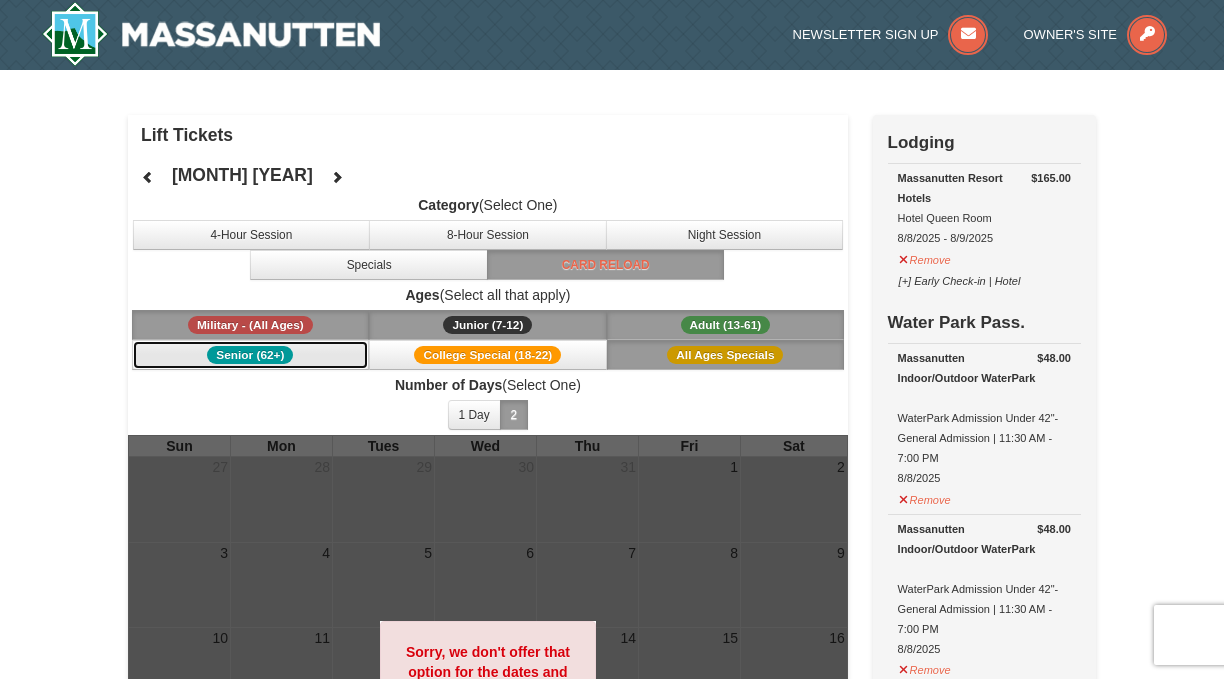 click on "Senior (62+)" at bounding box center [251, 355] 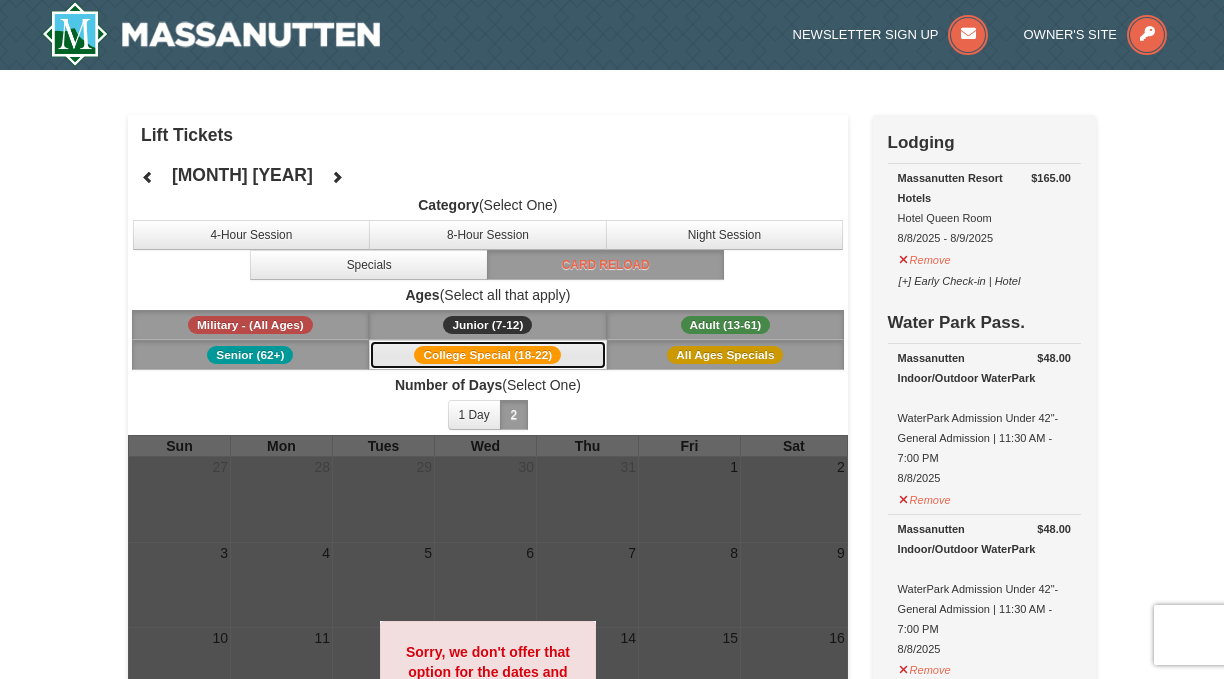 click on "College Special (18-22)" at bounding box center [488, 355] 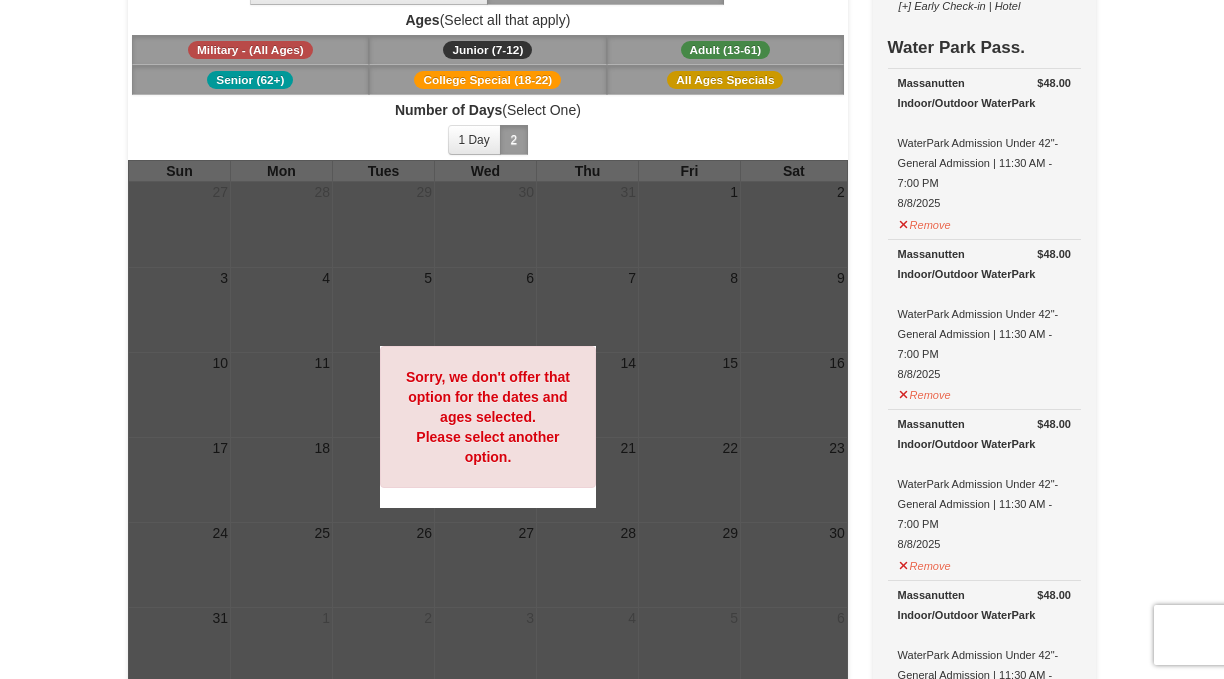 scroll, scrollTop: 274, scrollLeft: 0, axis: vertical 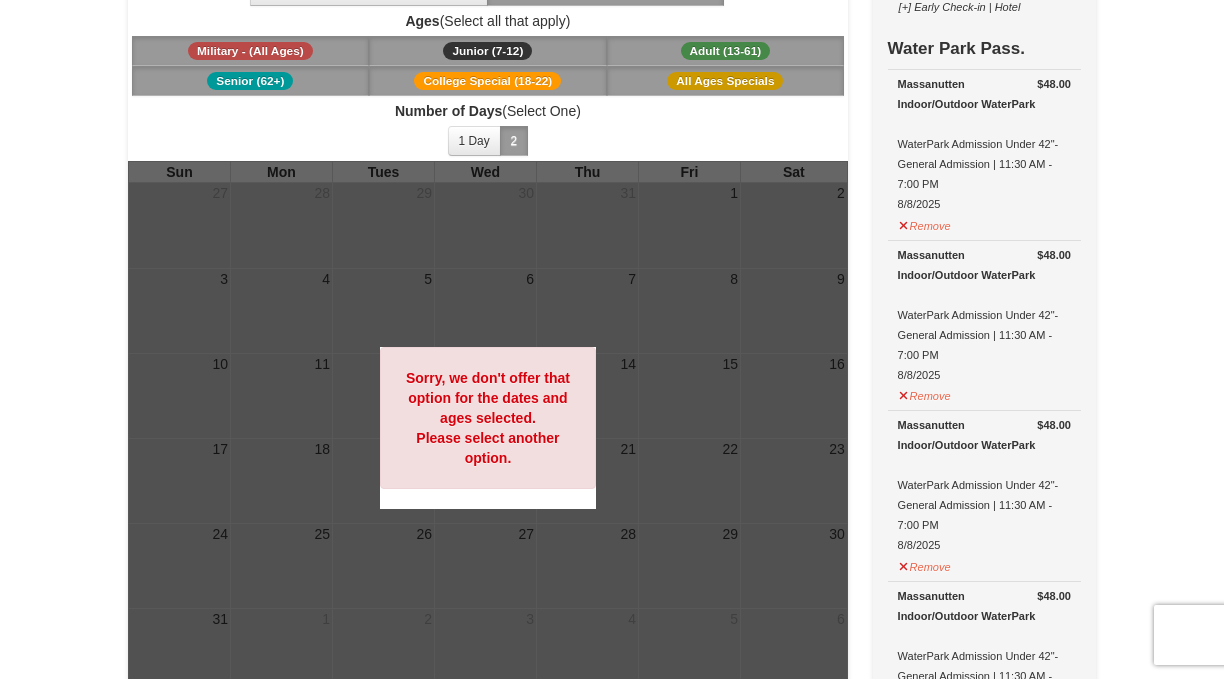 click on "All Ages Specials" at bounding box center (726, 81) 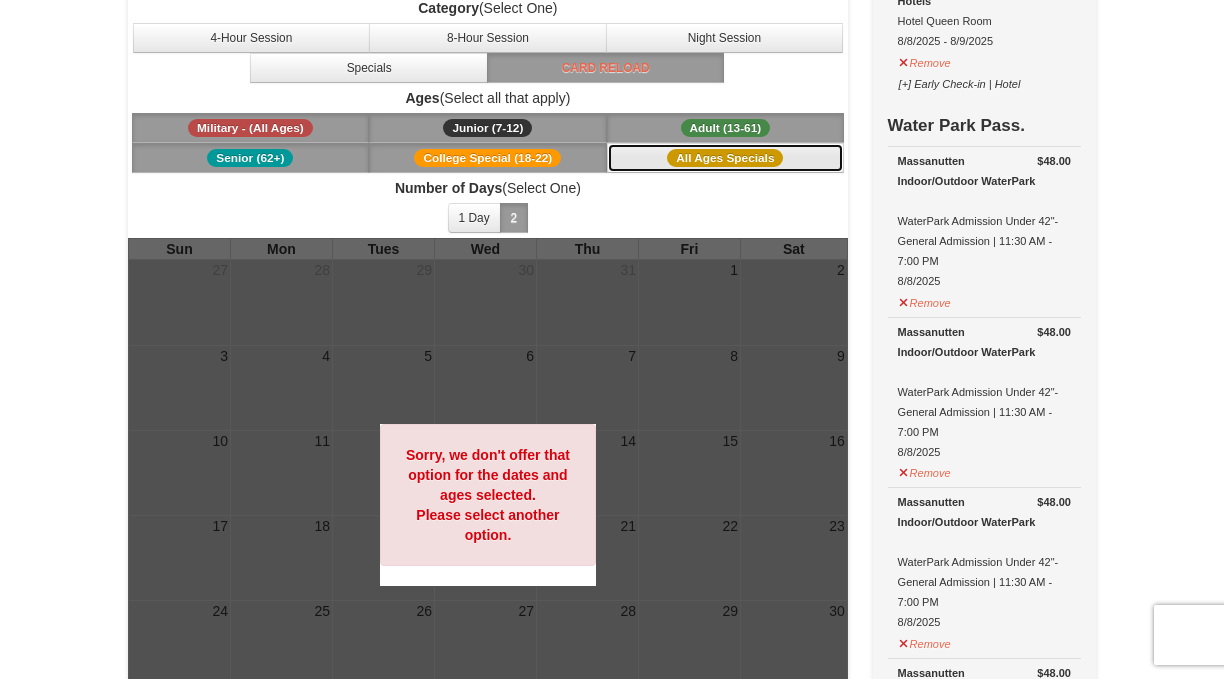 scroll, scrollTop: 201, scrollLeft: 0, axis: vertical 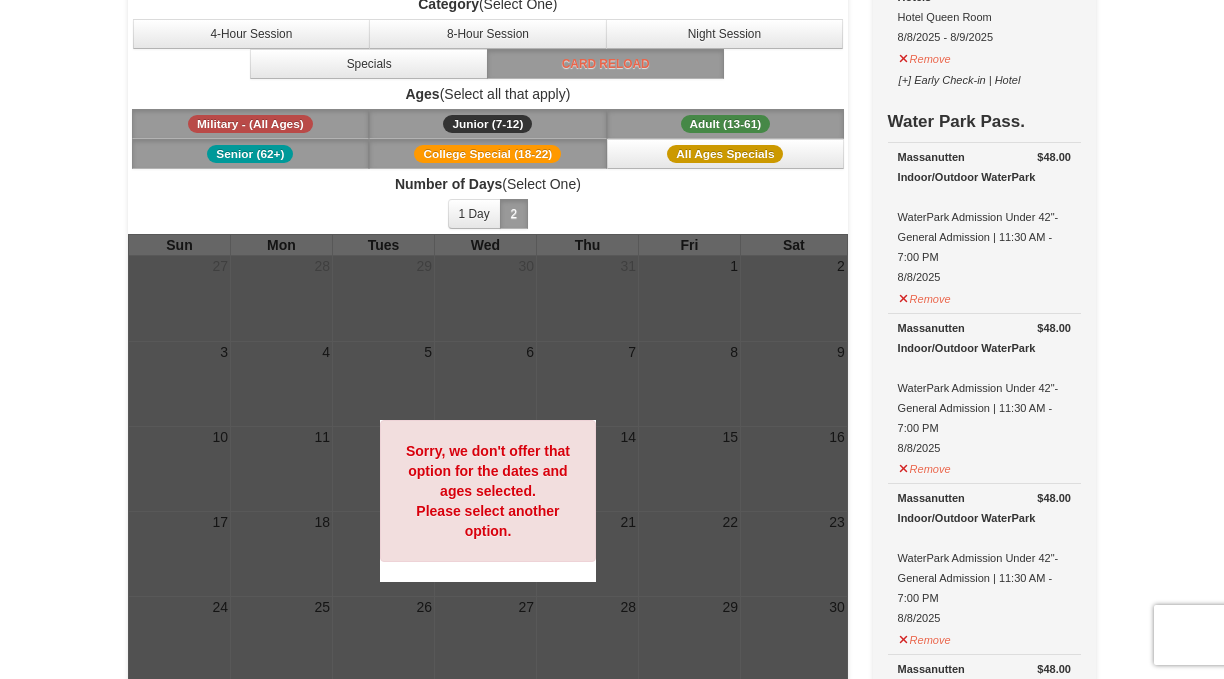 click on "Adult (13-61)
(13 - 61)" at bounding box center (726, 124) 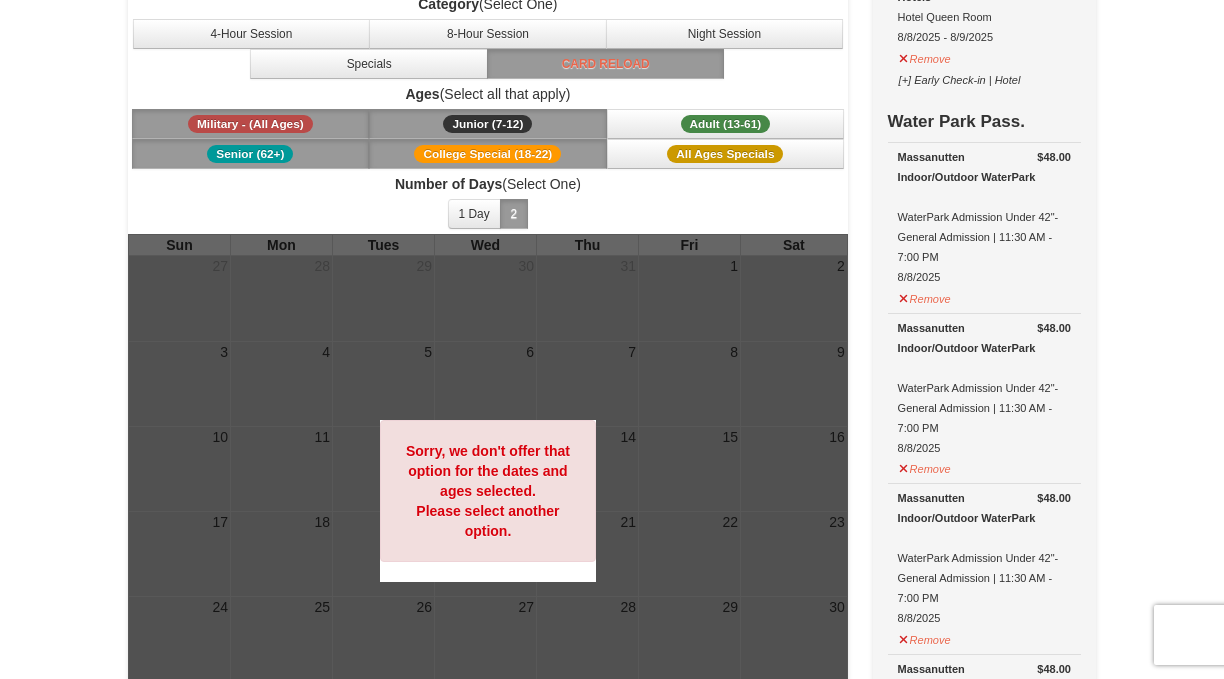 click on "Junior (7-12)
(7 - 12)" at bounding box center (488, 124) 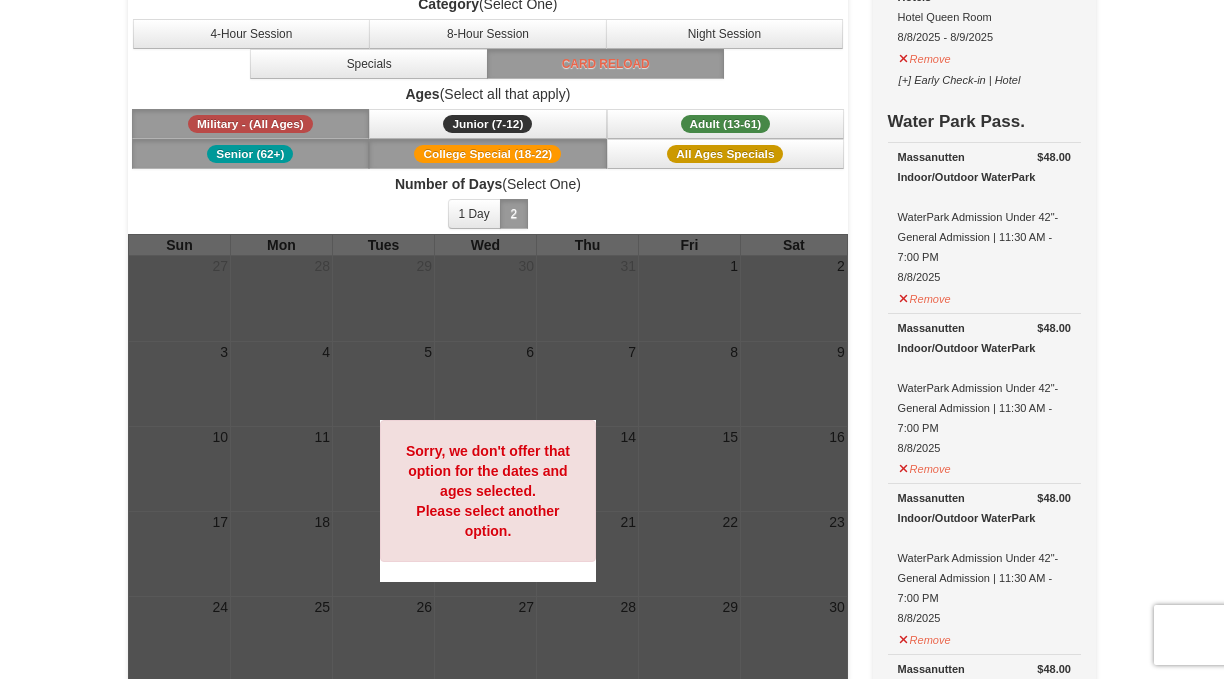 click on "Number of Days  (Select One)" at bounding box center [488, 184] 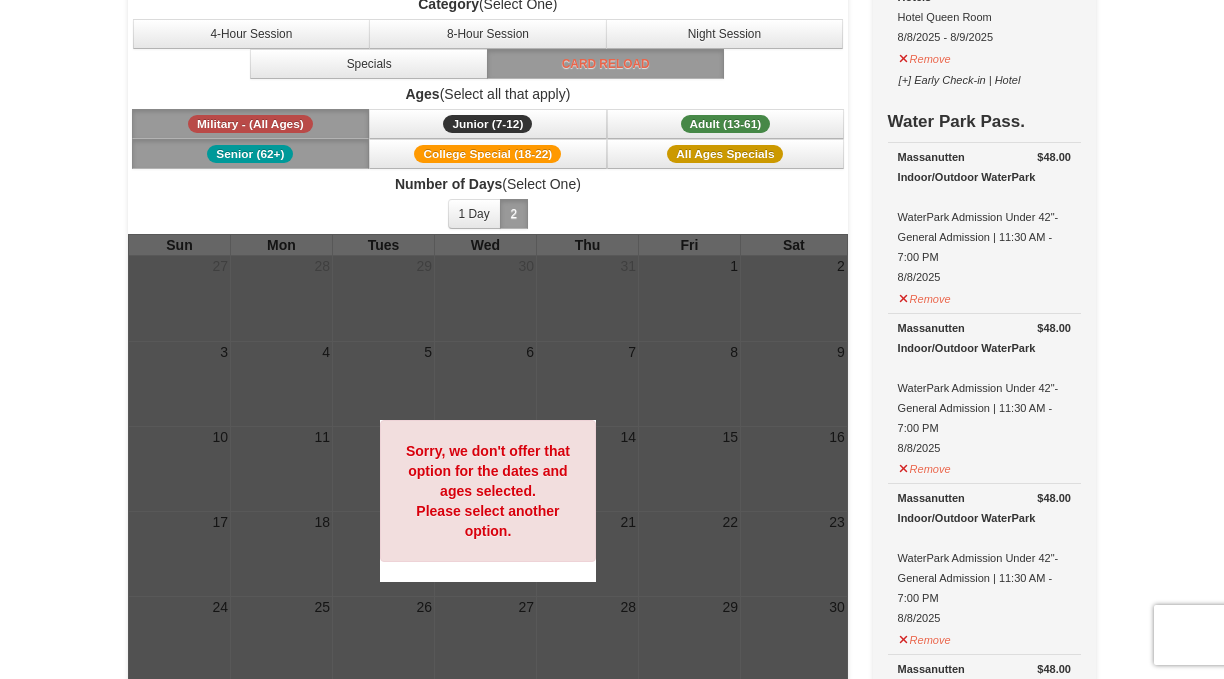 click on "Senior (62+)" at bounding box center [251, 154] 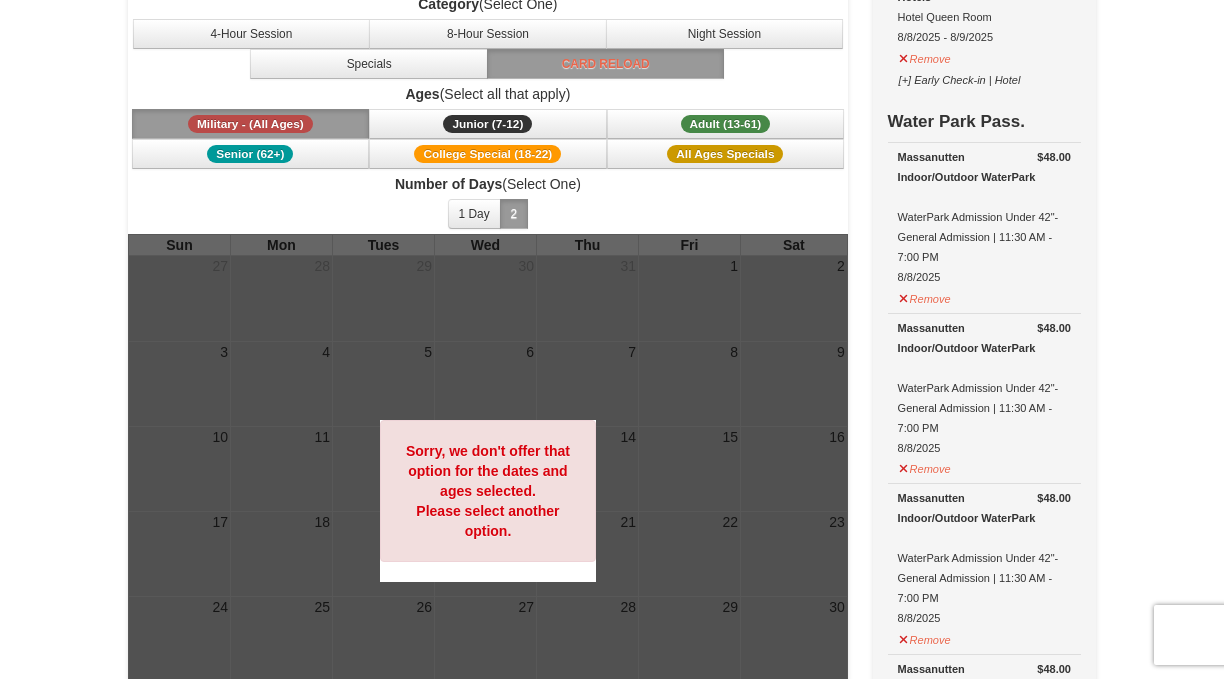 click on "Military - (All Ages)" at bounding box center [251, 124] 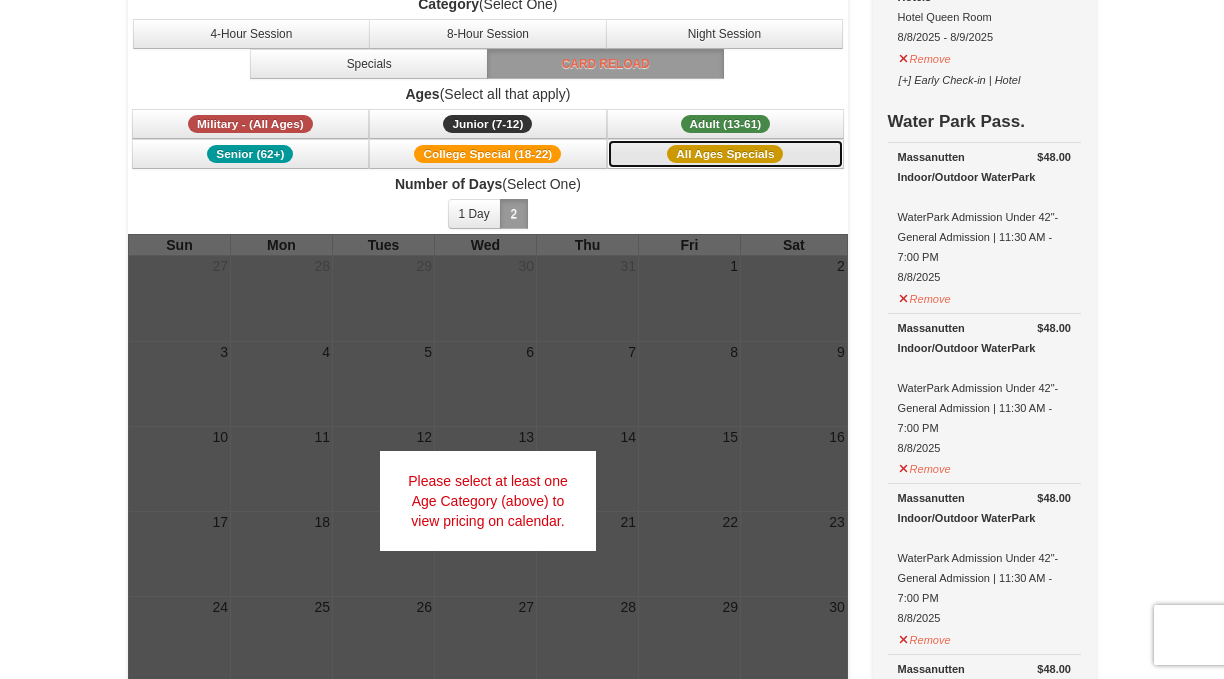 click on "All Ages Specials" at bounding box center (726, 154) 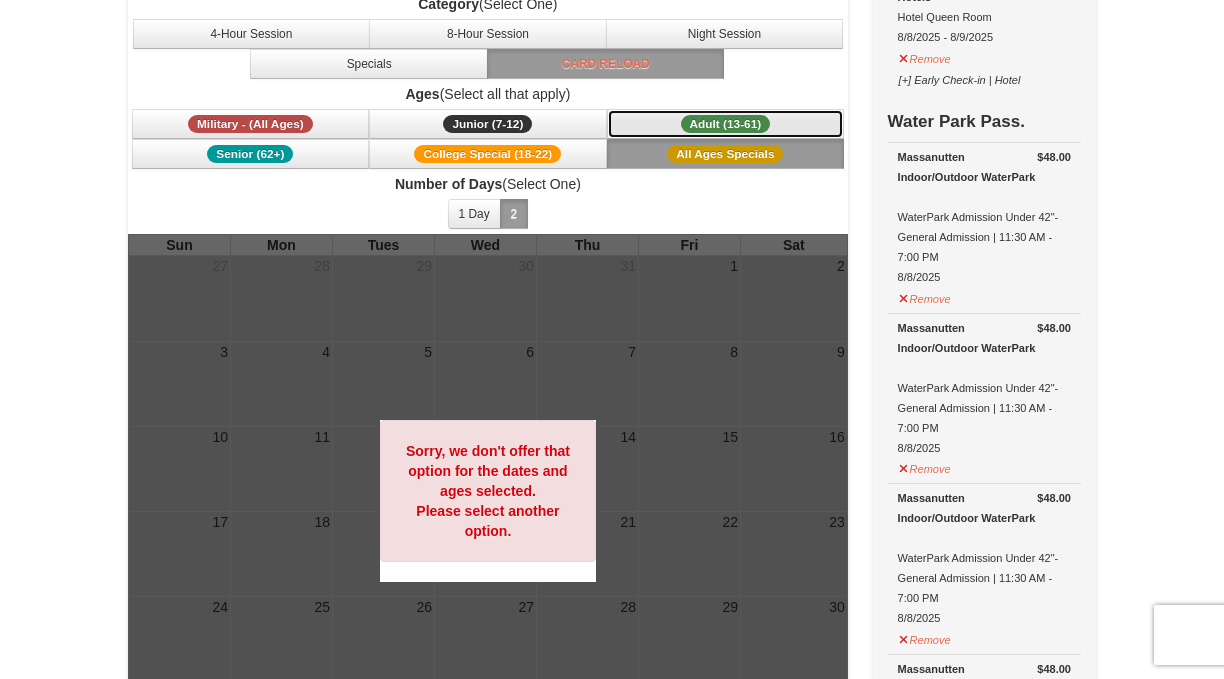 click on "Adult (13-61)
(13 - 61)" at bounding box center [726, 124] 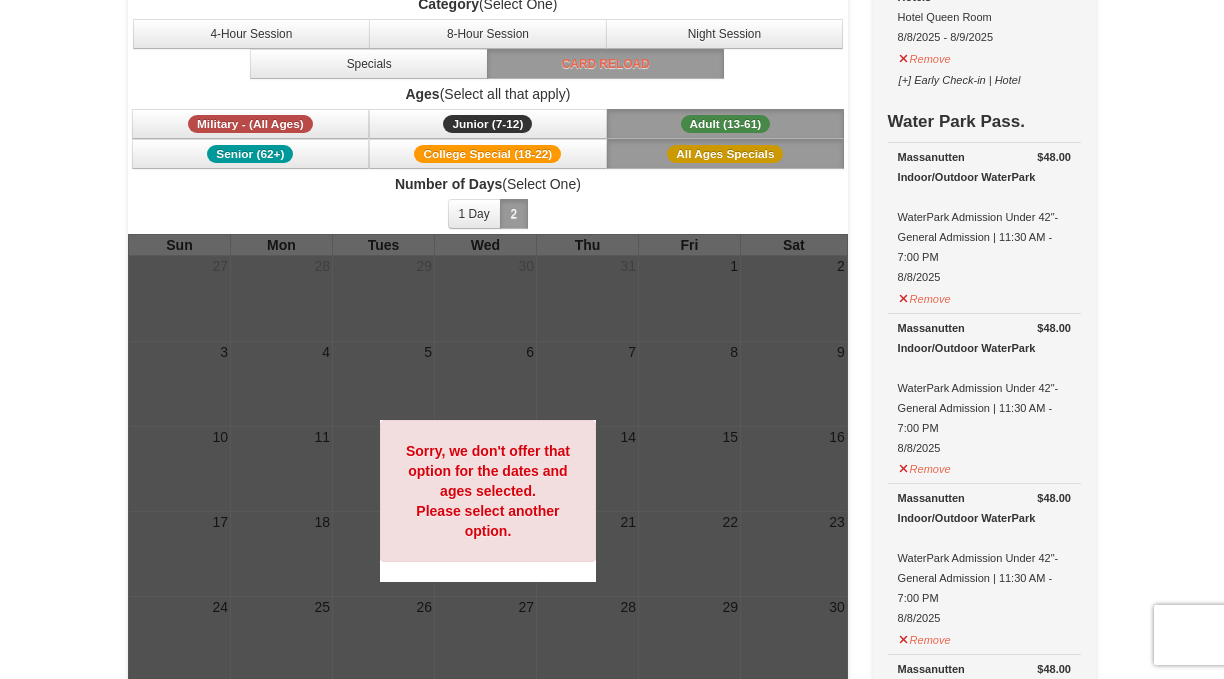 click on "All Ages Specials" at bounding box center [726, 154] 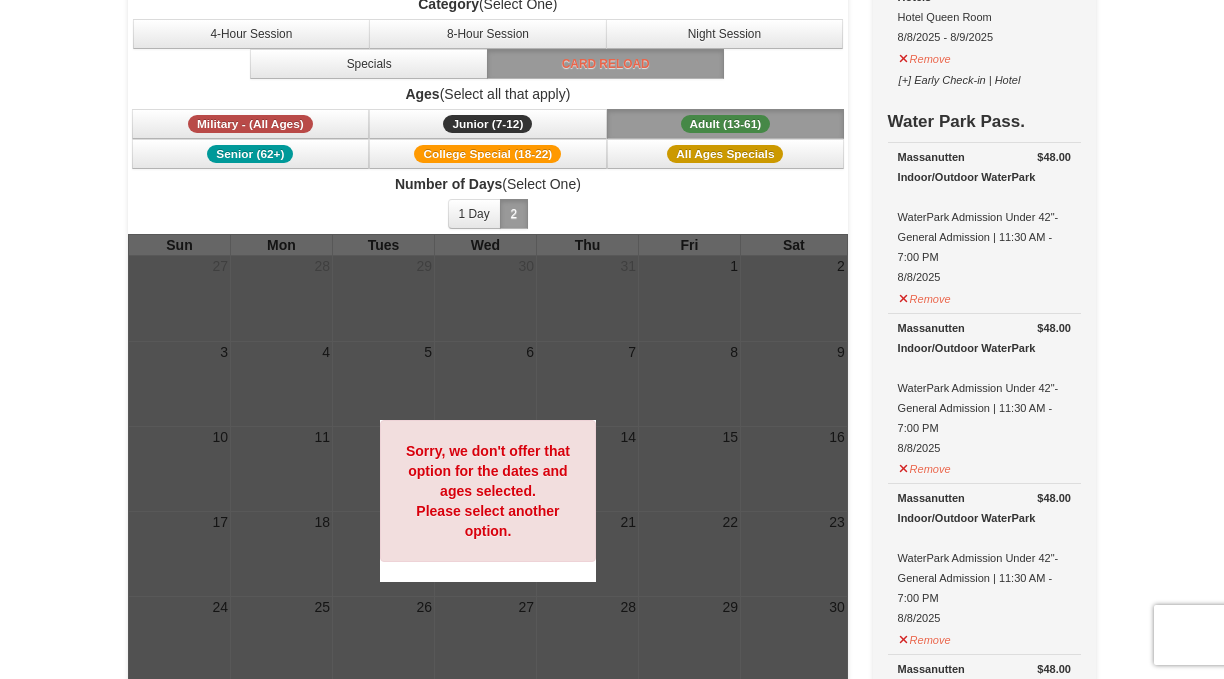 click on "Adult (13-61)
(13 - 61)" at bounding box center (726, 124) 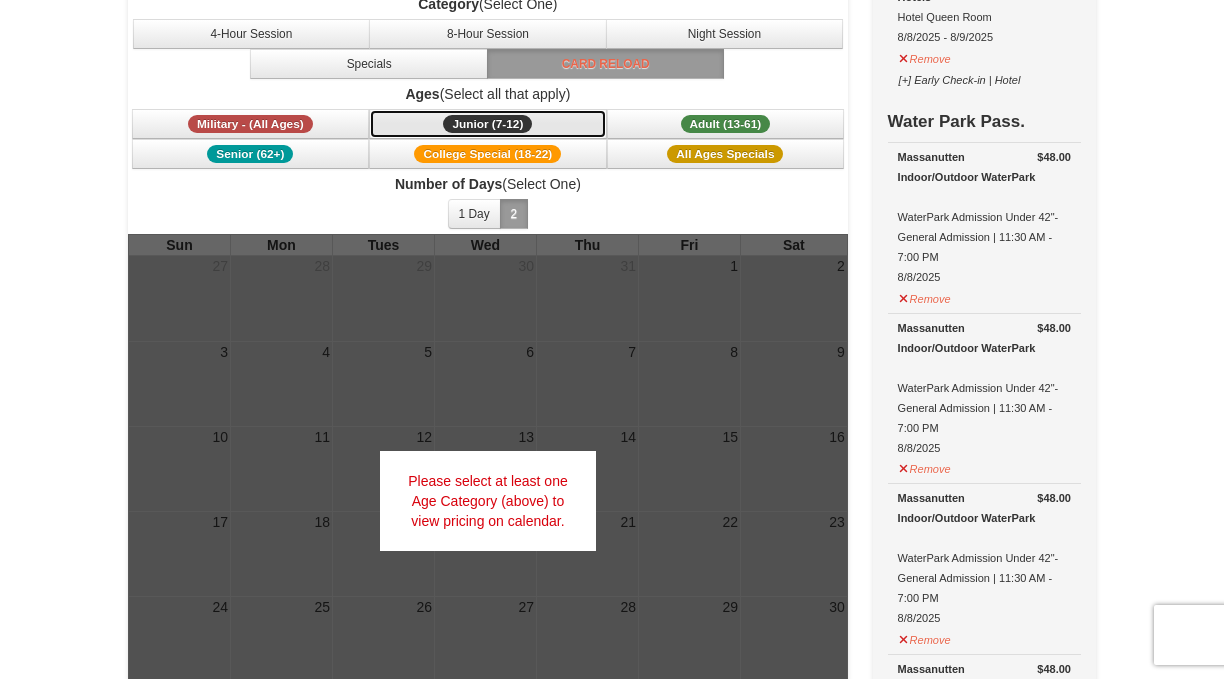 click on "Junior (7-12)
(7 - 12)" at bounding box center [488, 124] 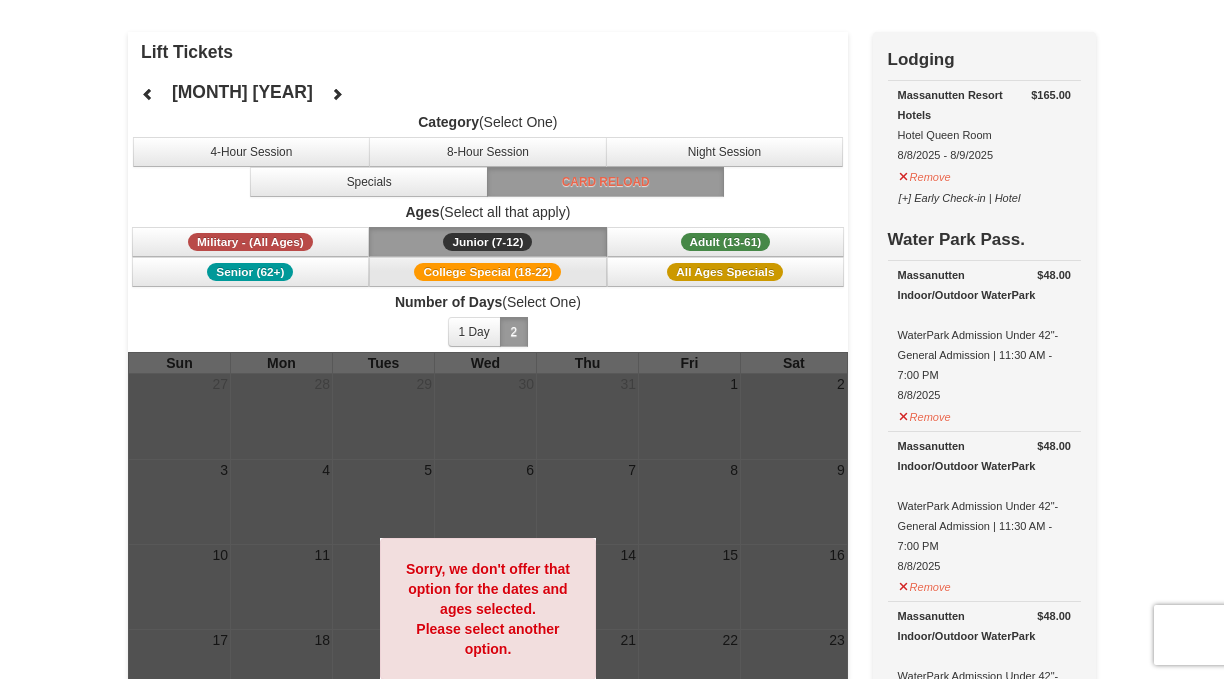 scroll, scrollTop: 6, scrollLeft: 0, axis: vertical 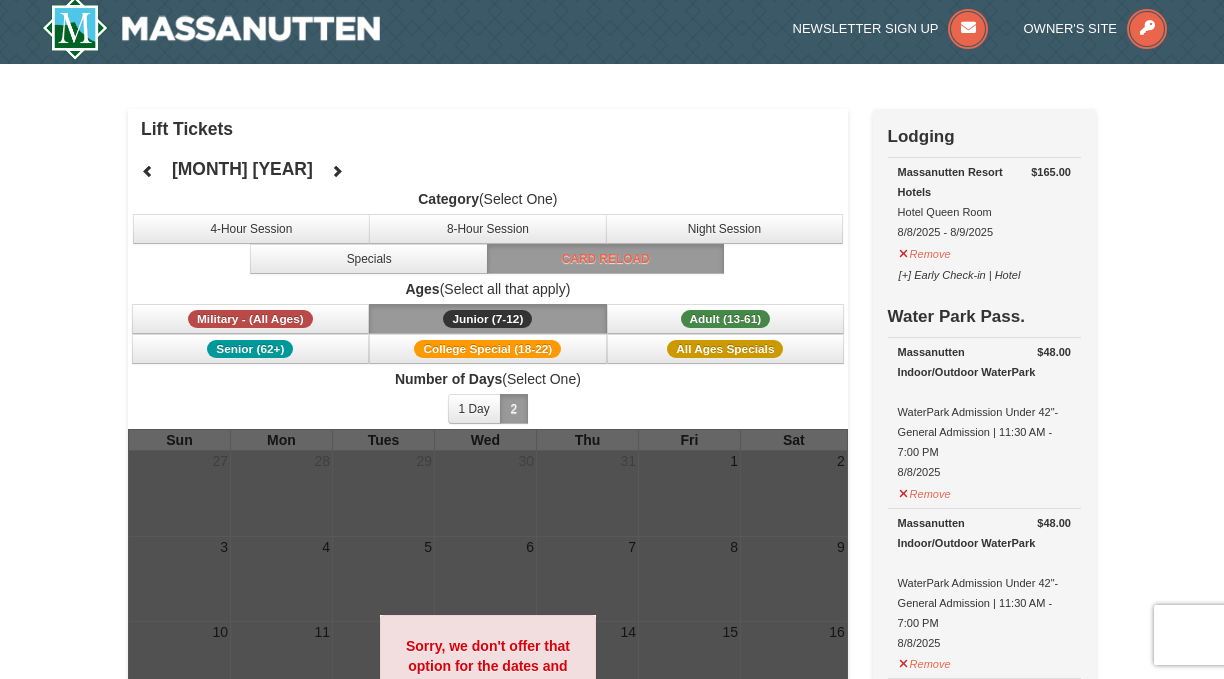 click on "Ages  (Select all that apply)" at bounding box center (488, 289) 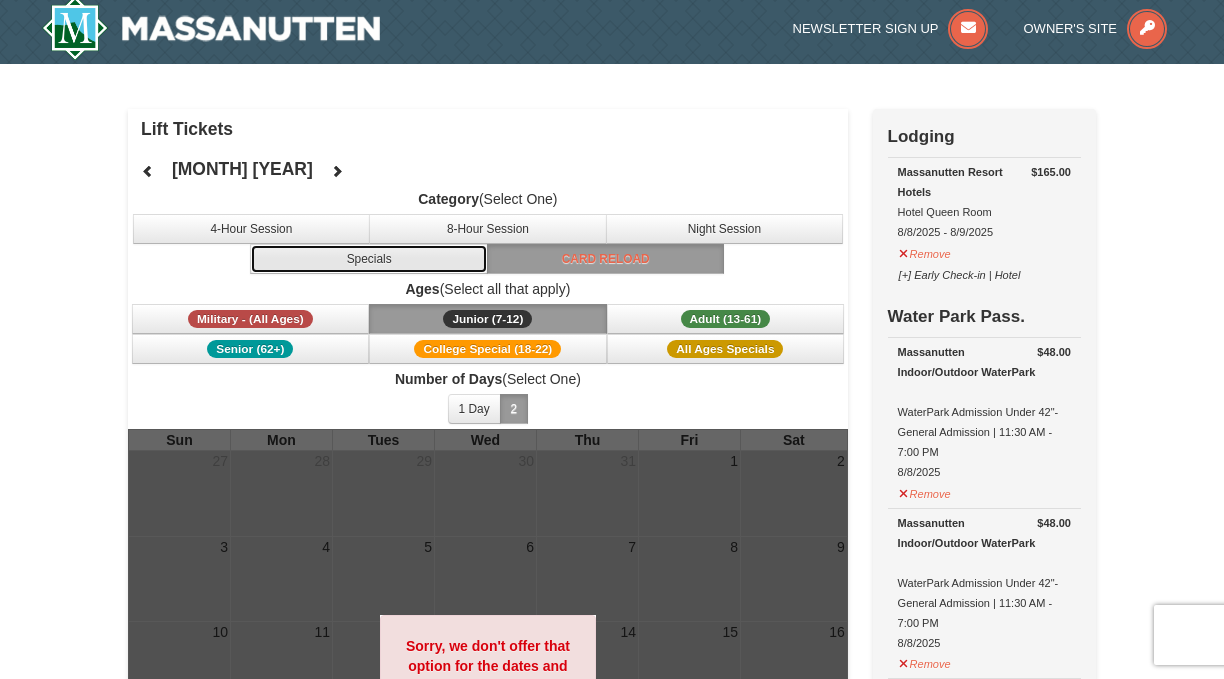 click on "Specials" at bounding box center [369, 259] 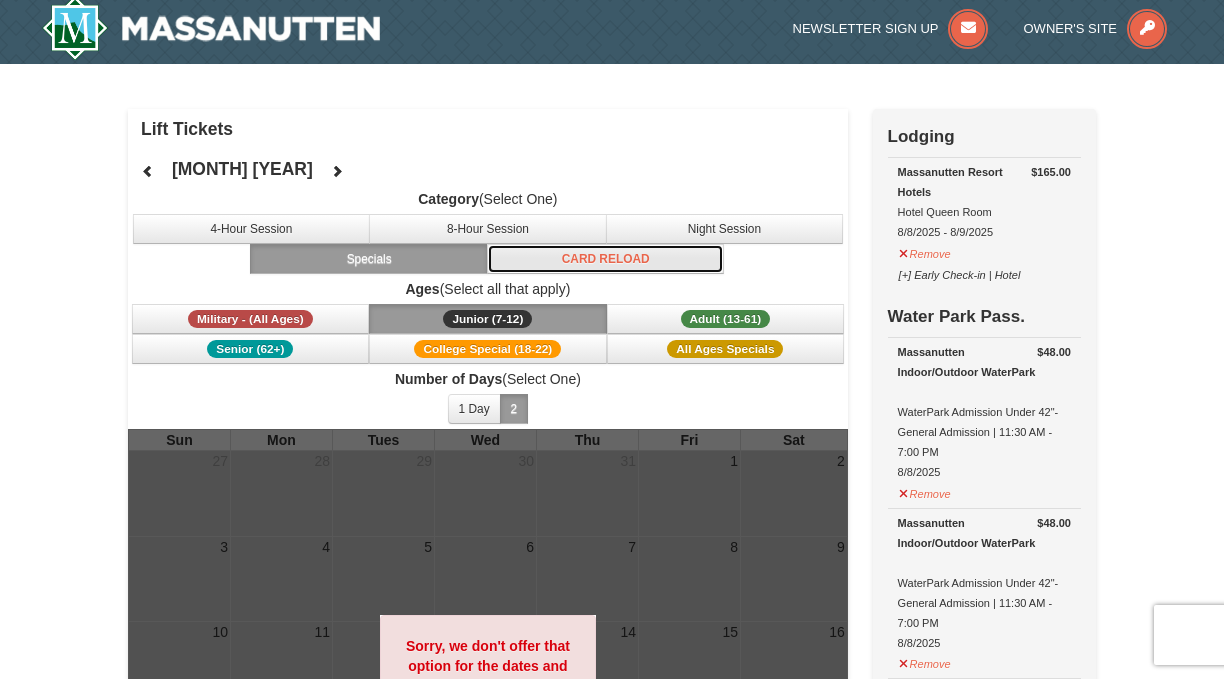 click on "Card Reload" at bounding box center (606, 259) 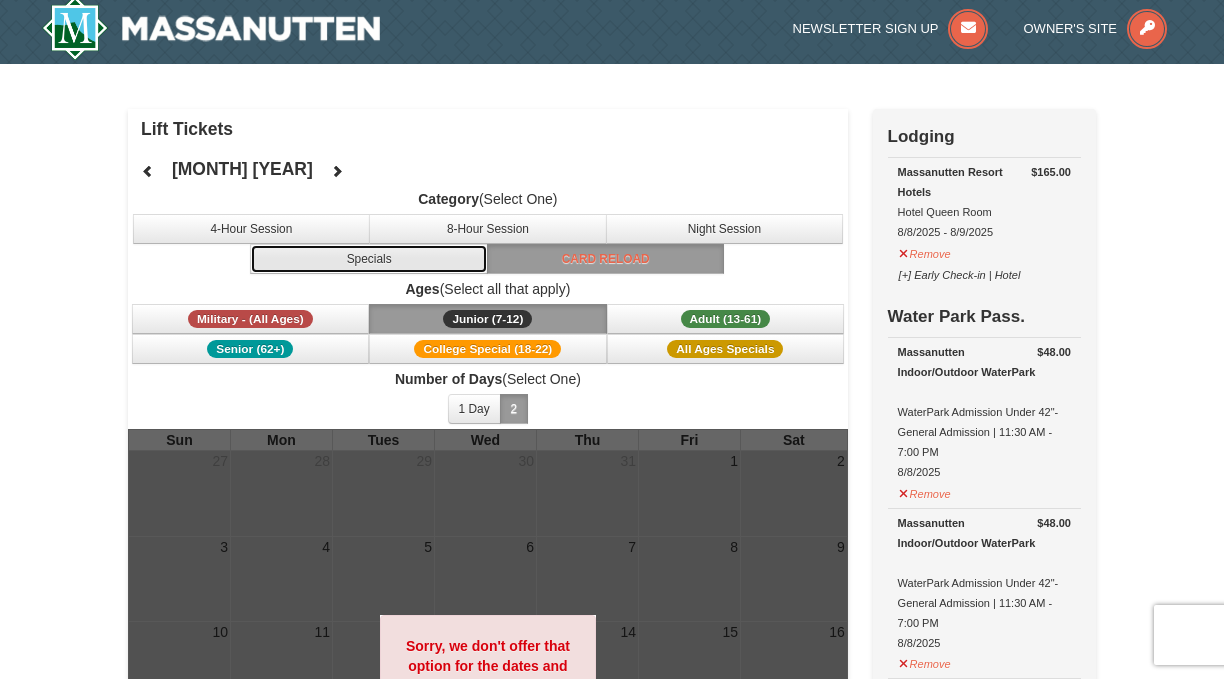 click on "Specials" at bounding box center [369, 259] 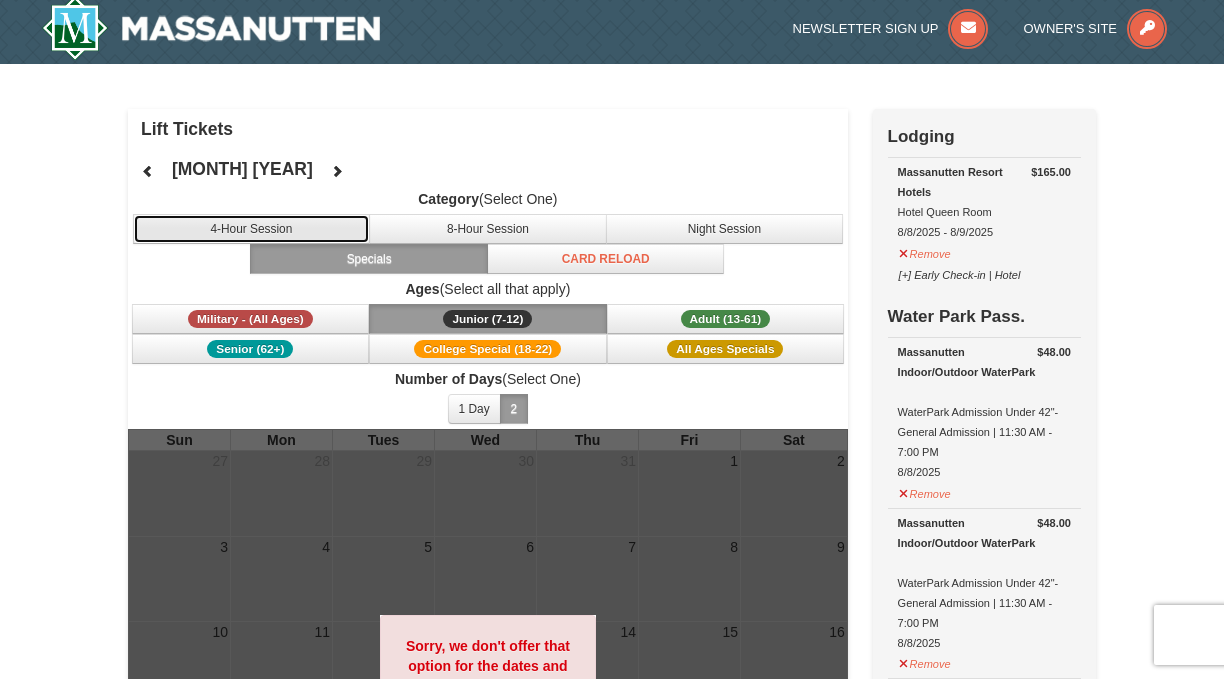 click on "4-Hour Session" at bounding box center (252, 229) 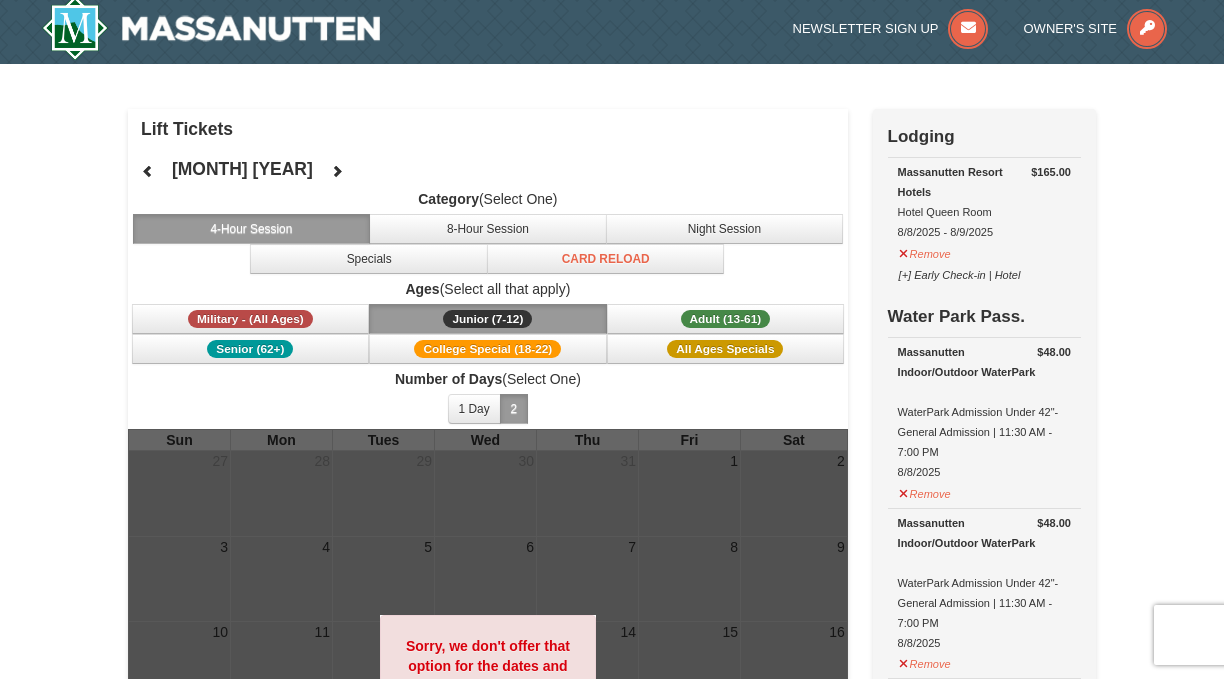 click on "Junior (7-12)
(7 - 12)" at bounding box center [488, 319] 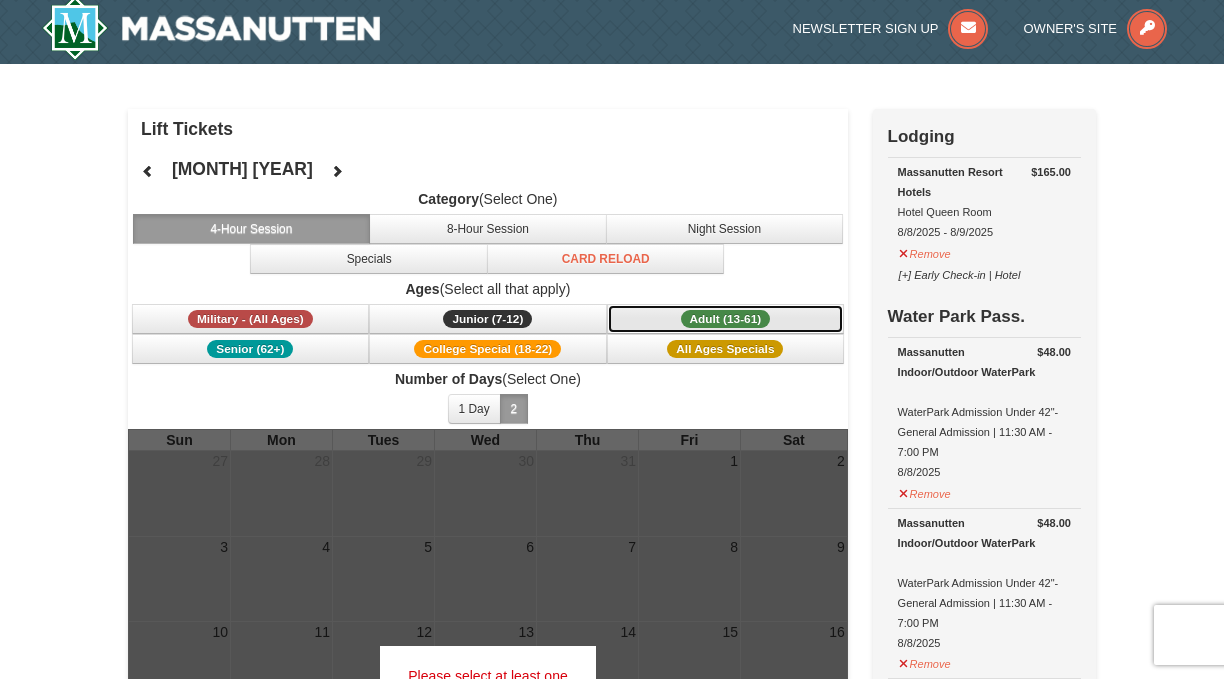 click on "Adult (13-61)
(13 - 61)" at bounding box center [726, 319] 